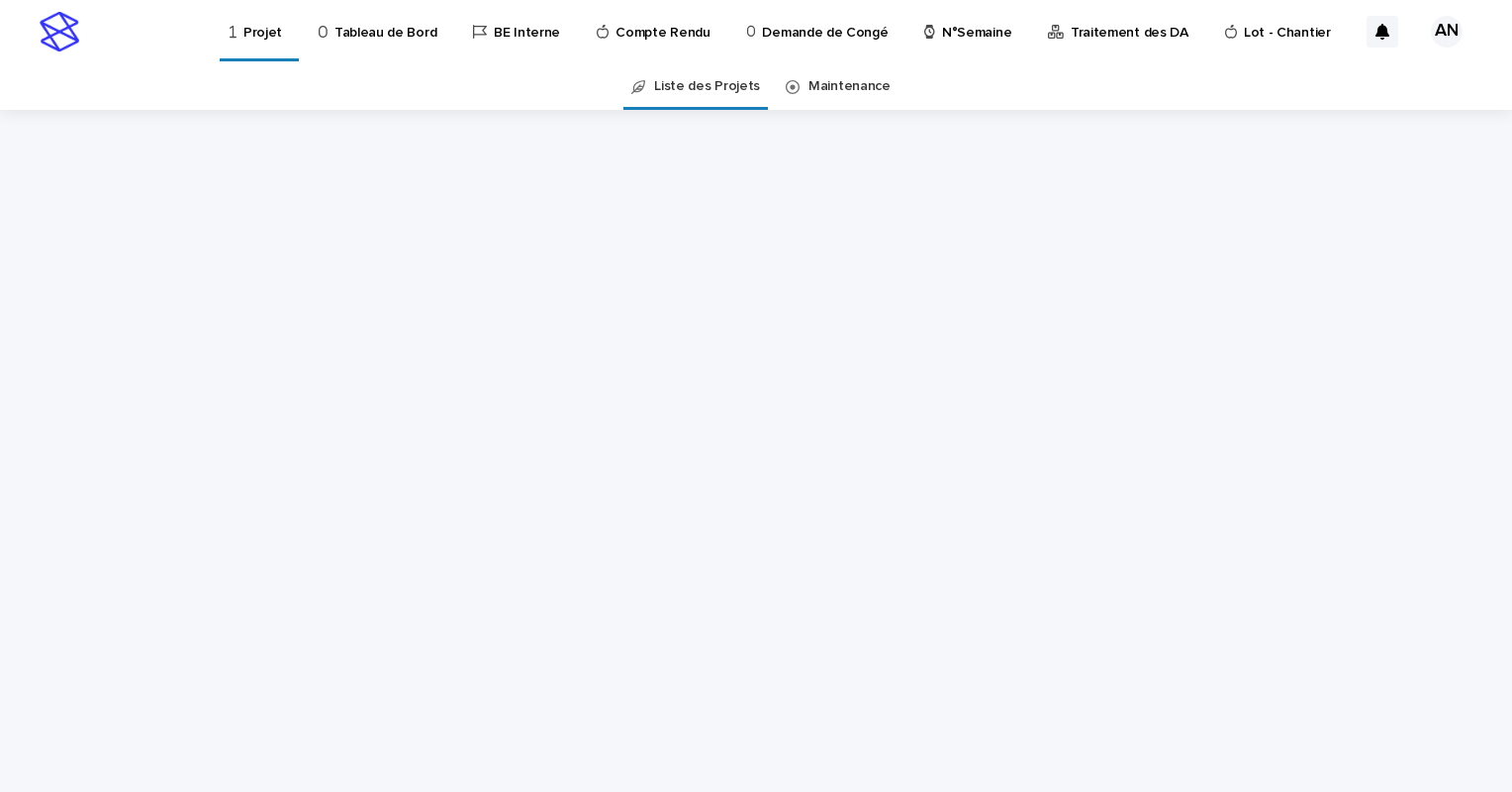 scroll, scrollTop: 0, scrollLeft: 0, axis: both 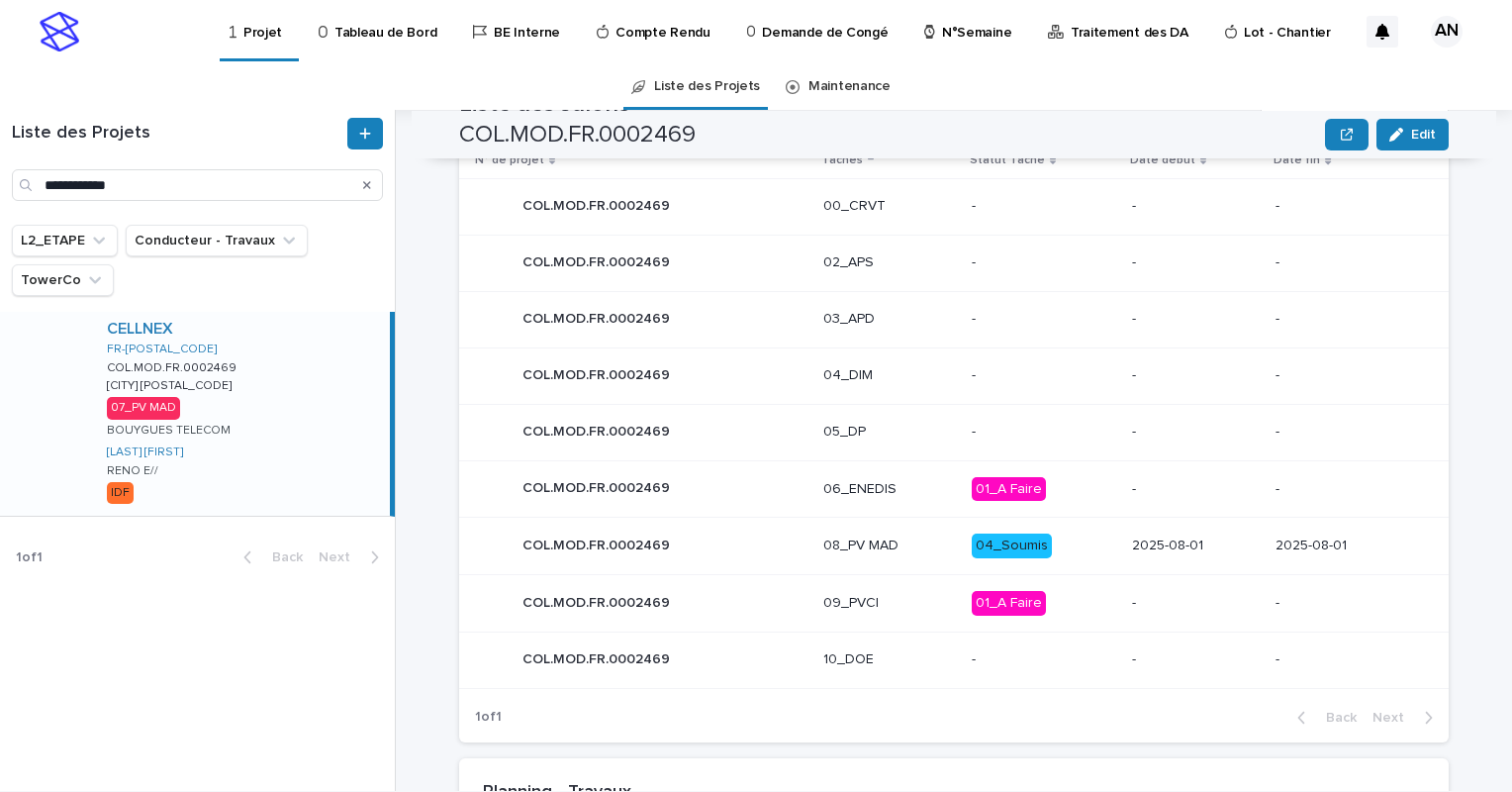 click on "08_PV MAD" at bounding box center [890, 545] 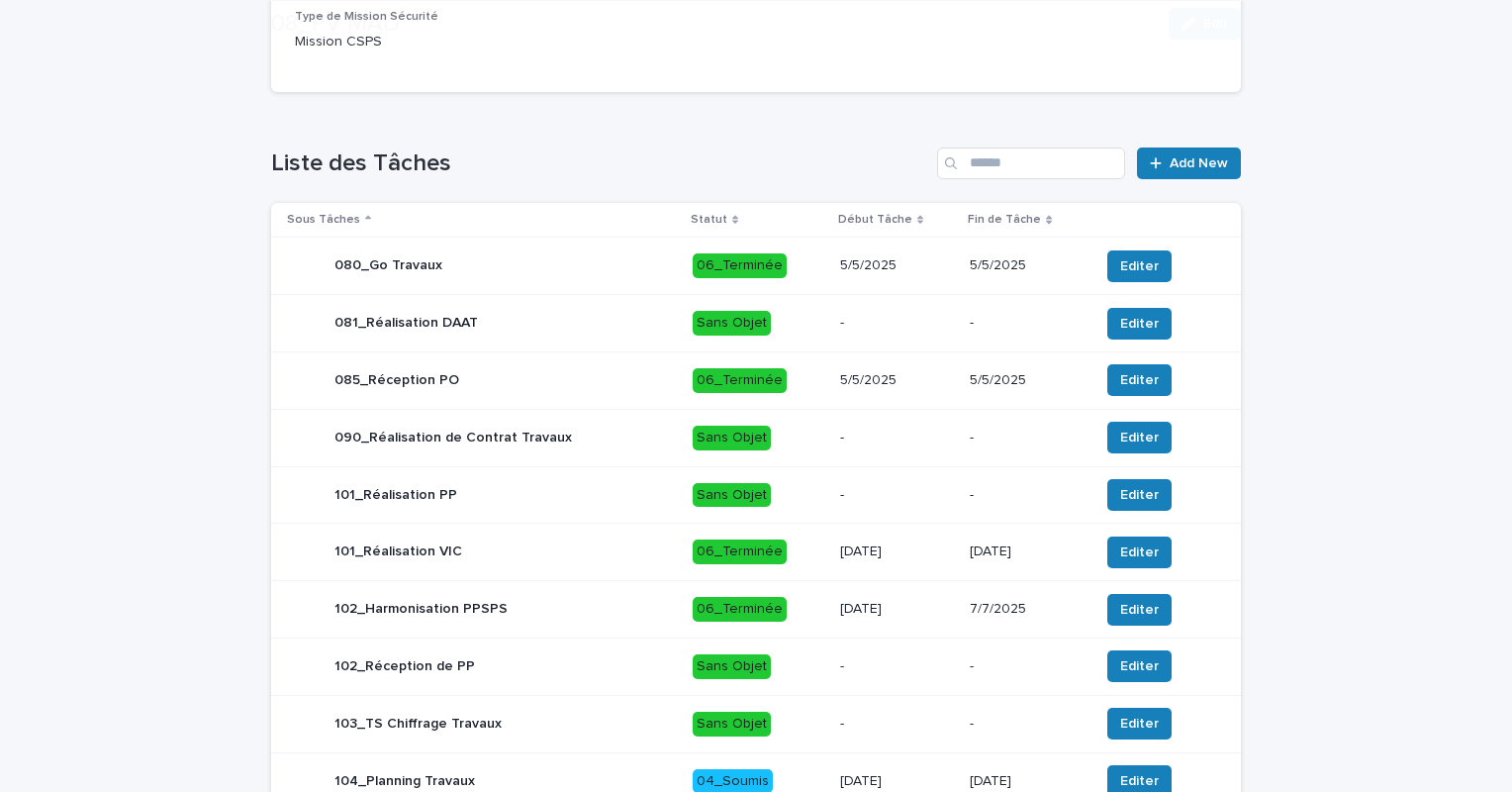 scroll, scrollTop: 875, scrollLeft: 0, axis: vertical 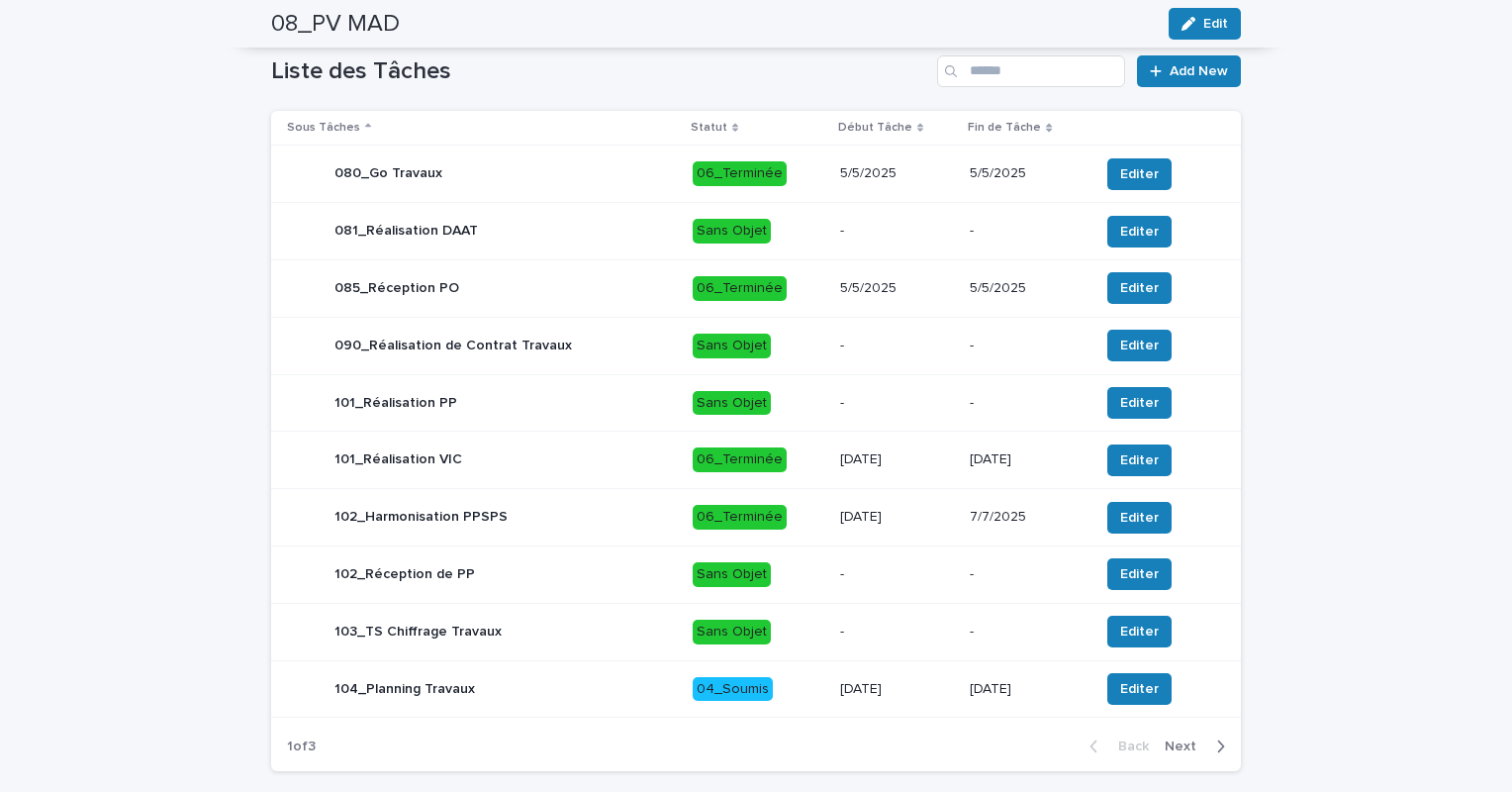 click at bounding box center [1216, 746] 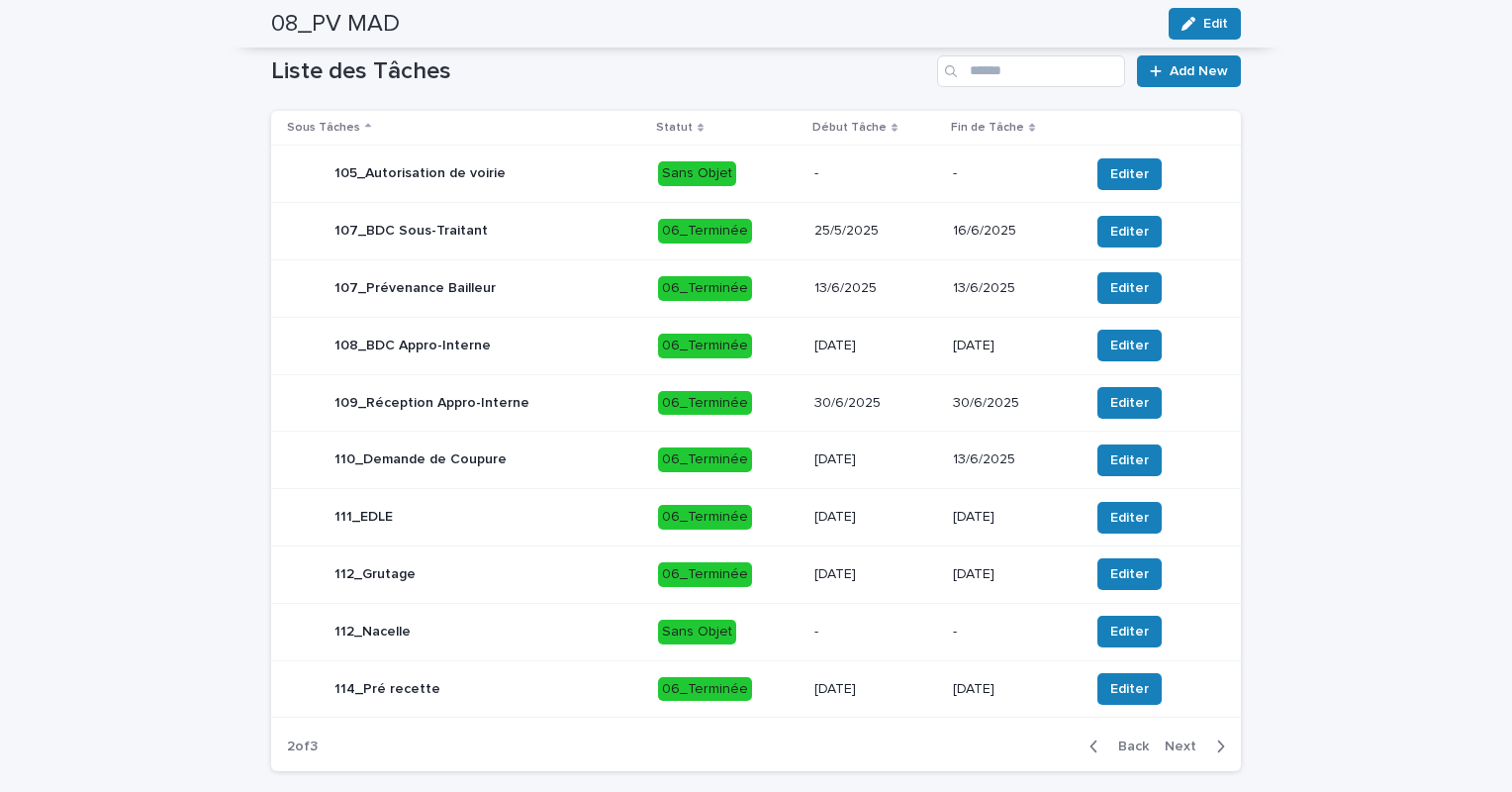 click at bounding box center [1216, 746] 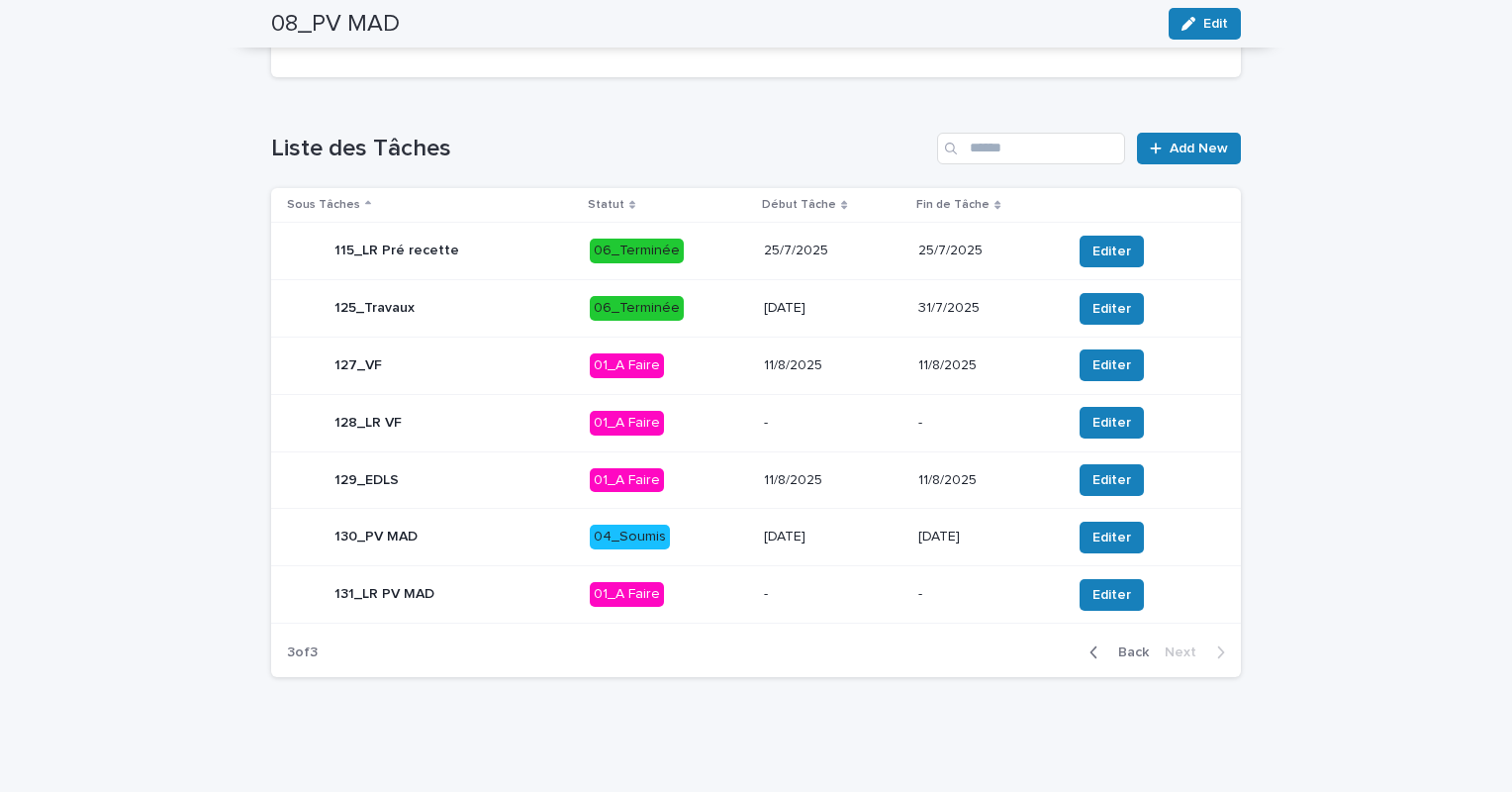 scroll, scrollTop: 790, scrollLeft: 0, axis: vertical 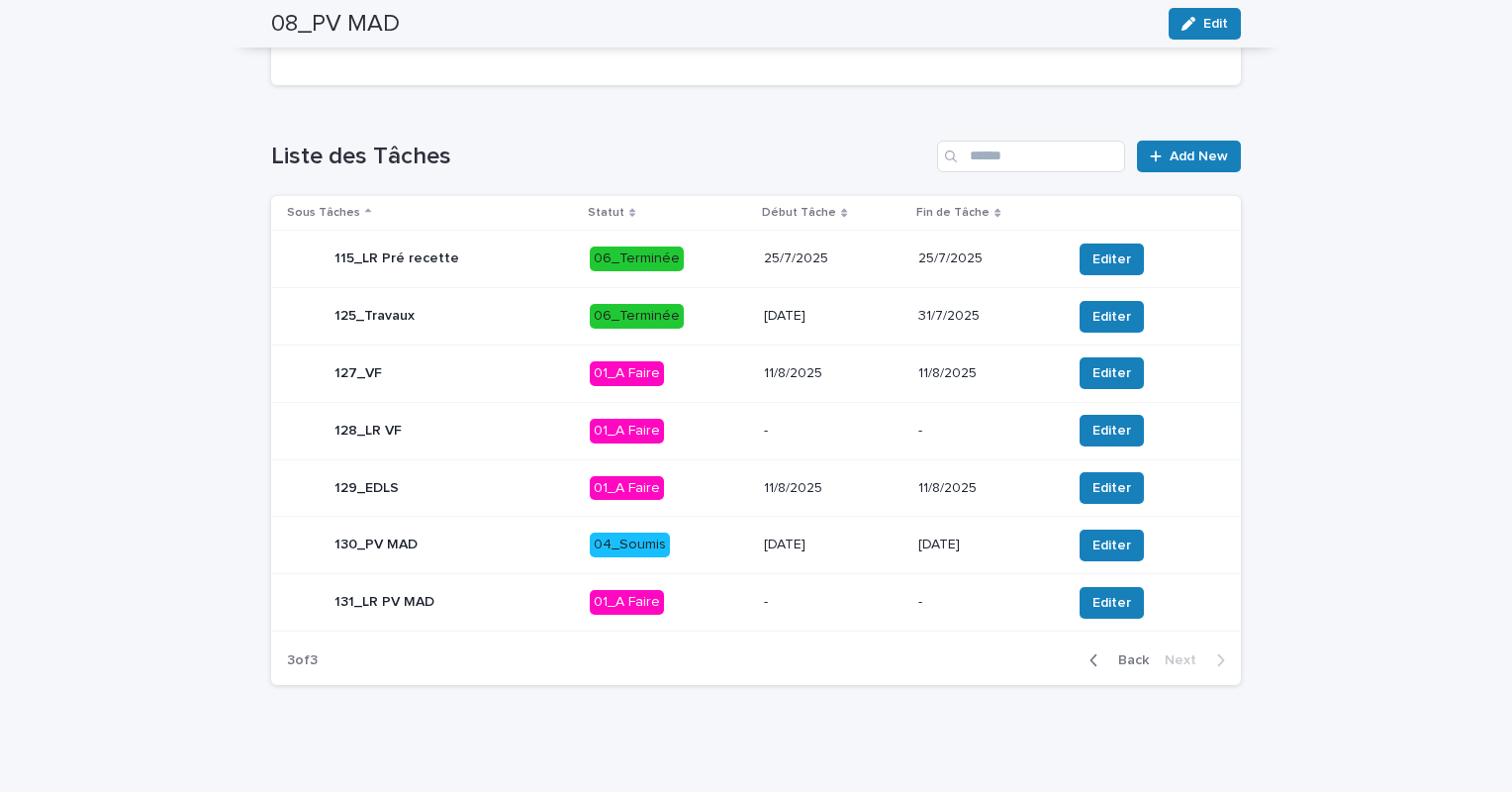 click on "04_Soumis" at bounding box center (669, 544) 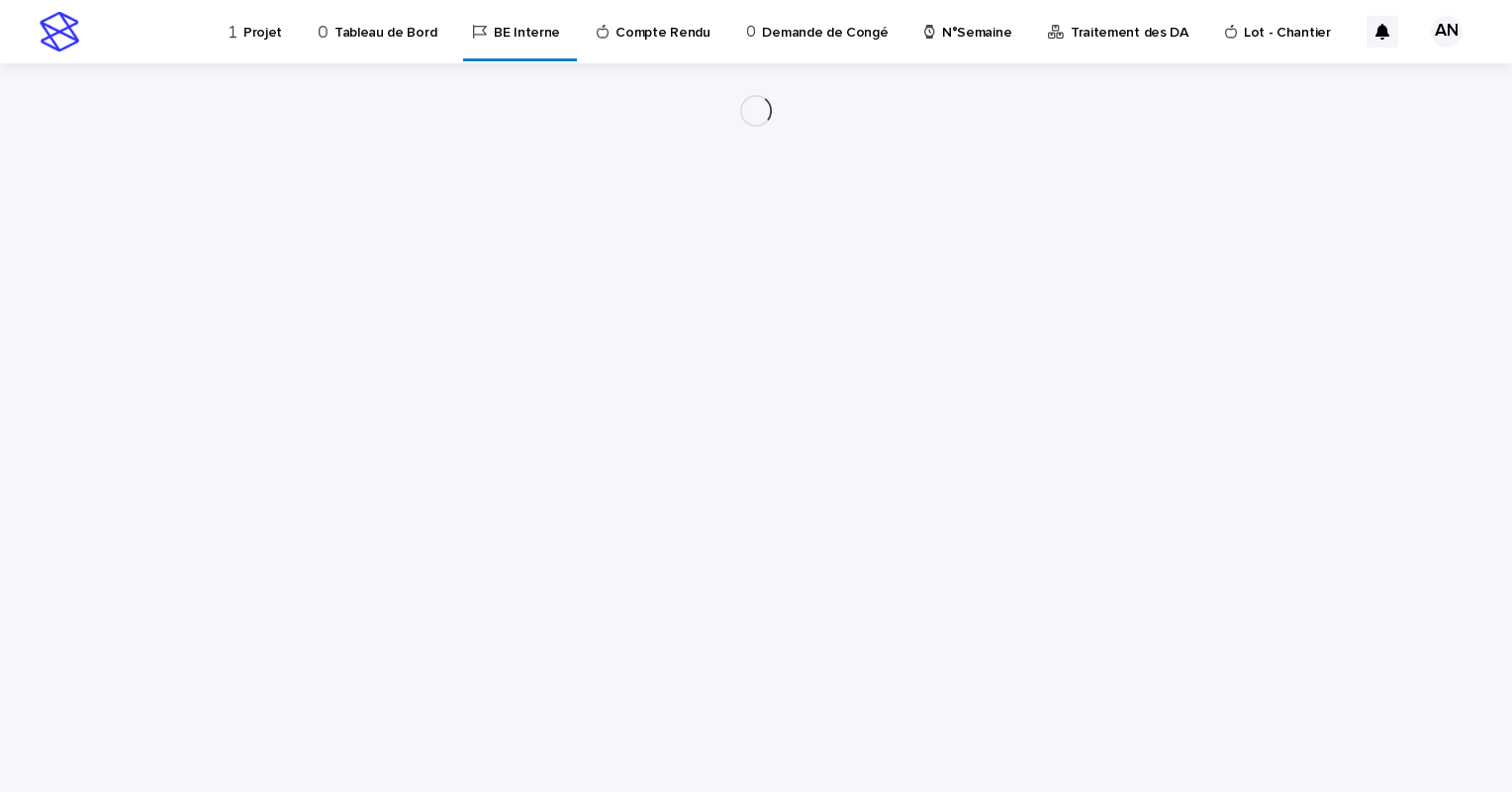 scroll, scrollTop: 0, scrollLeft: 0, axis: both 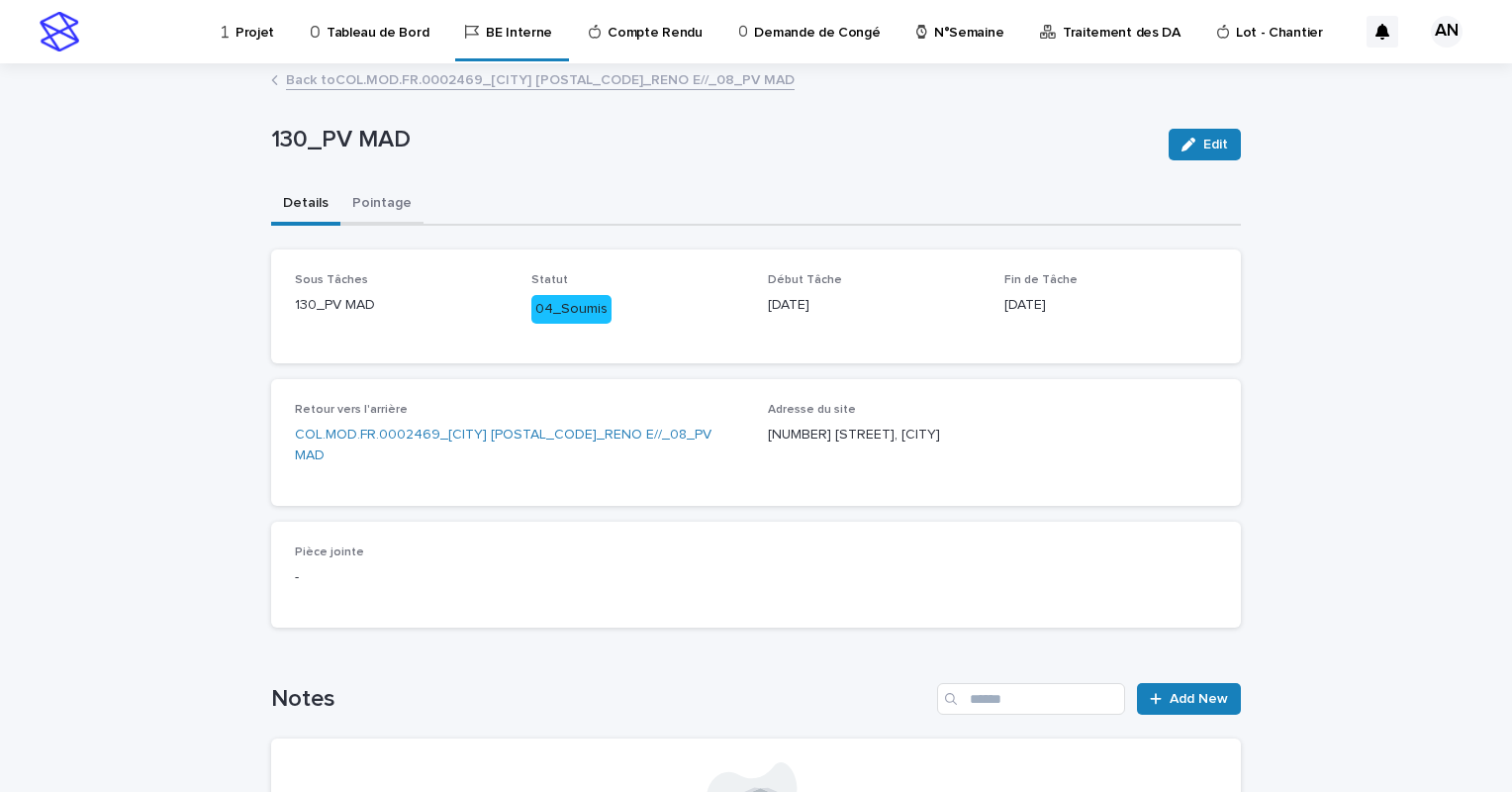 click on "Pointage" at bounding box center (382, 205) 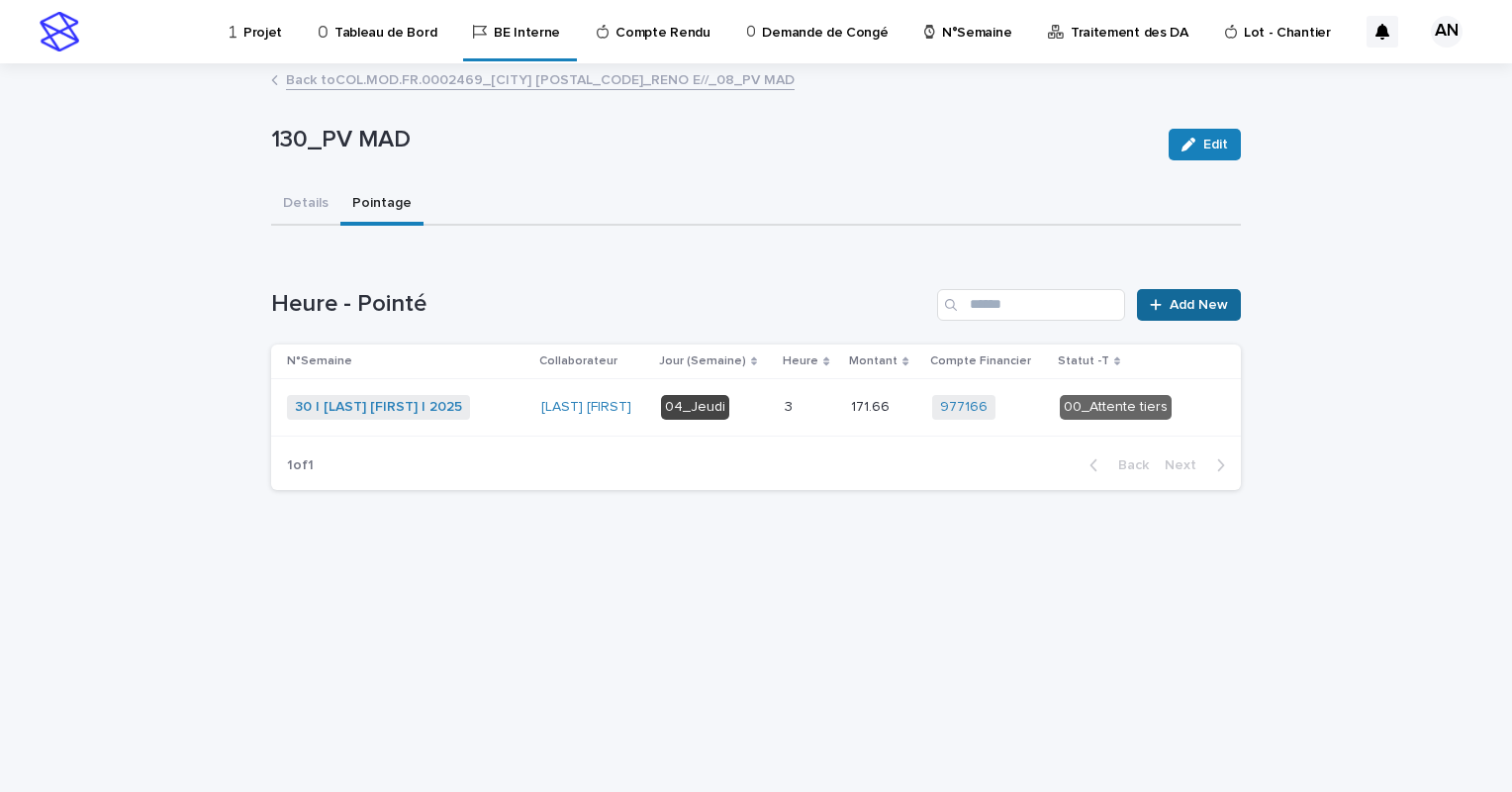 click on "Add New" at bounding box center (1188, 305) 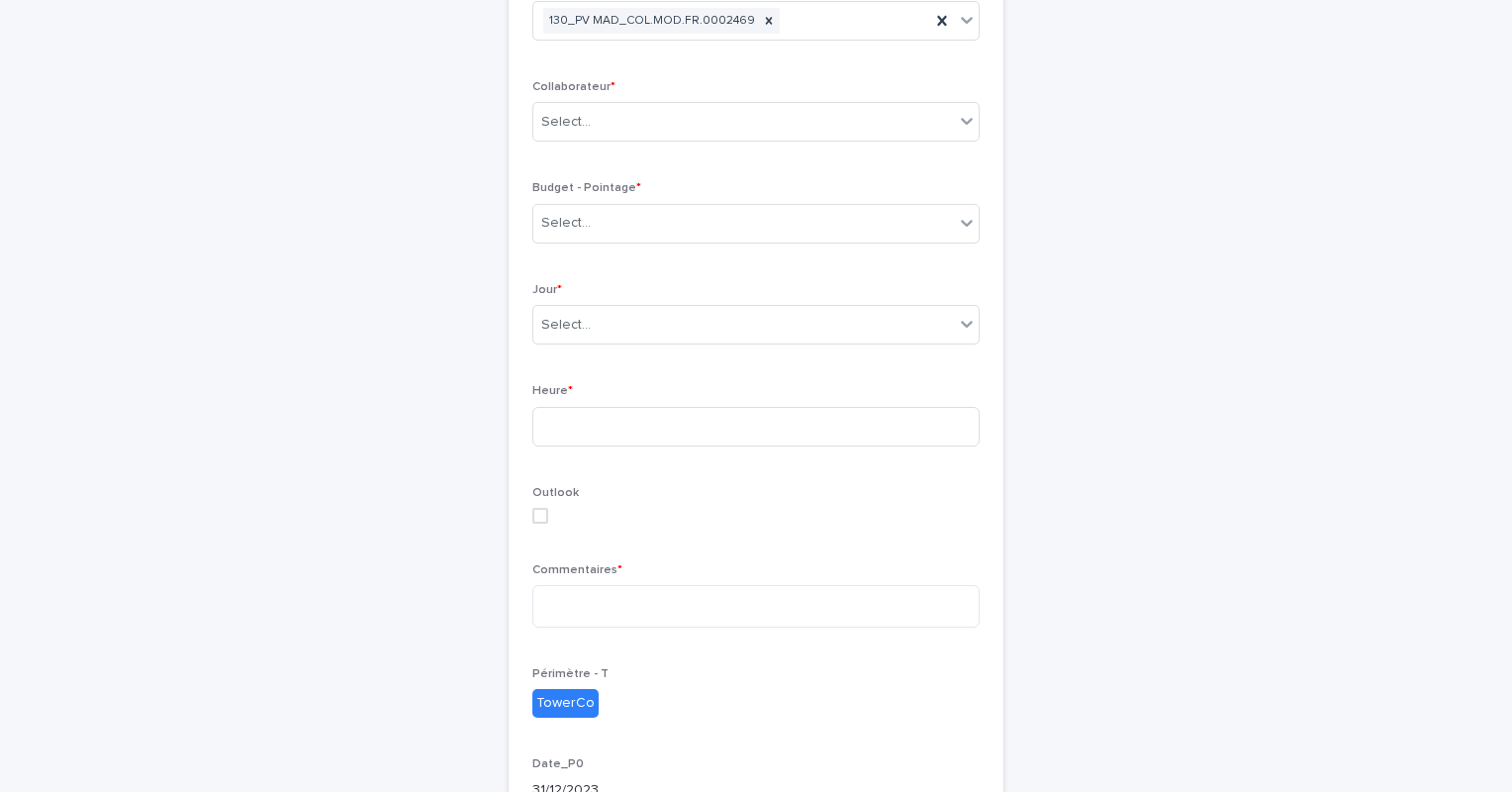 scroll, scrollTop: 286, scrollLeft: 0, axis: vertical 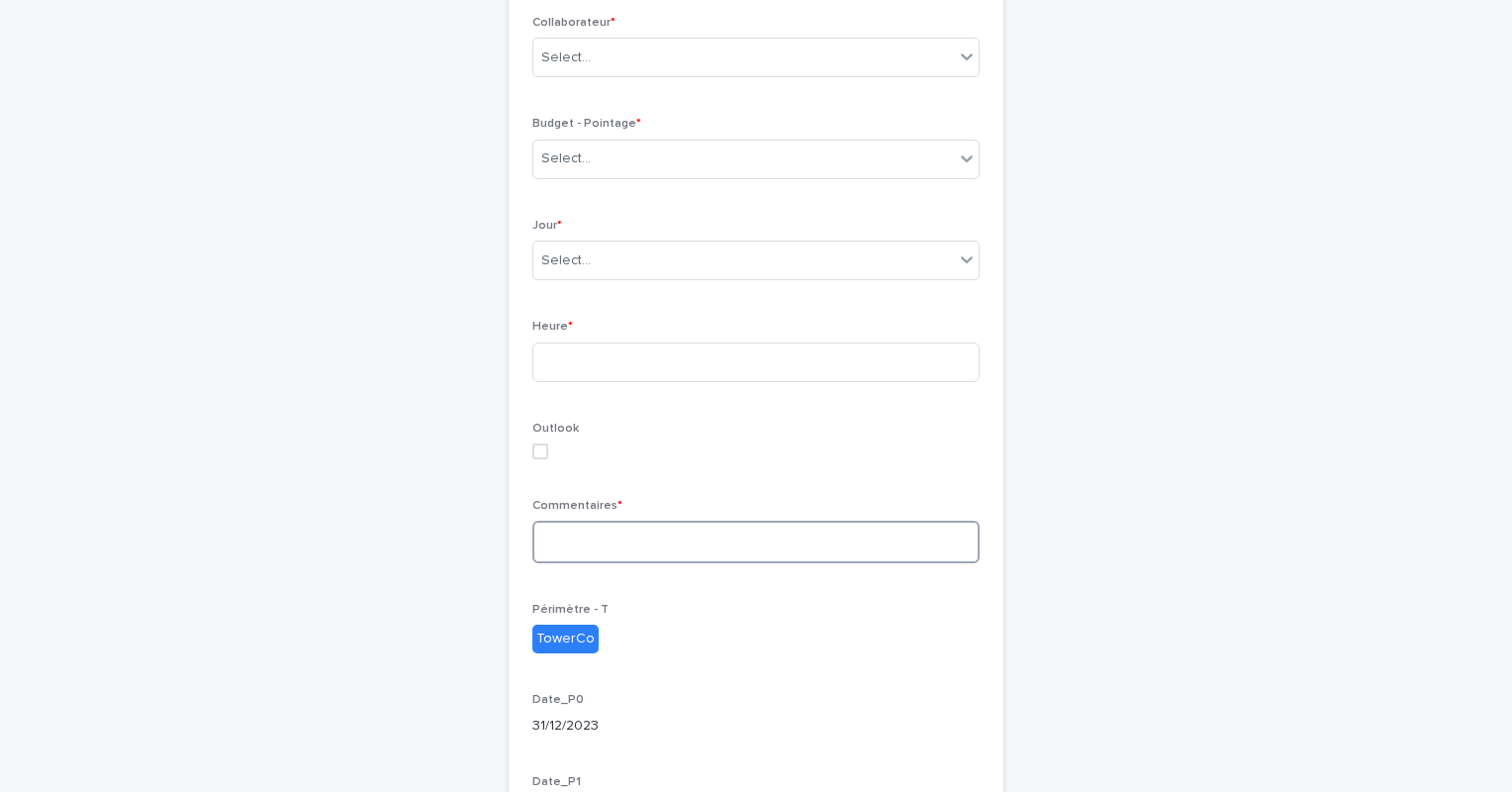 click at bounding box center [756, 542] 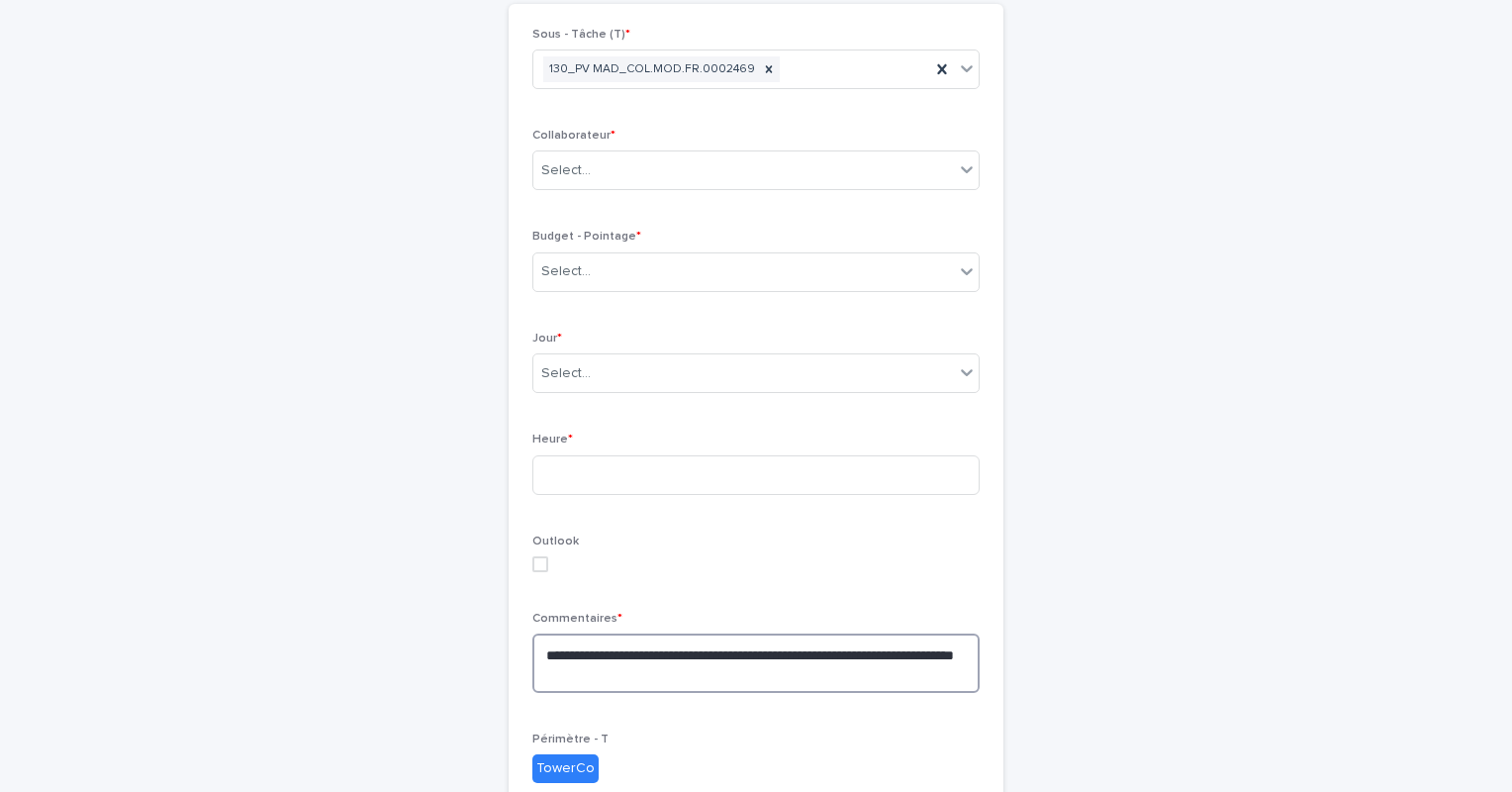 scroll, scrollTop: 165, scrollLeft: 0, axis: vertical 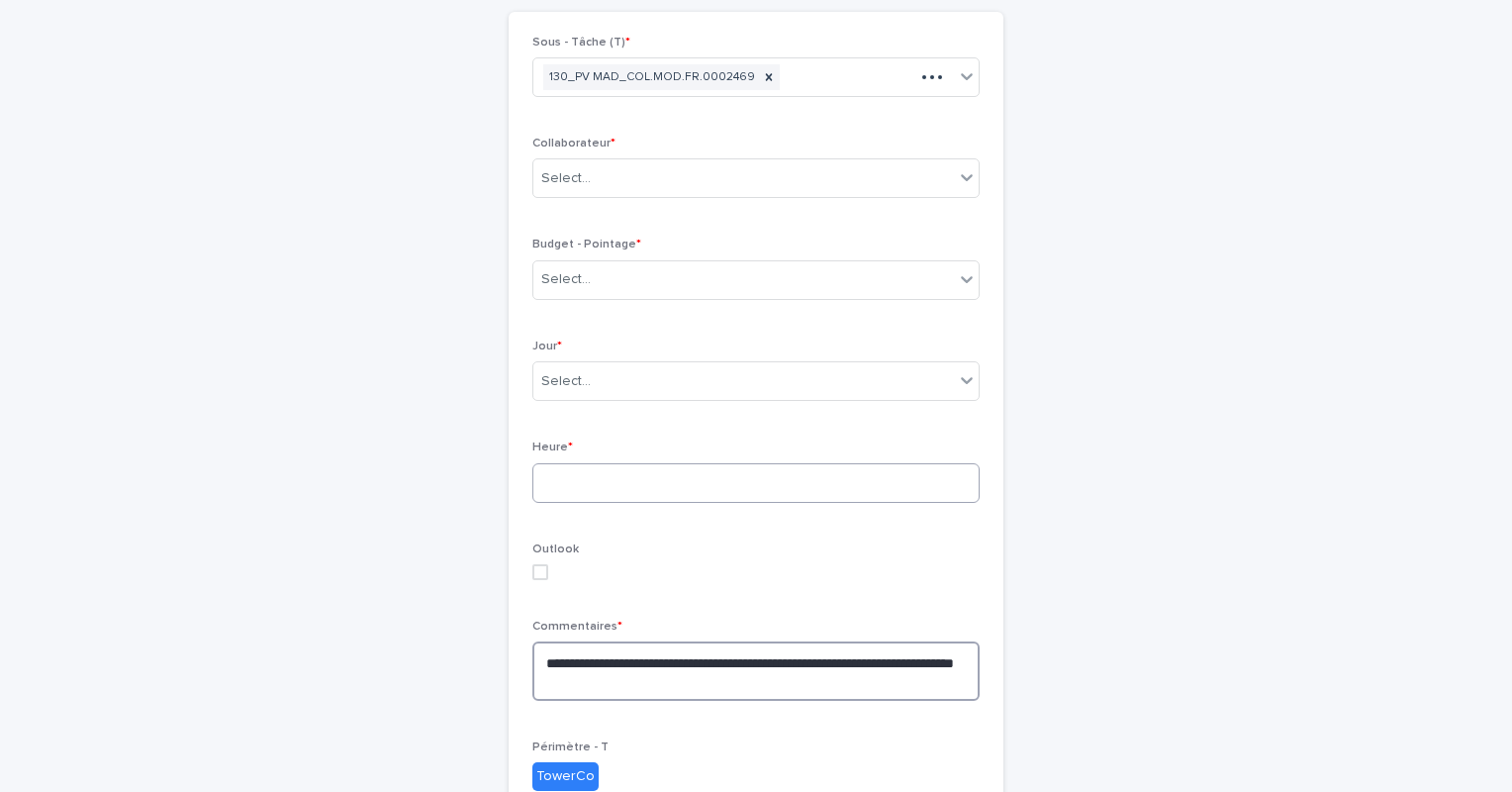 type on "**********" 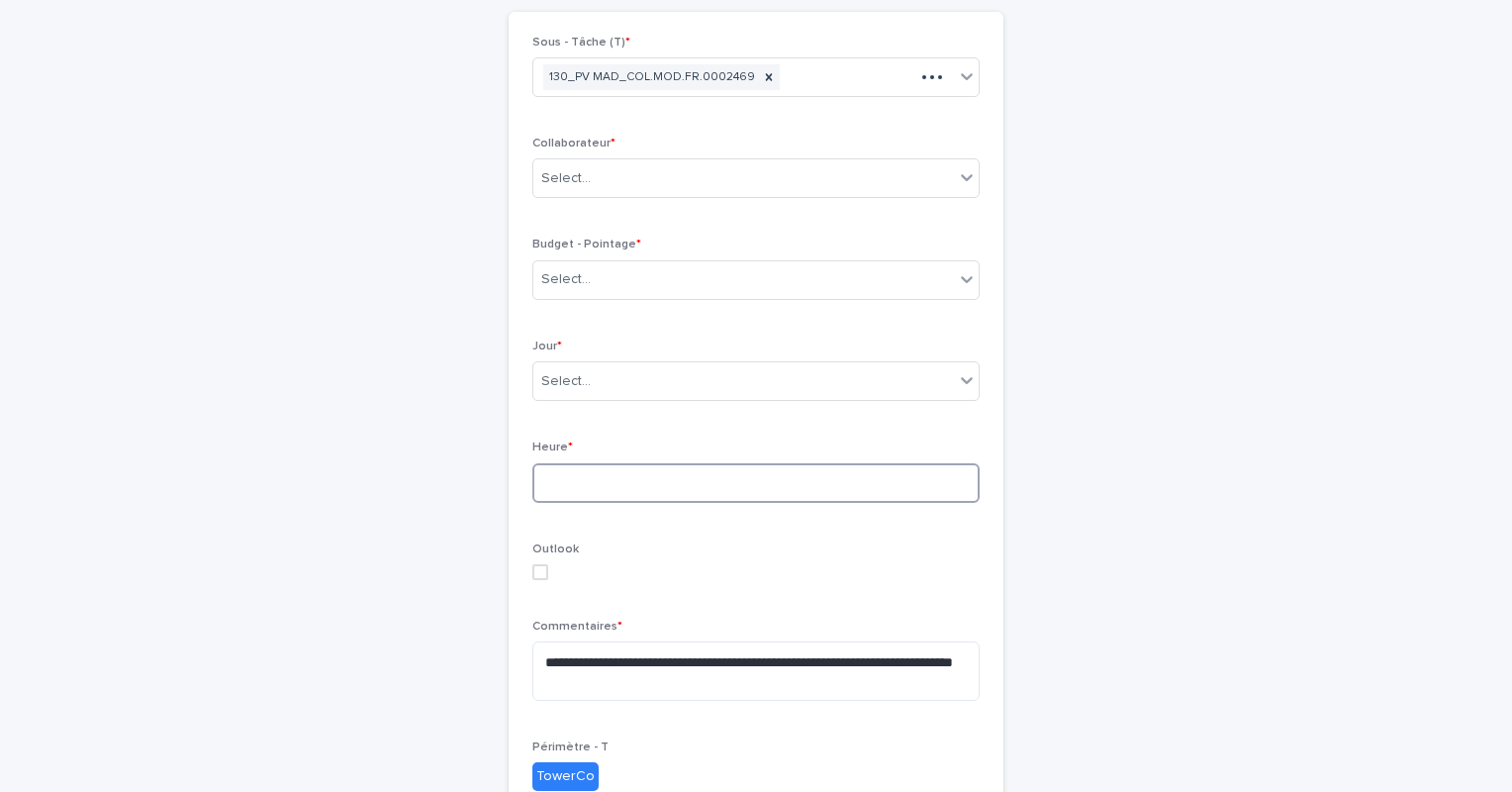 click at bounding box center [756, 483] 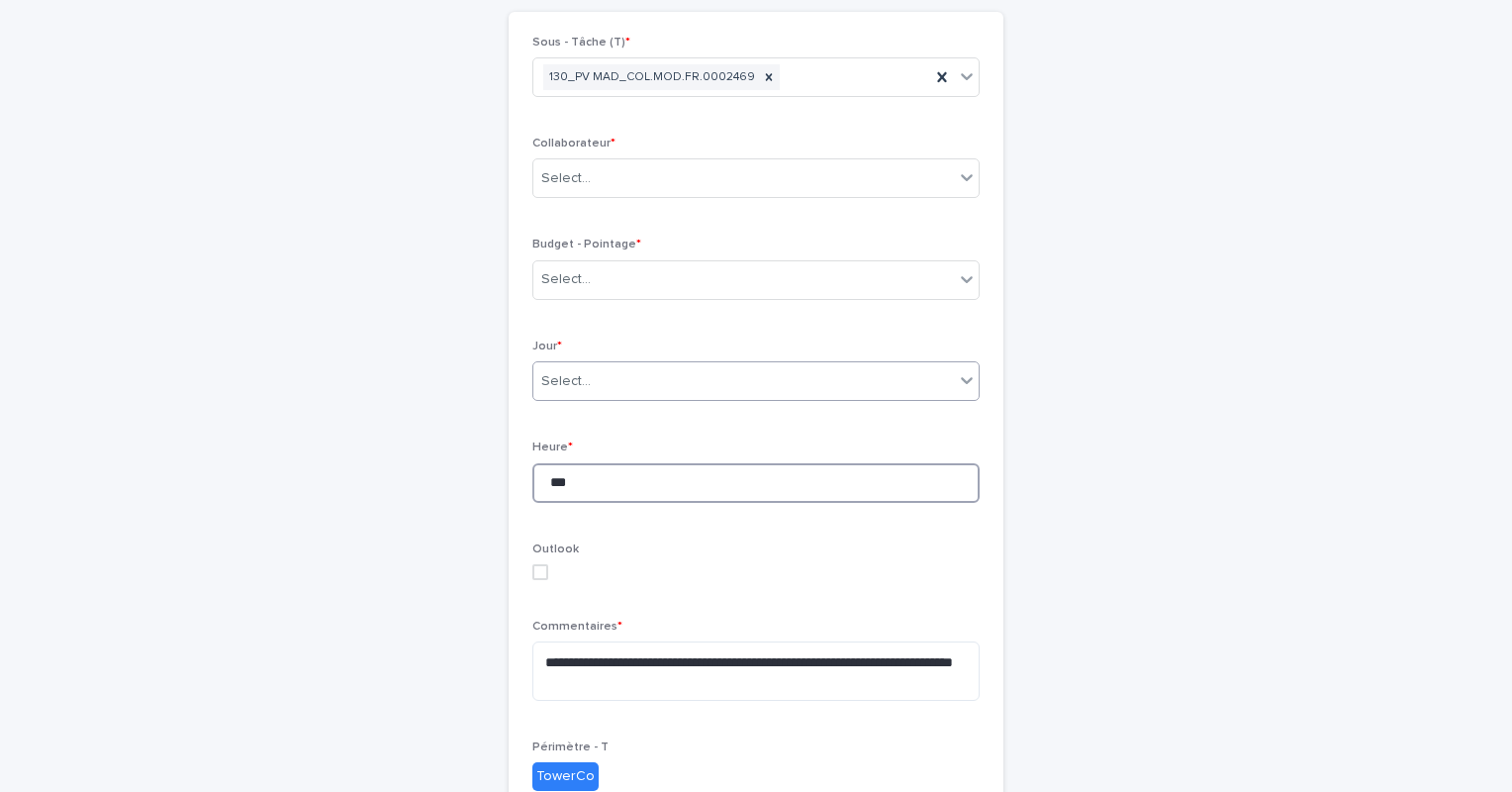 type on "***" 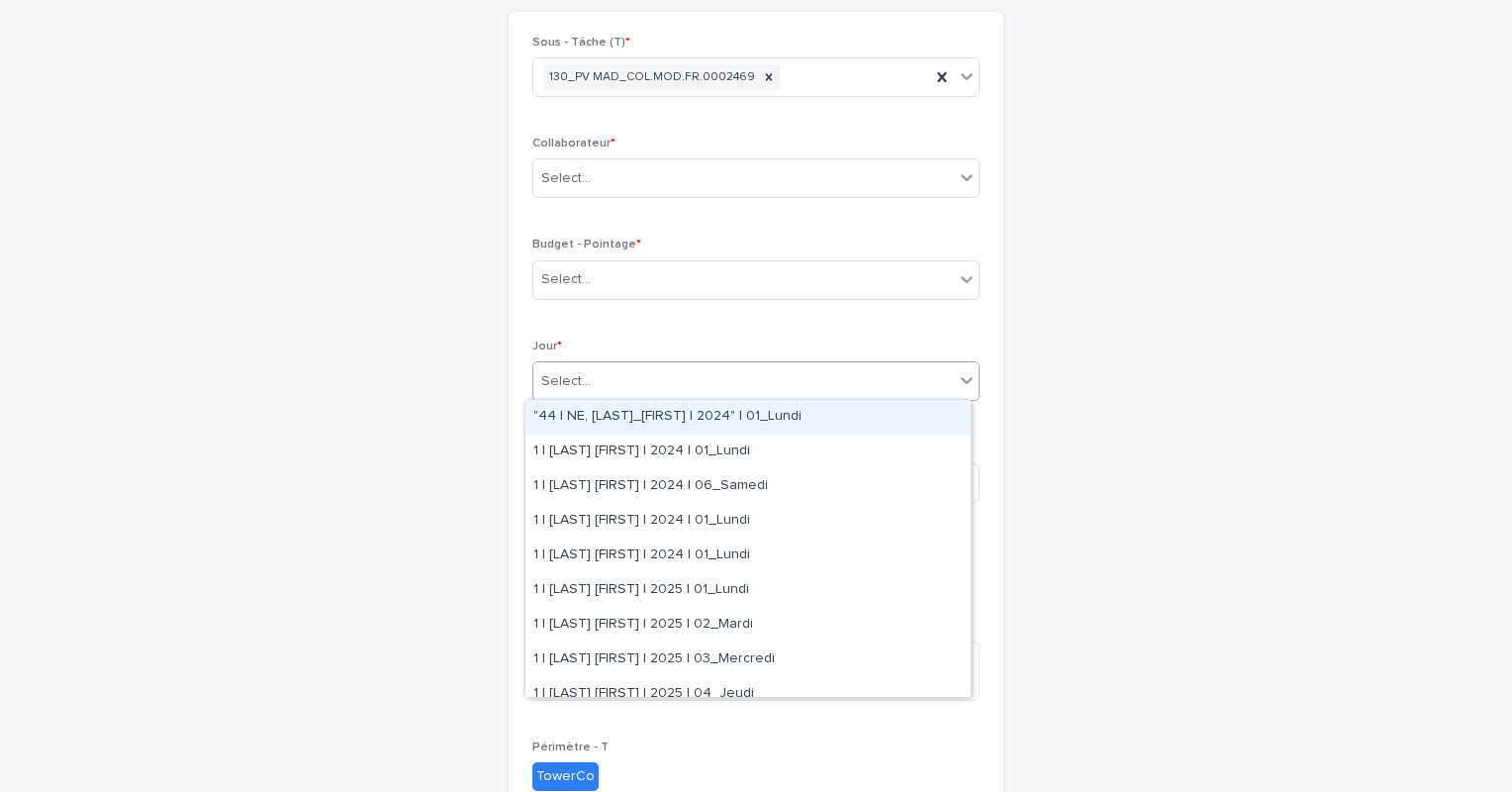 click on "Select..." at bounding box center (743, 381) 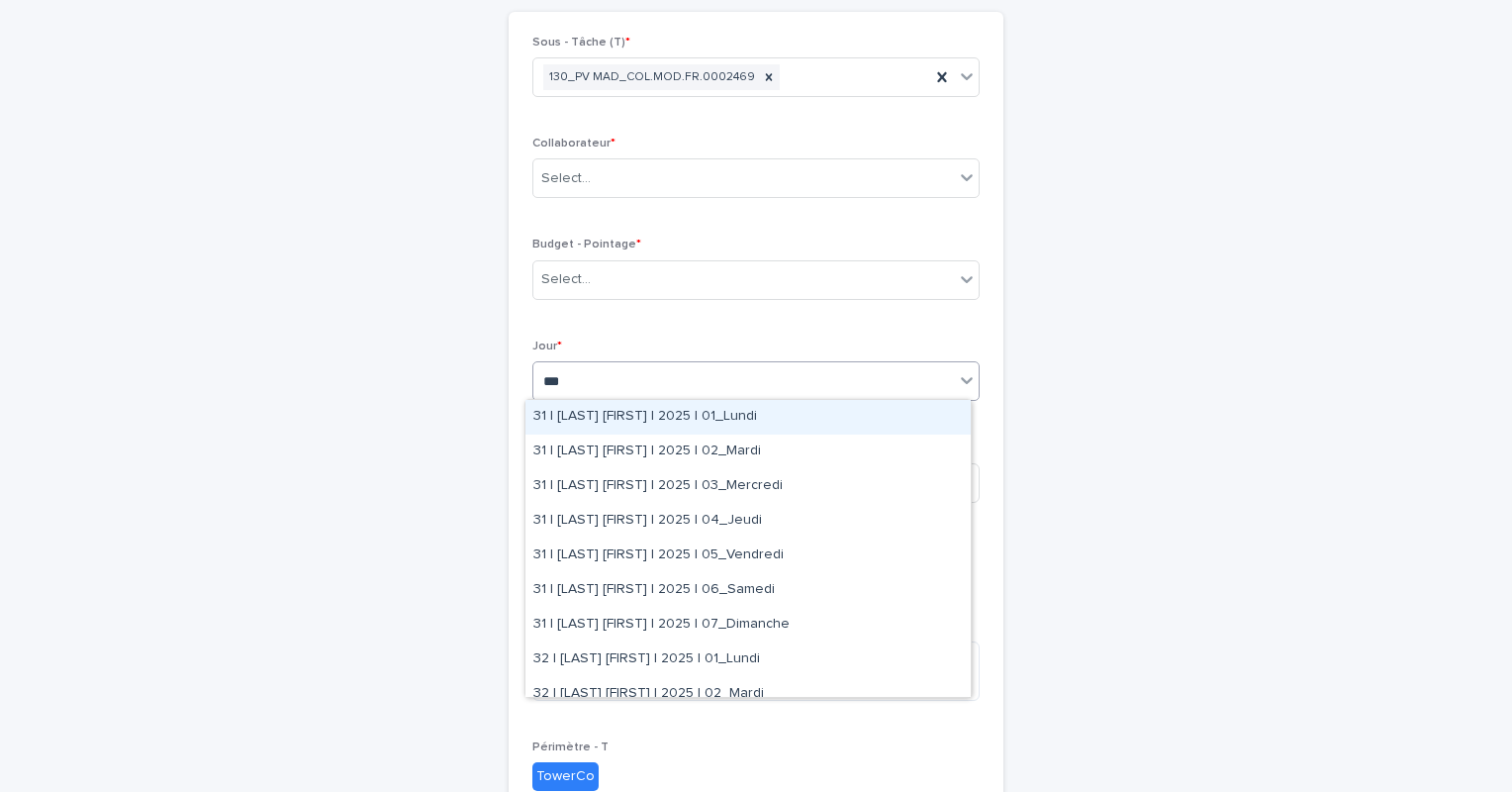 type on "****" 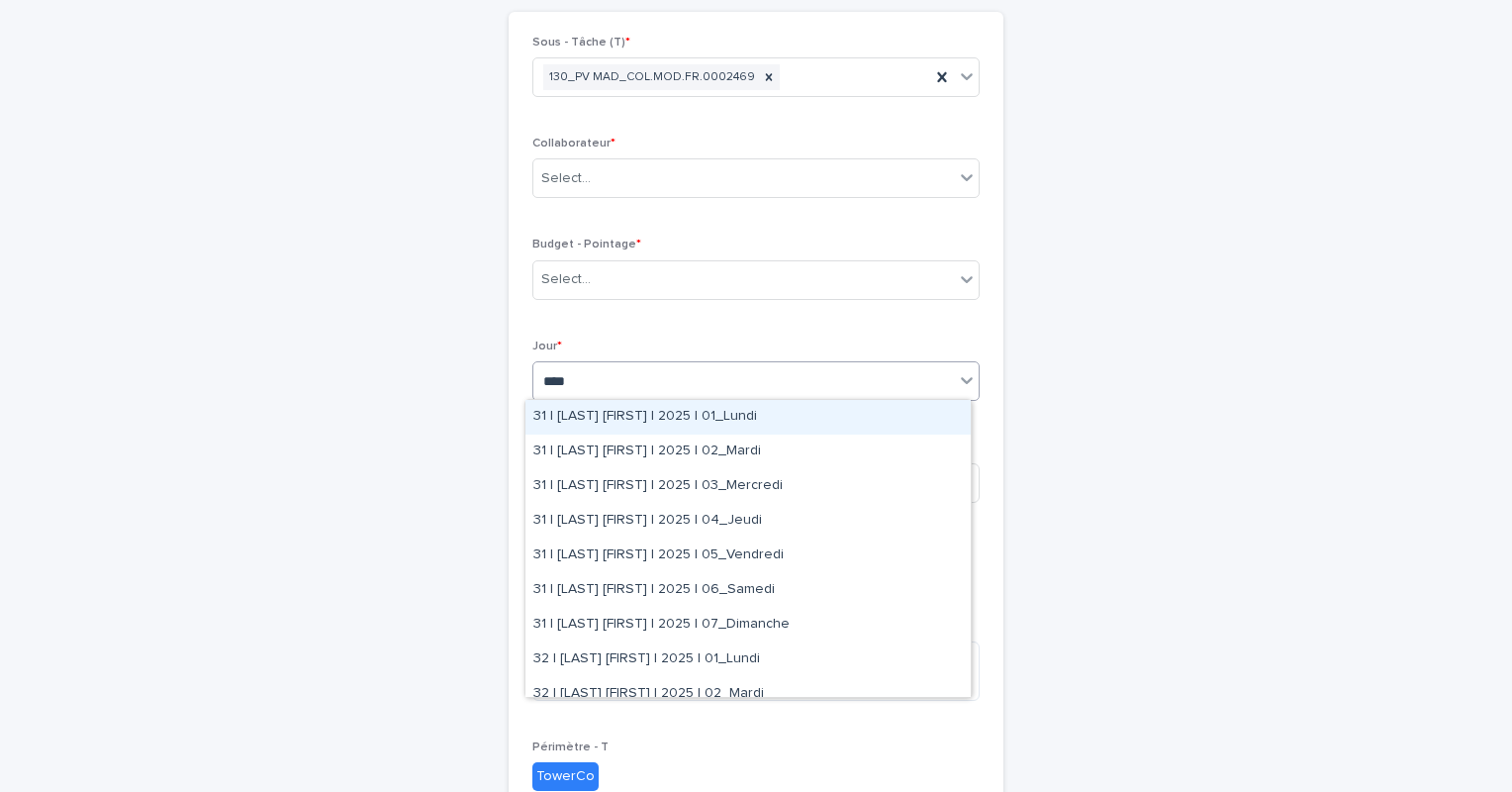 click on "31 | [LAST] [FIRST] | 2025 | 01_Lundi" at bounding box center (748, 417) 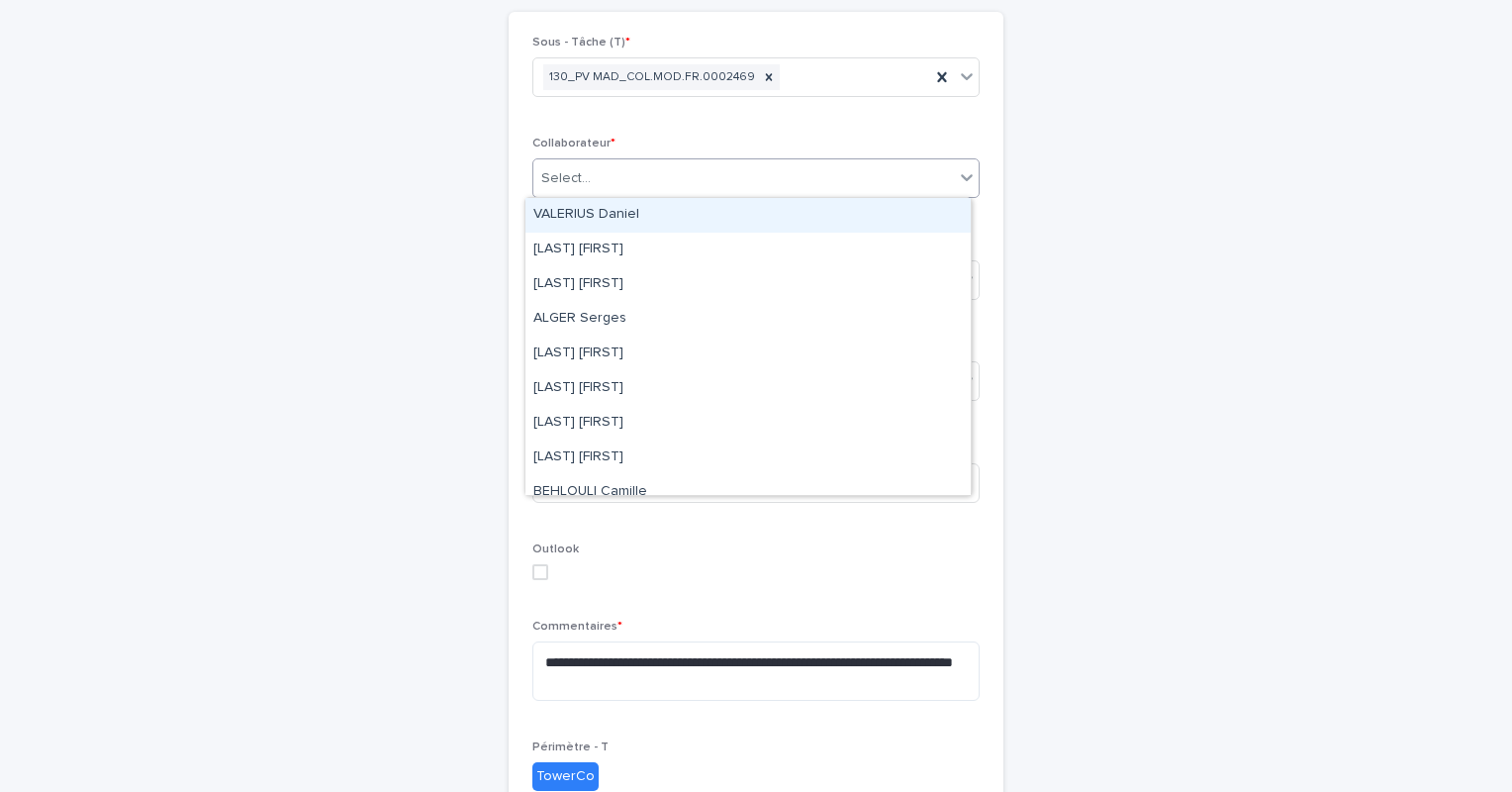 click on "Select..." at bounding box center (756, 178) 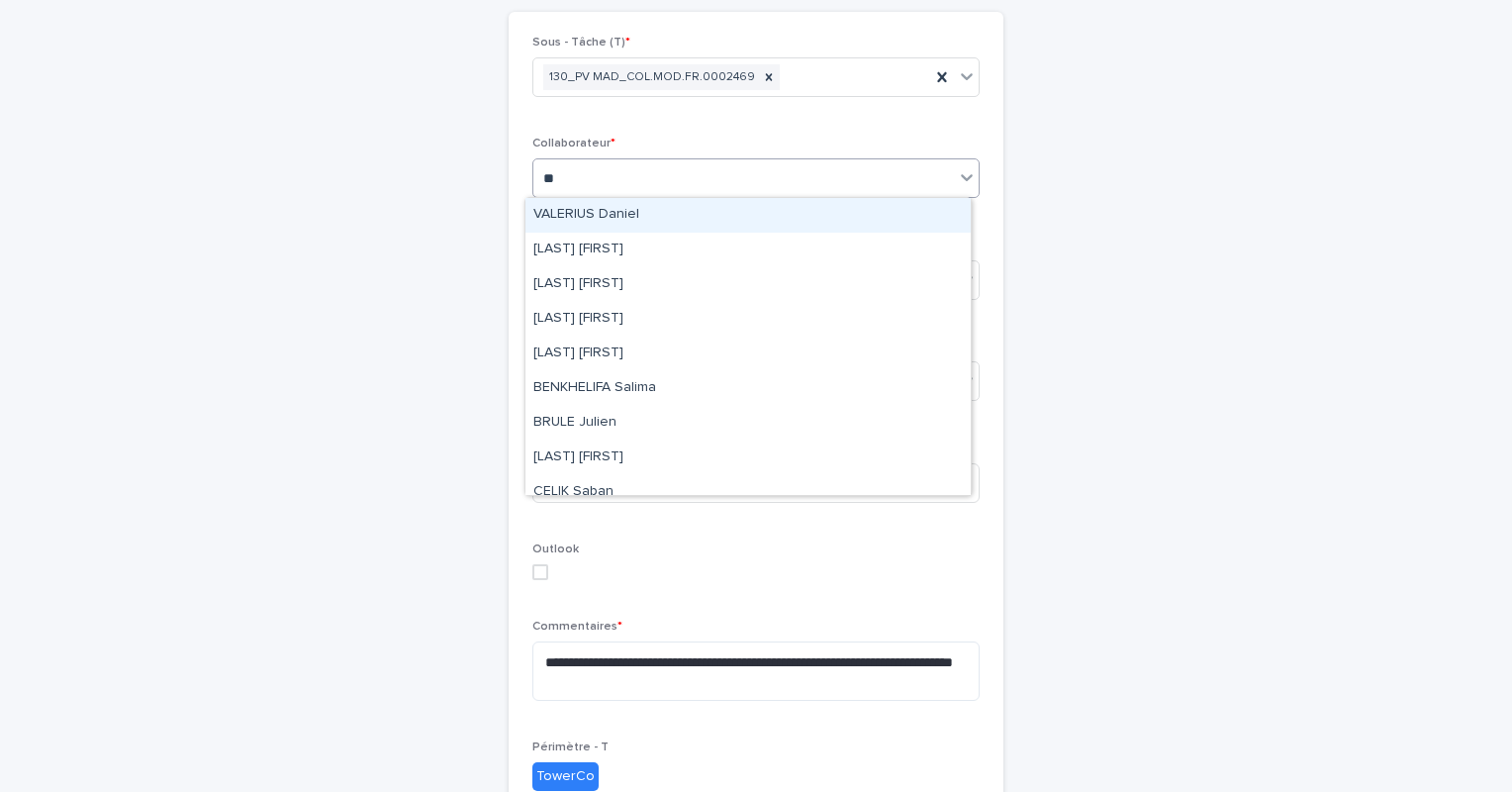 type on "***" 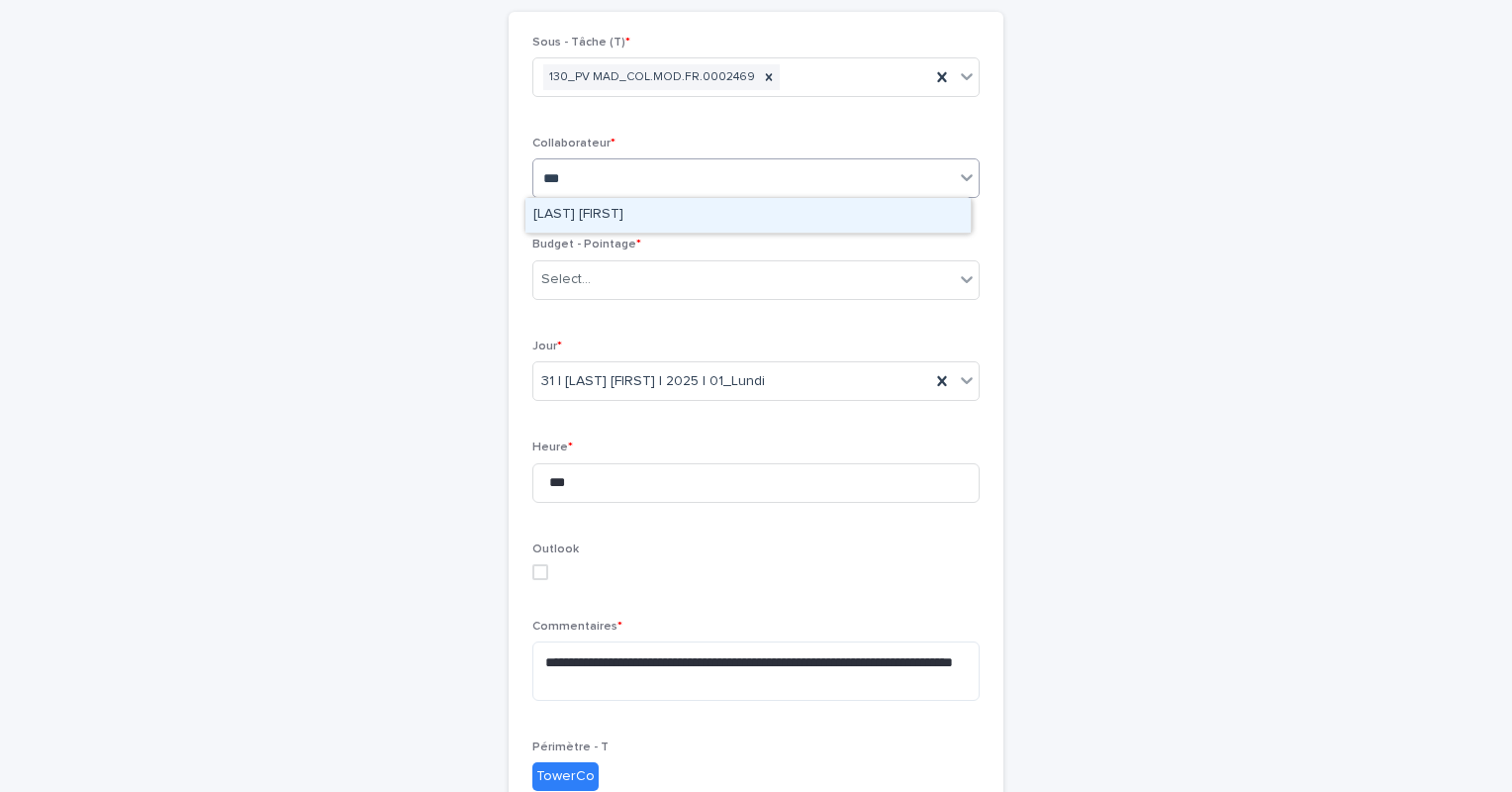 click on "[LAST] [FIRST]" at bounding box center (748, 215) 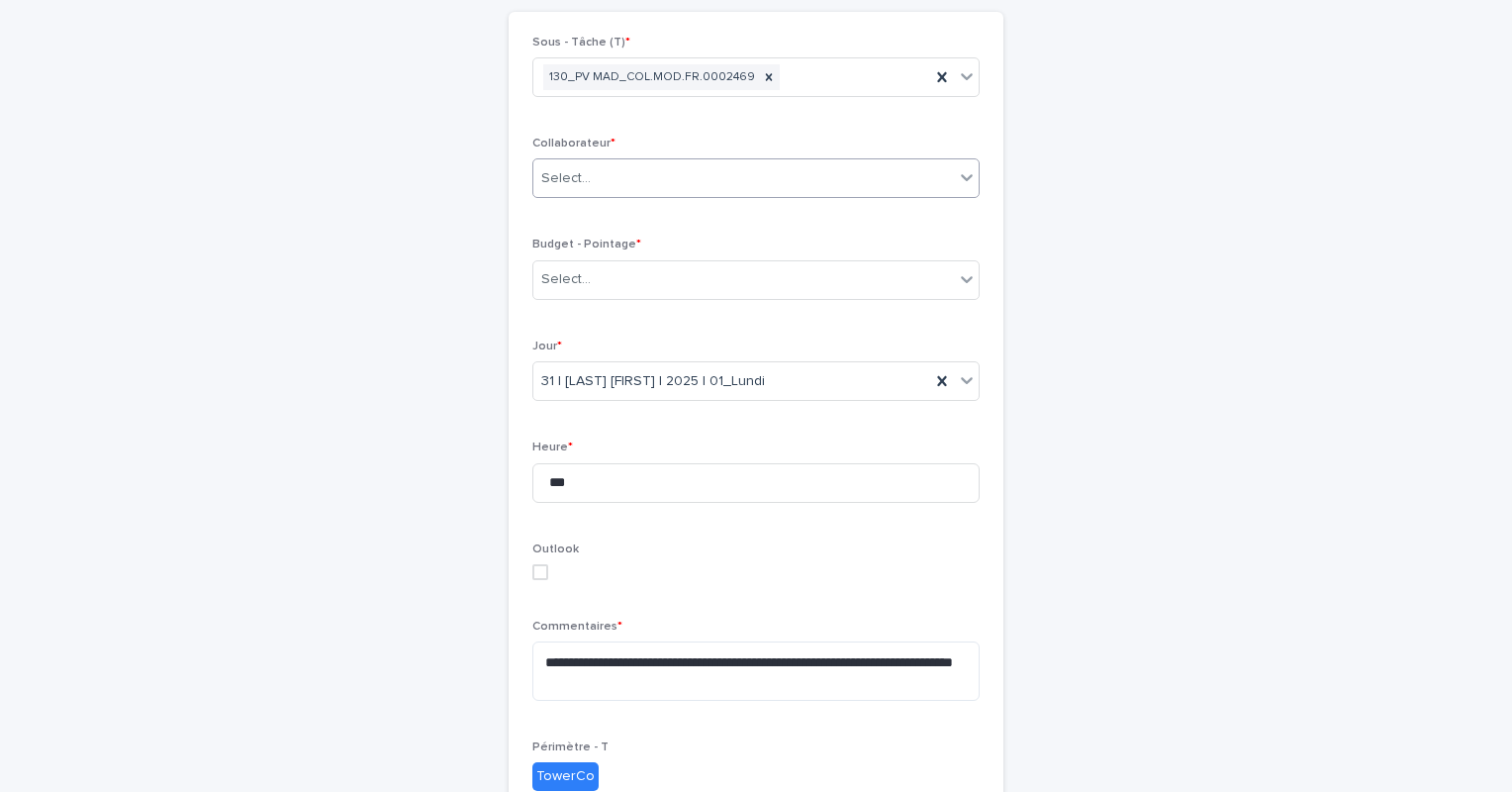 type 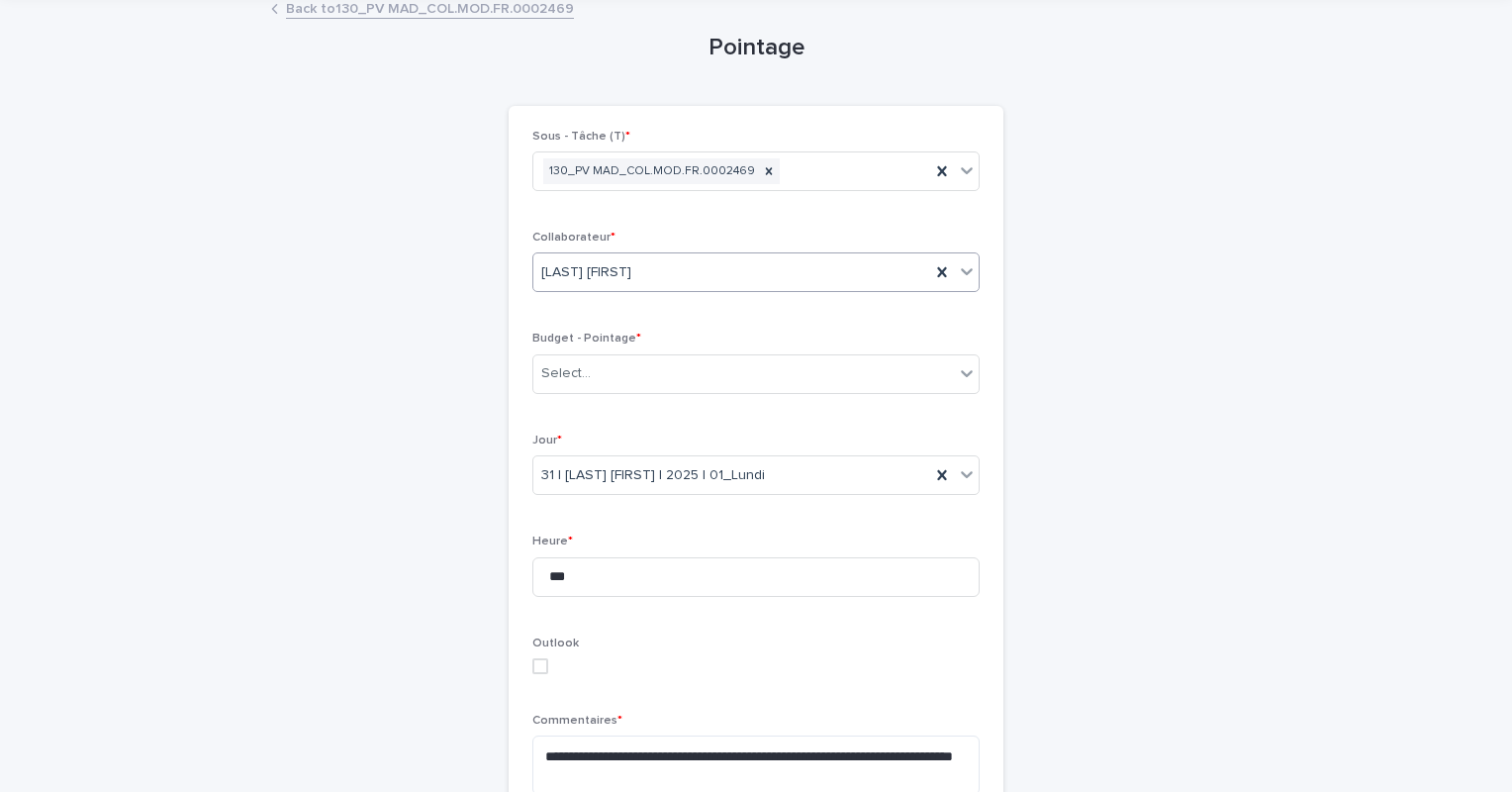 scroll, scrollTop: 0, scrollLeft: 0, axis: both 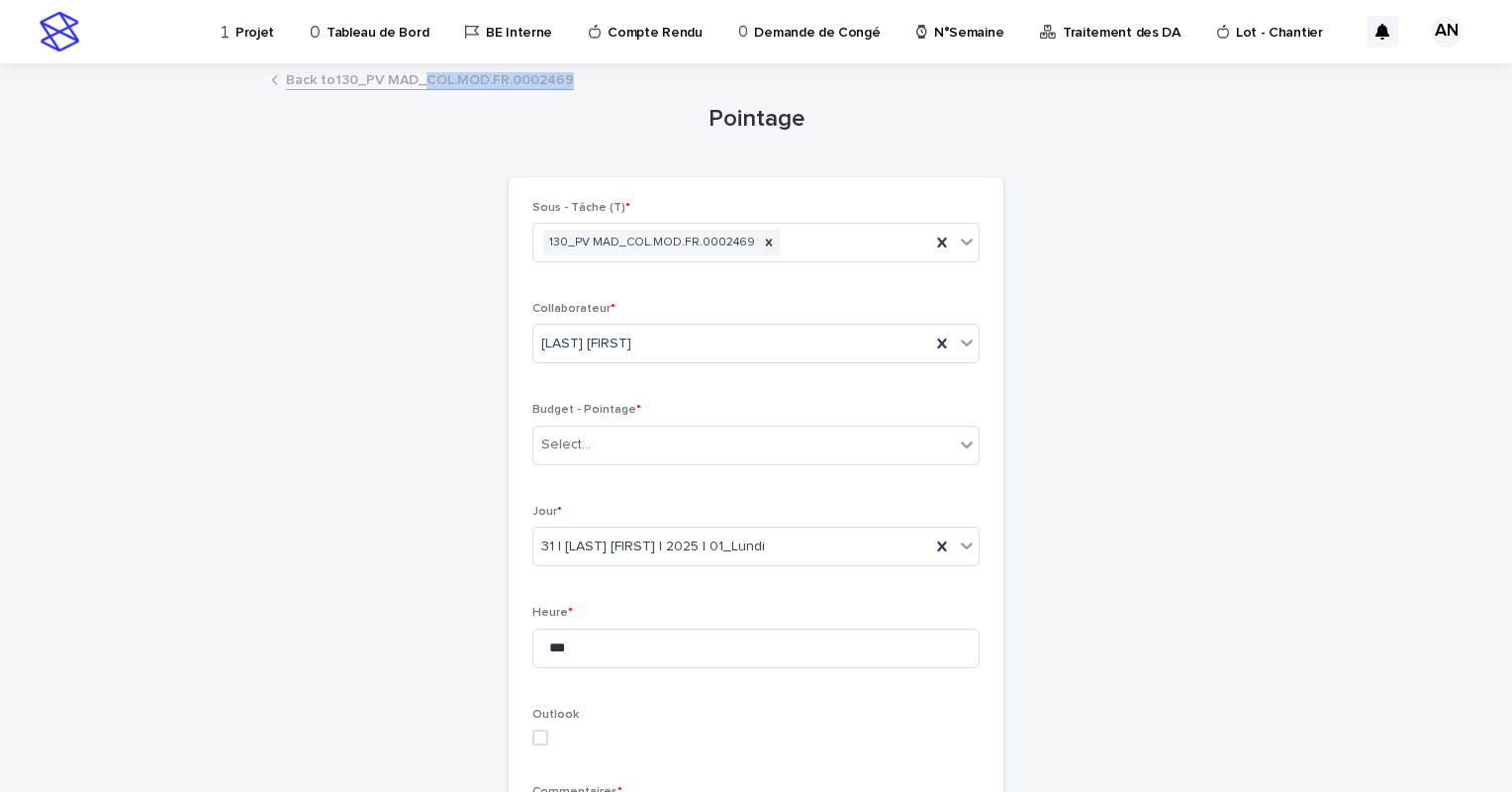 drag, startPoint x: 573, startPoint y: 80, endPoint x: 420, endPoint y: 83, distance: 153.02941 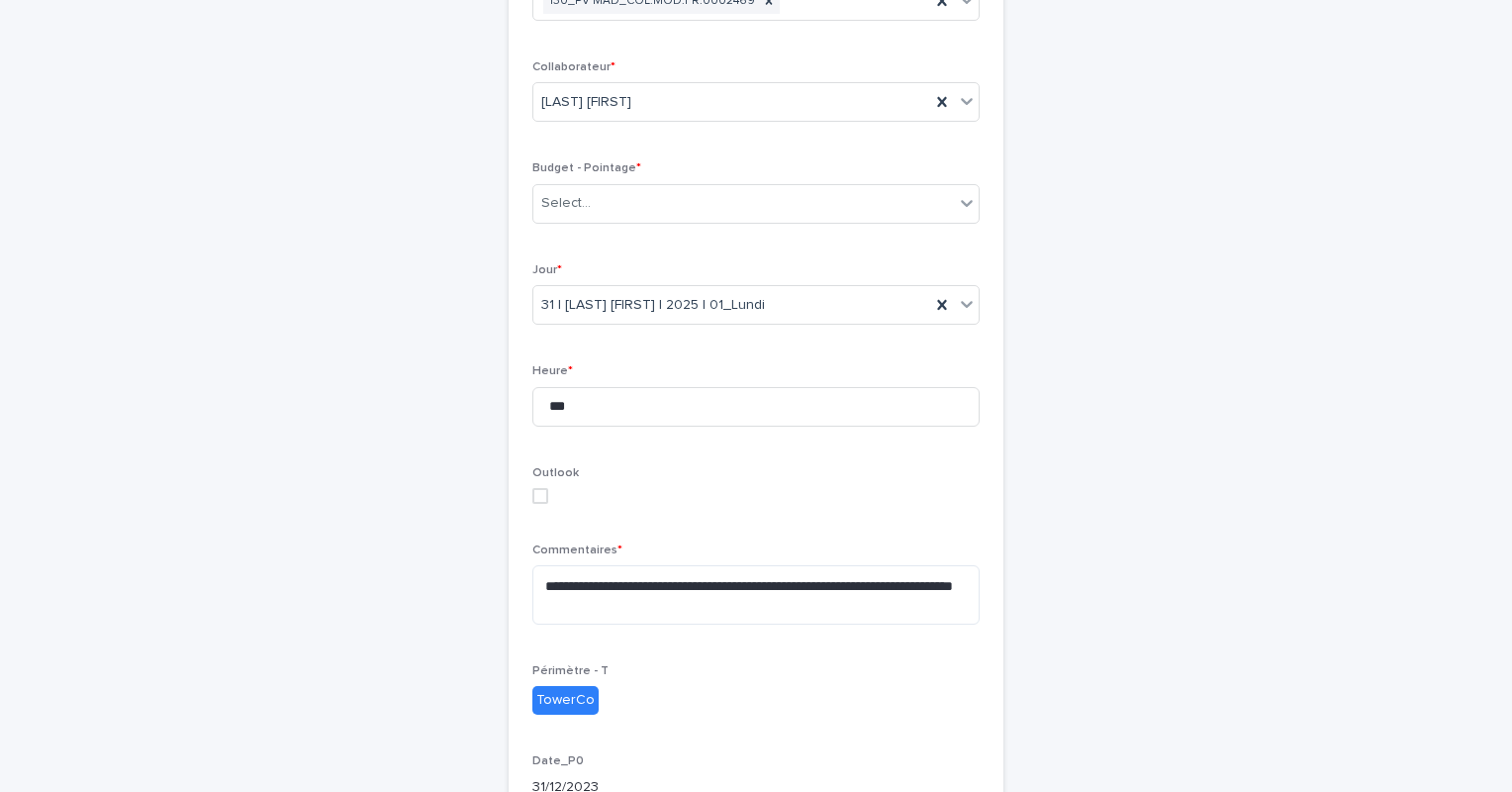 scroll, scrollTop: 240, scrollLeft: 0, axis: vertical 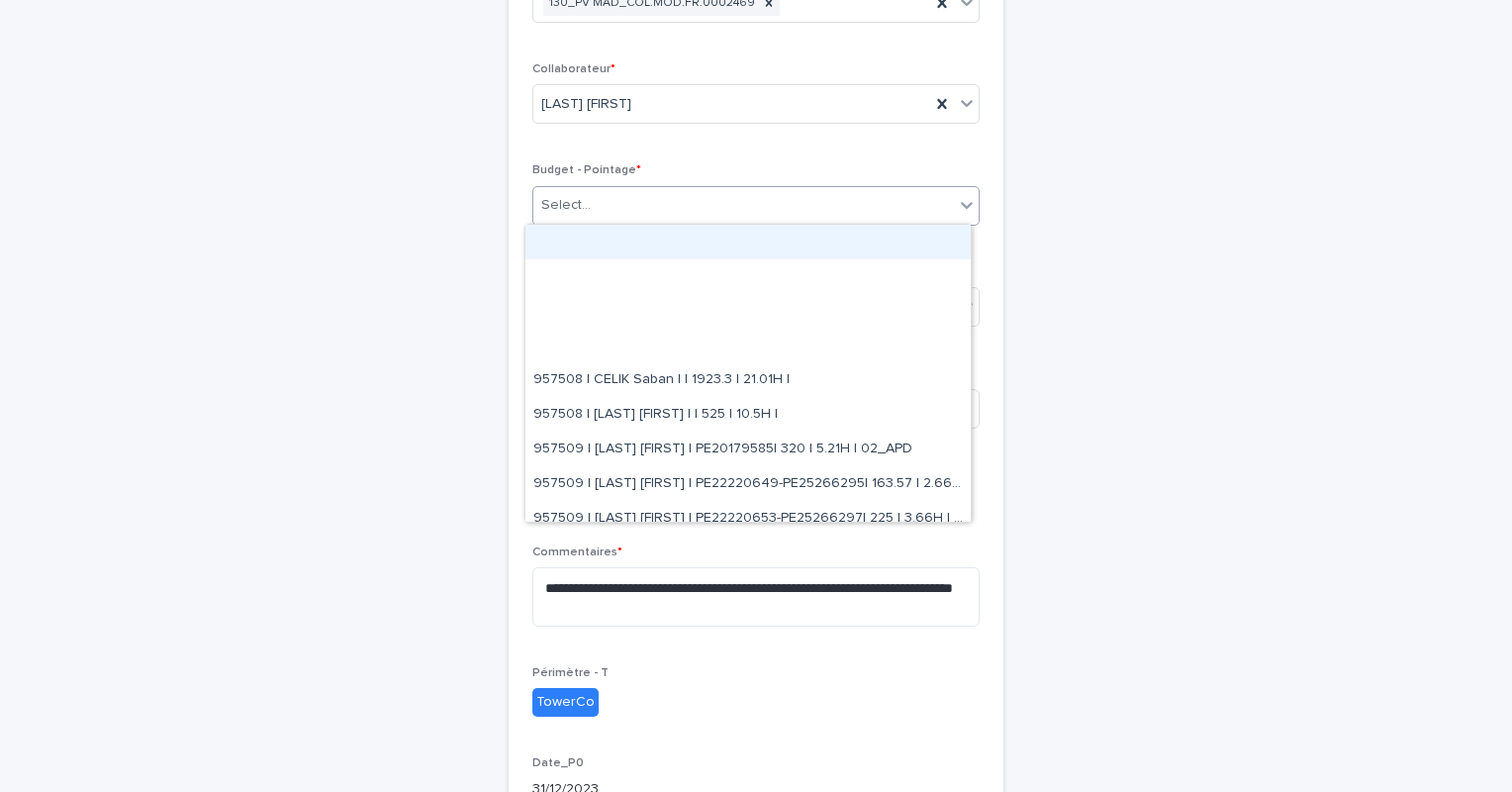 click on "Select..." at bounding box center (743, 205) 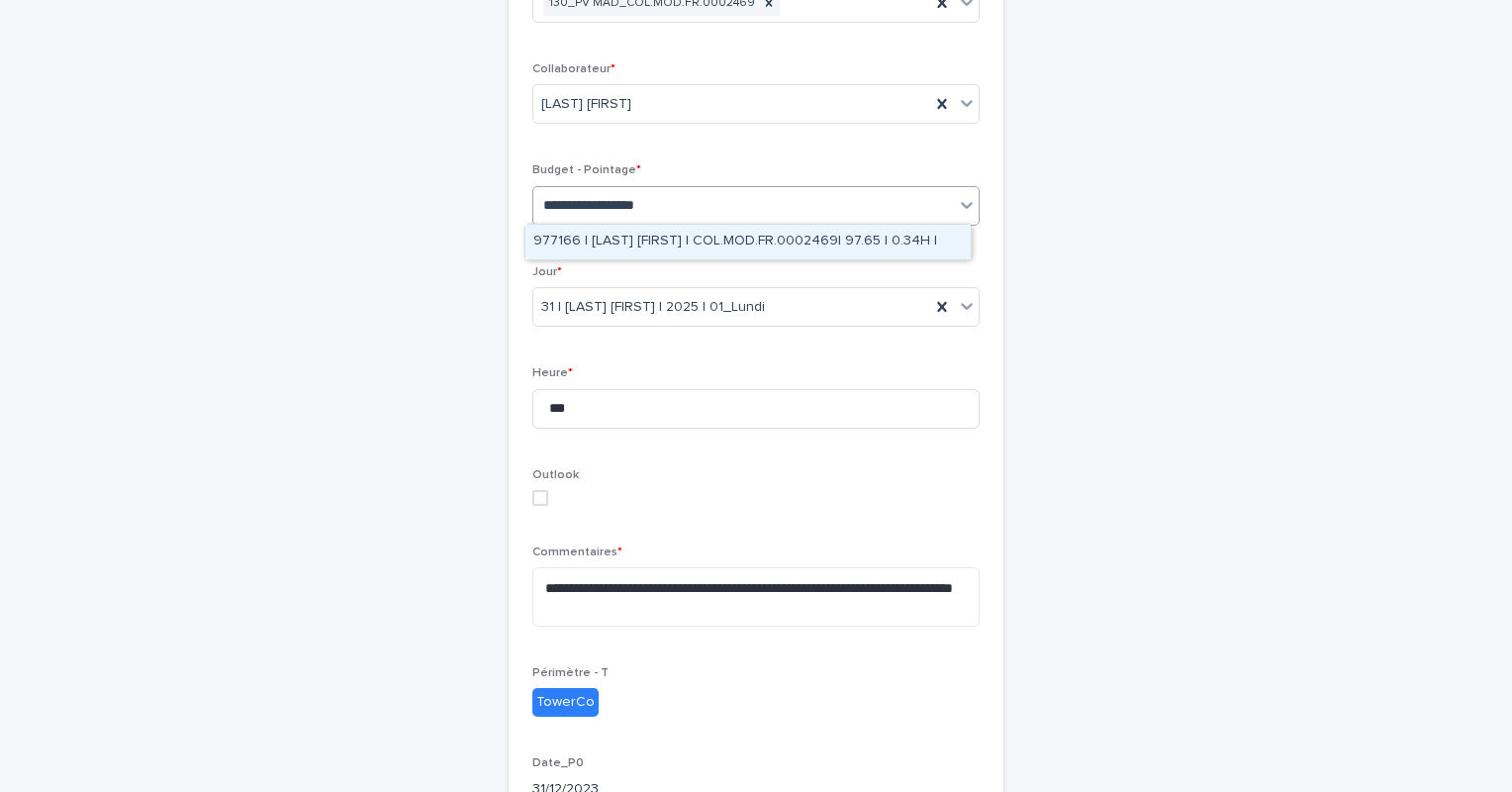 click on "977166 | [LAST] [FIRST] | COL.MOD.FR.0002469| 97.65 | 0.34H  |" at bounding box center [748, 242] 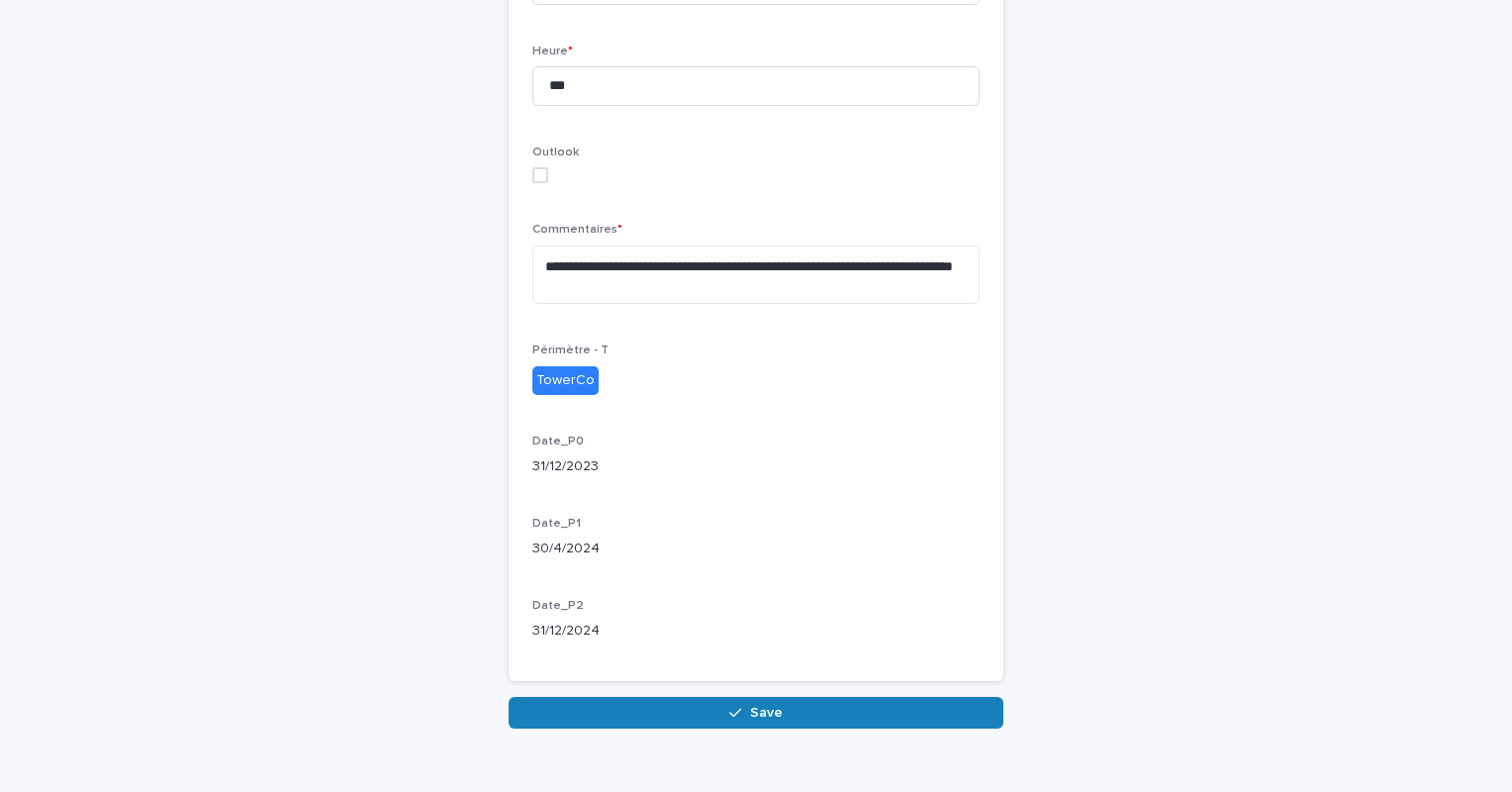 scroll, scrollTop: 632, scrollLeft: 0, axis: vertical 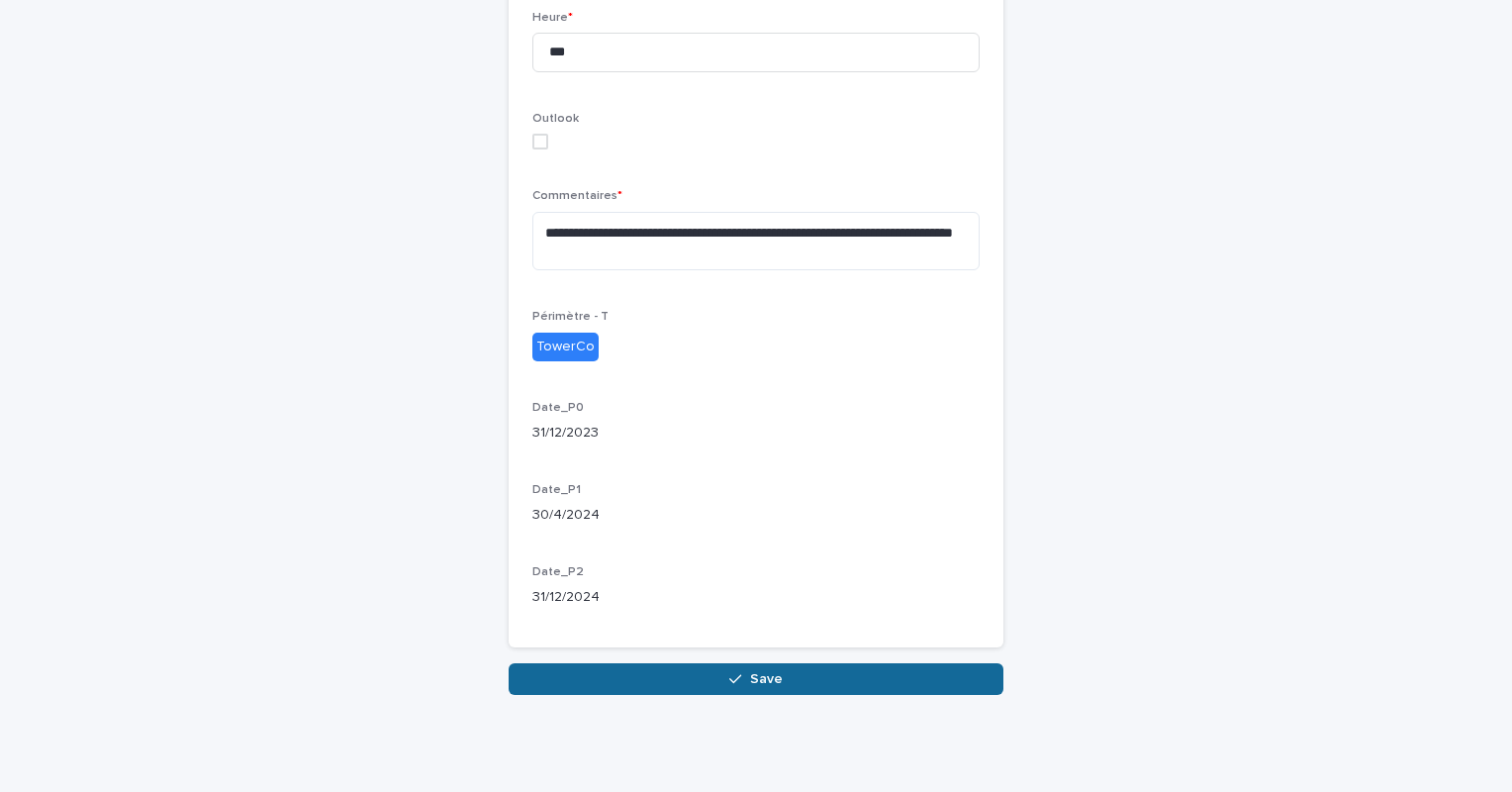 click on "Save" at bounding box center (756, 679) 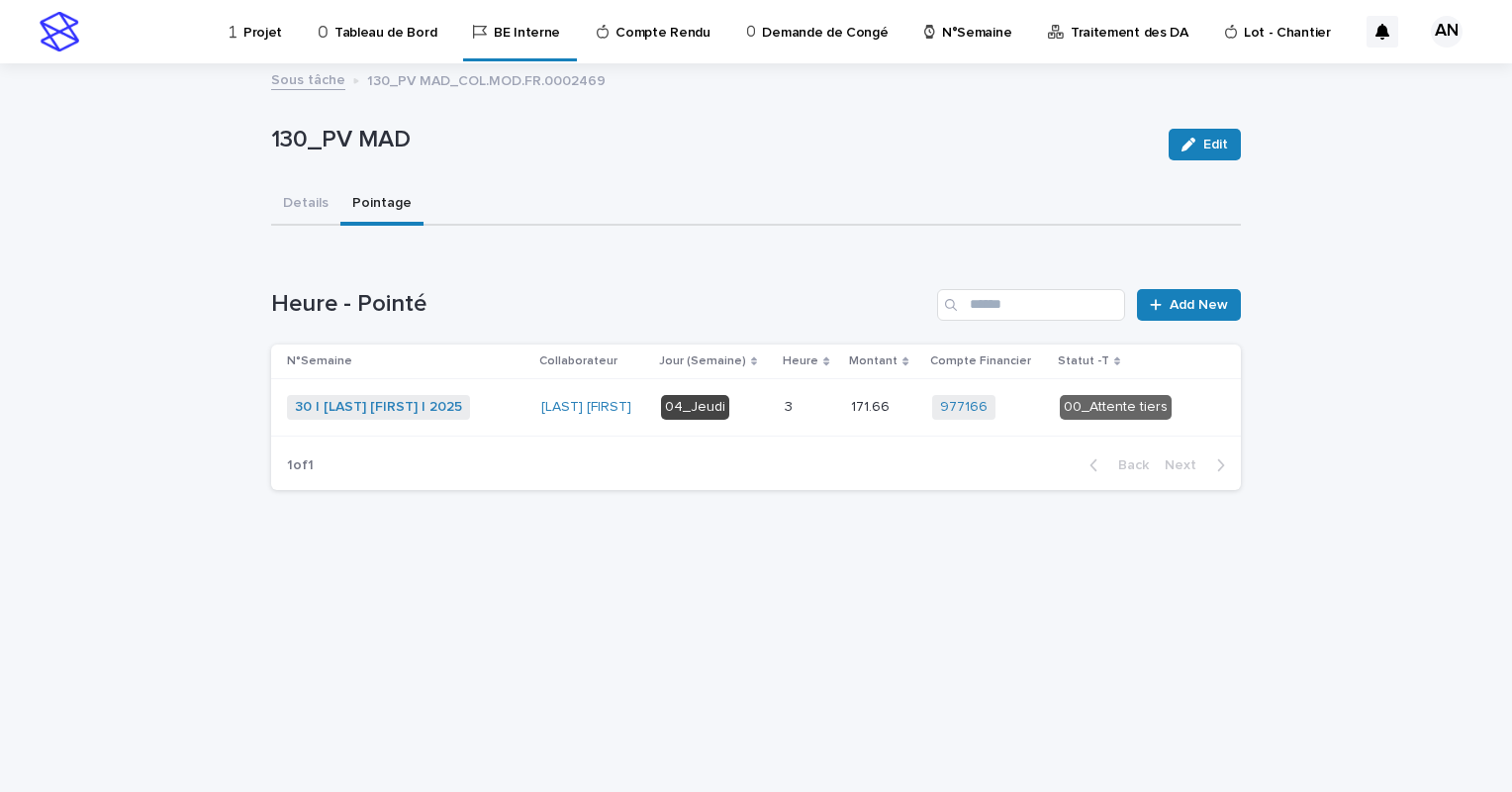 scroll, scrollTop: 0, scrollLeft: 0, axis: both 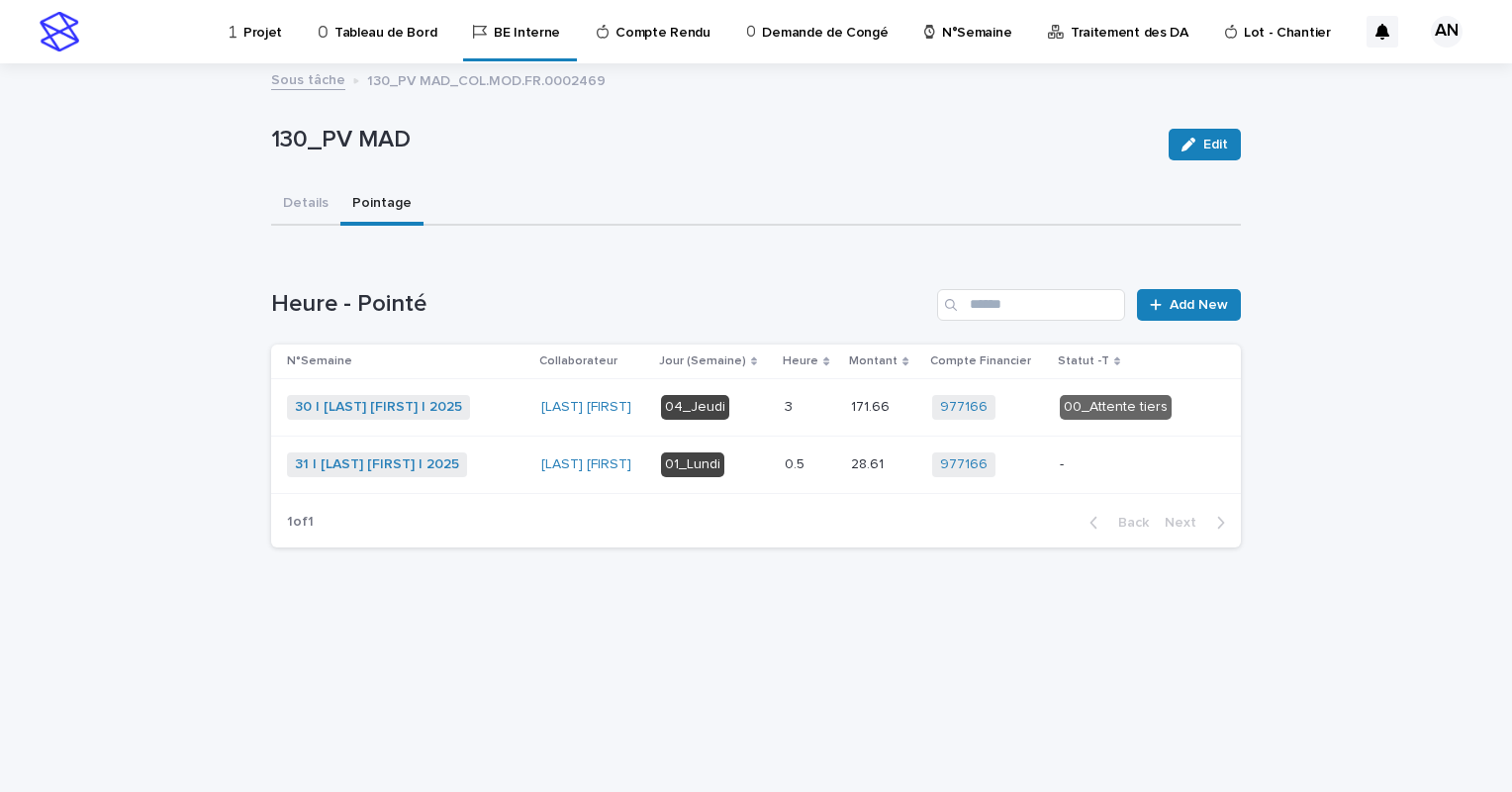 click on "0.5 0.5" at bounding box center [809, 464] 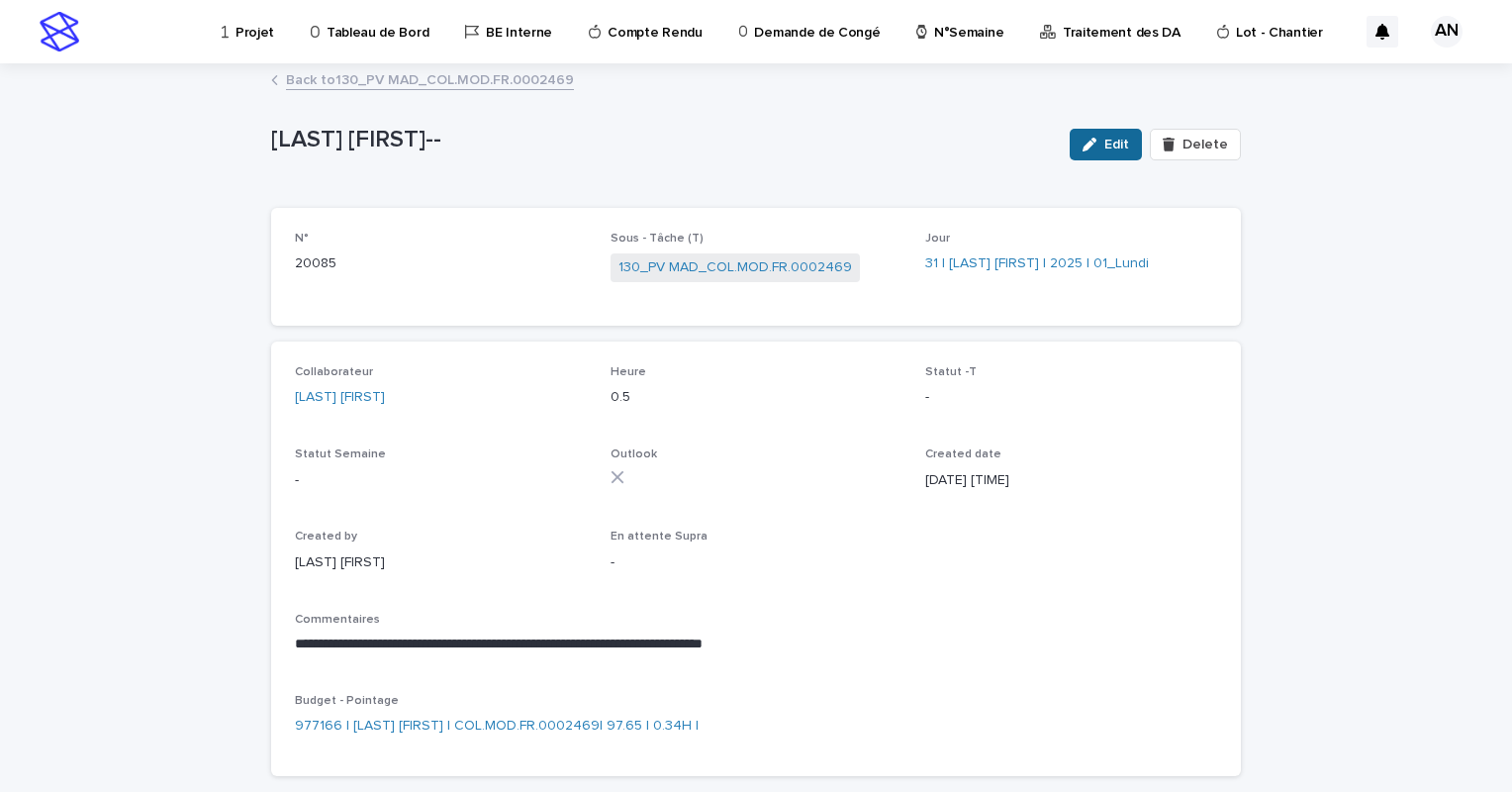 click on "Edit" at bounding box center (1116, 145) 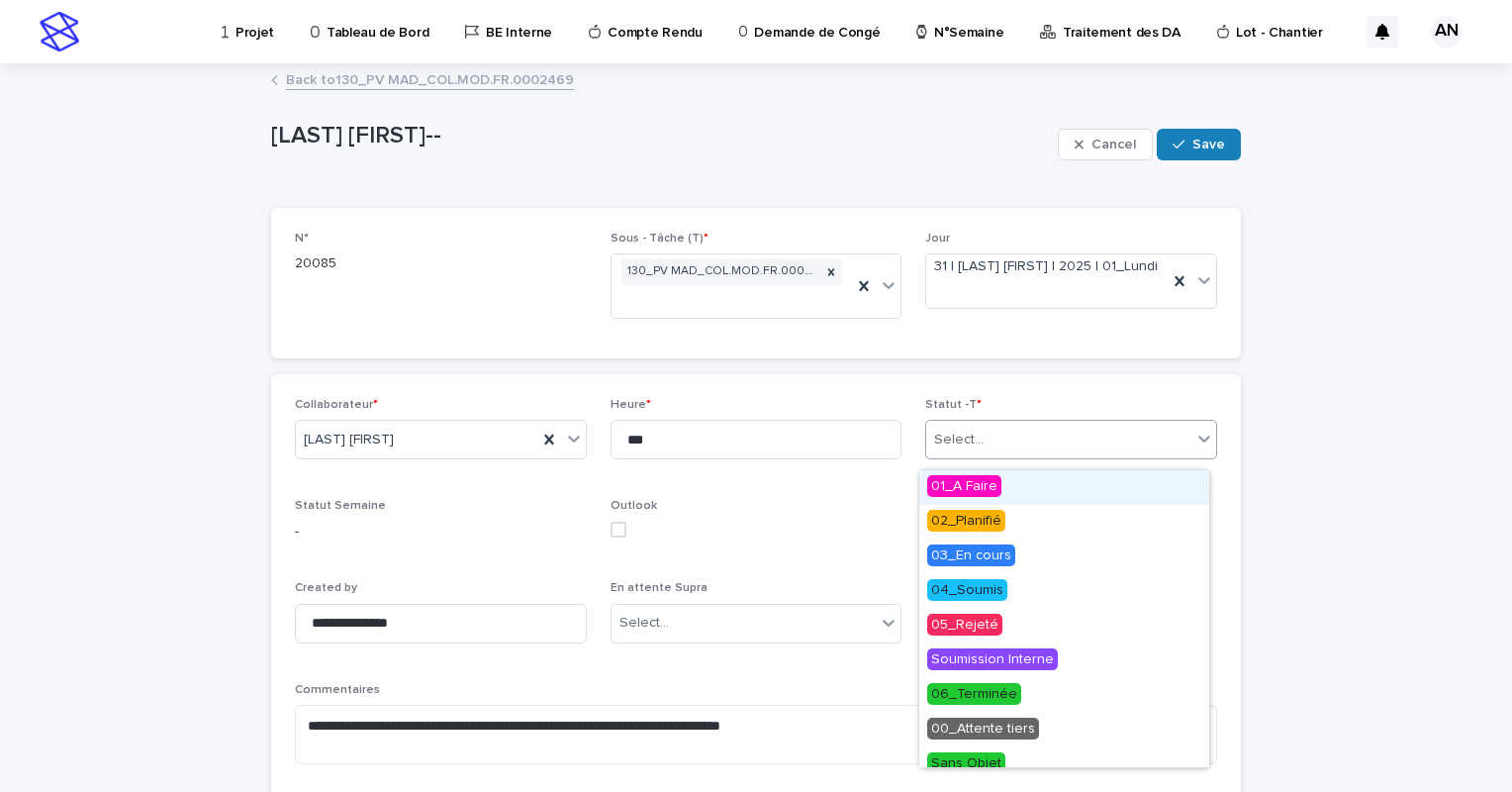 click on "Select..." at bounding box center (1059, 440) 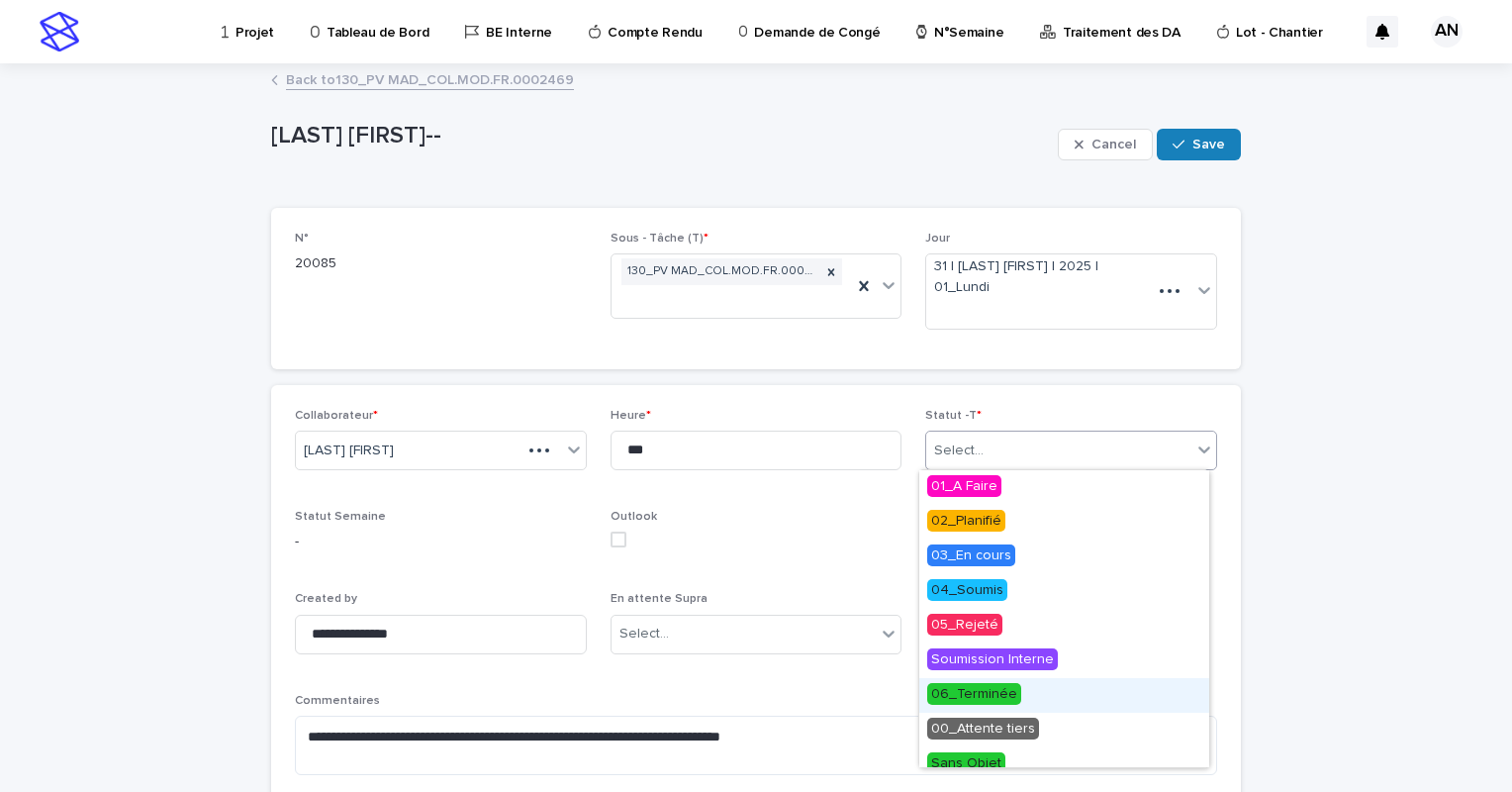 click on "06_Terminée" at bounding box center [974, 694] 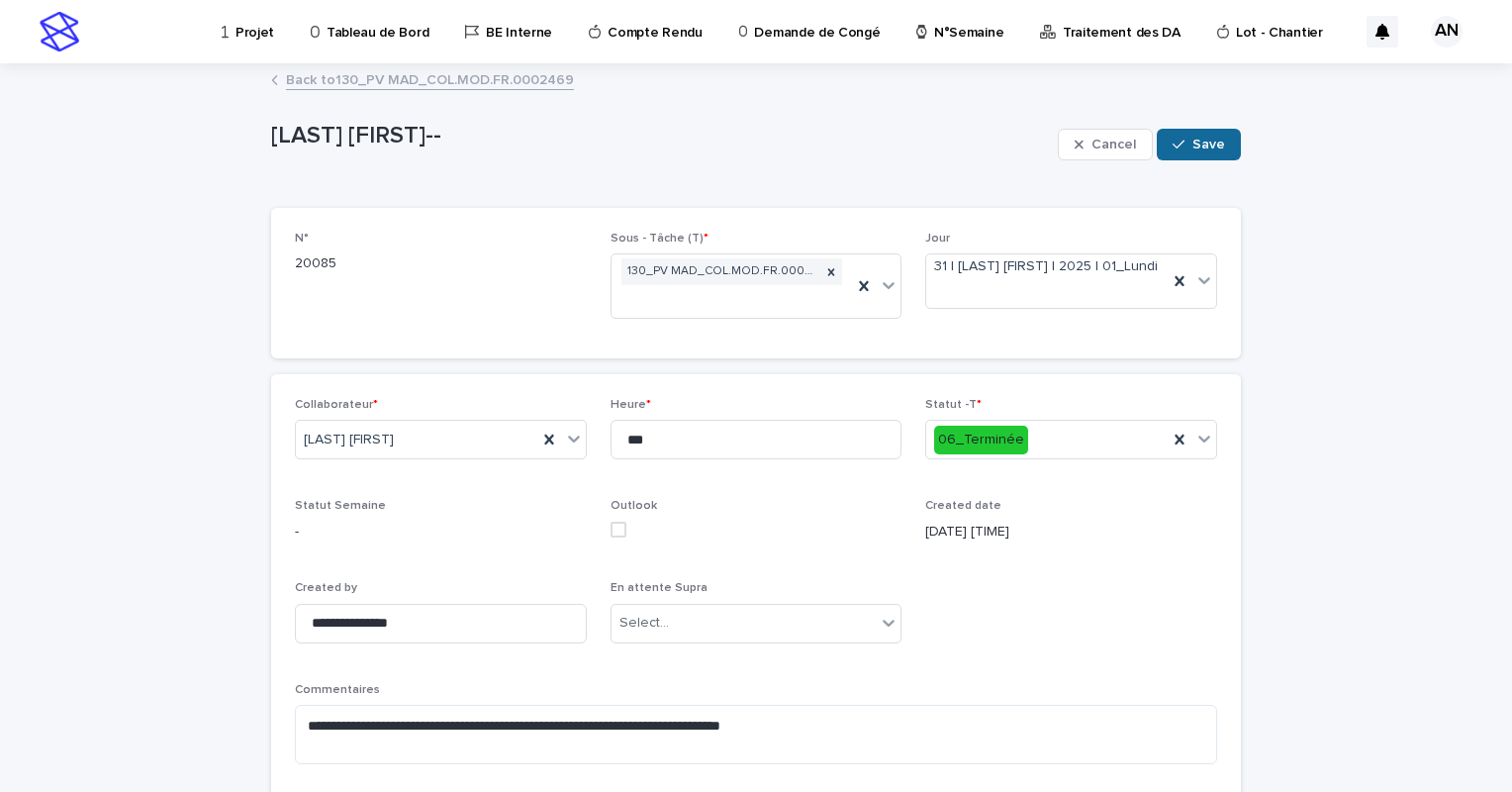 click on "Save" at bounding box center (1208, 145) 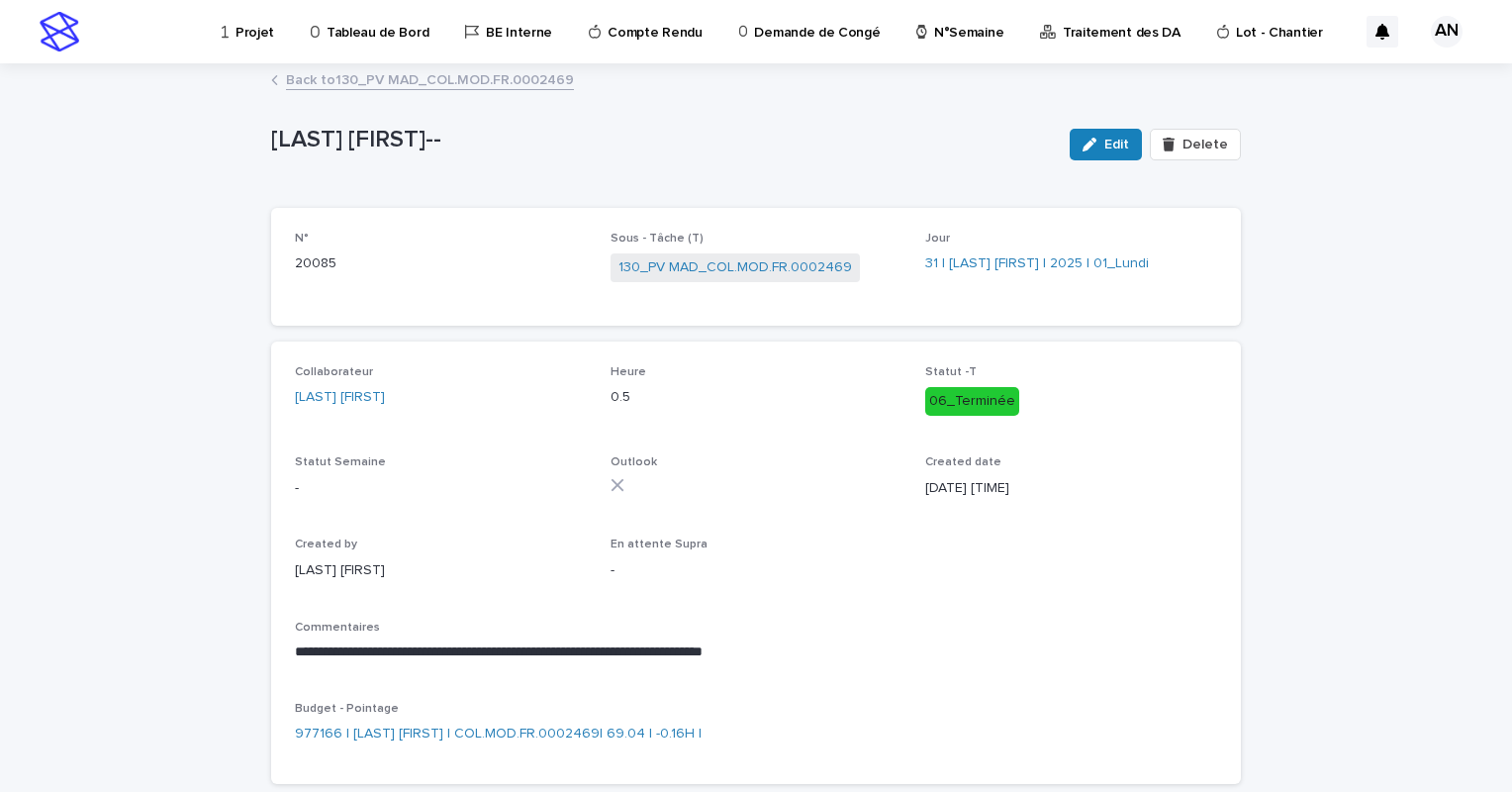 click on "Back to  130_PV MAD_COL.MOD.FR.0002469" at bounding box center [429, 78] 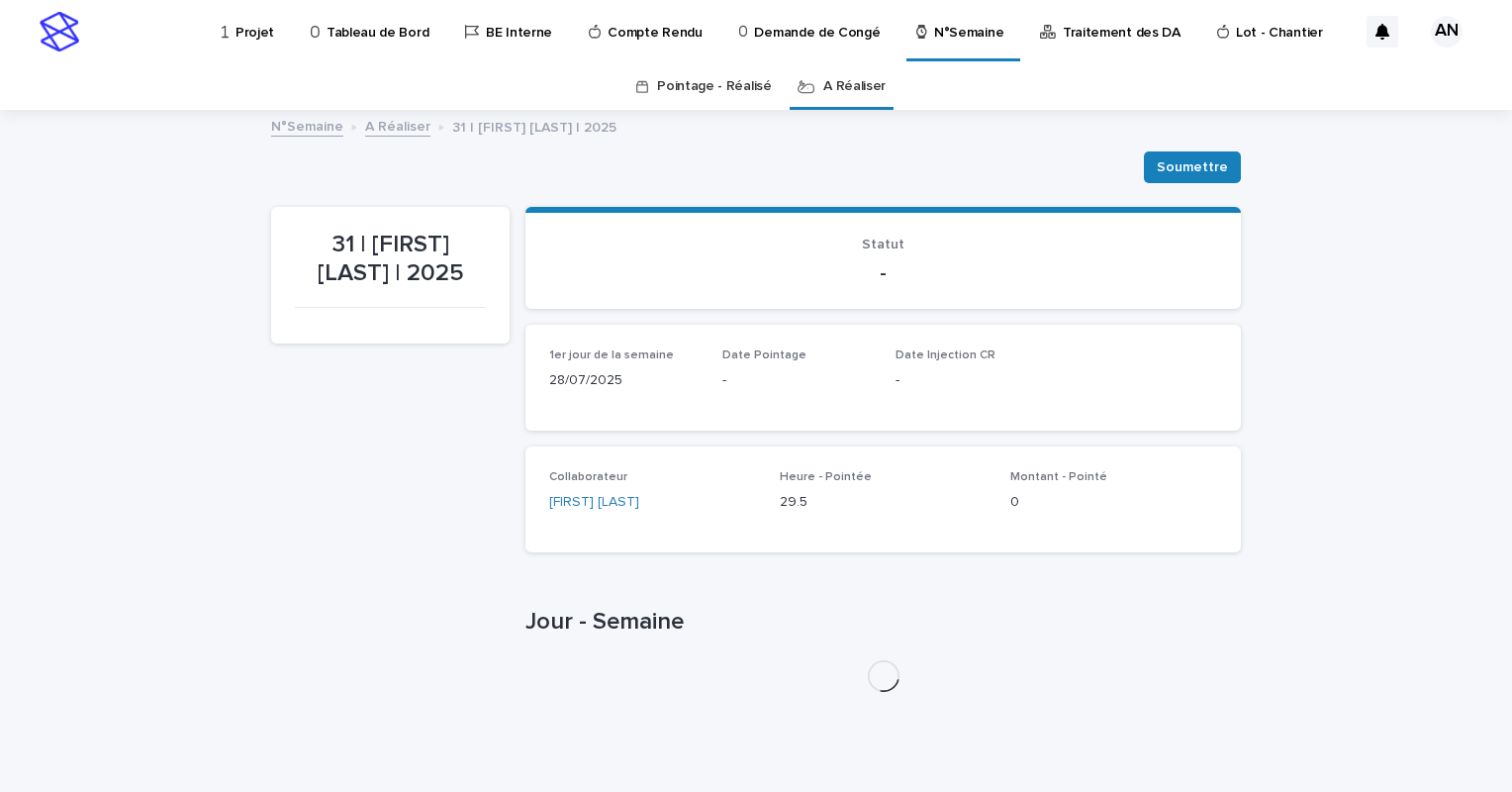 scroll, scrollTop: 0, scrollLeft: 0, axis: both 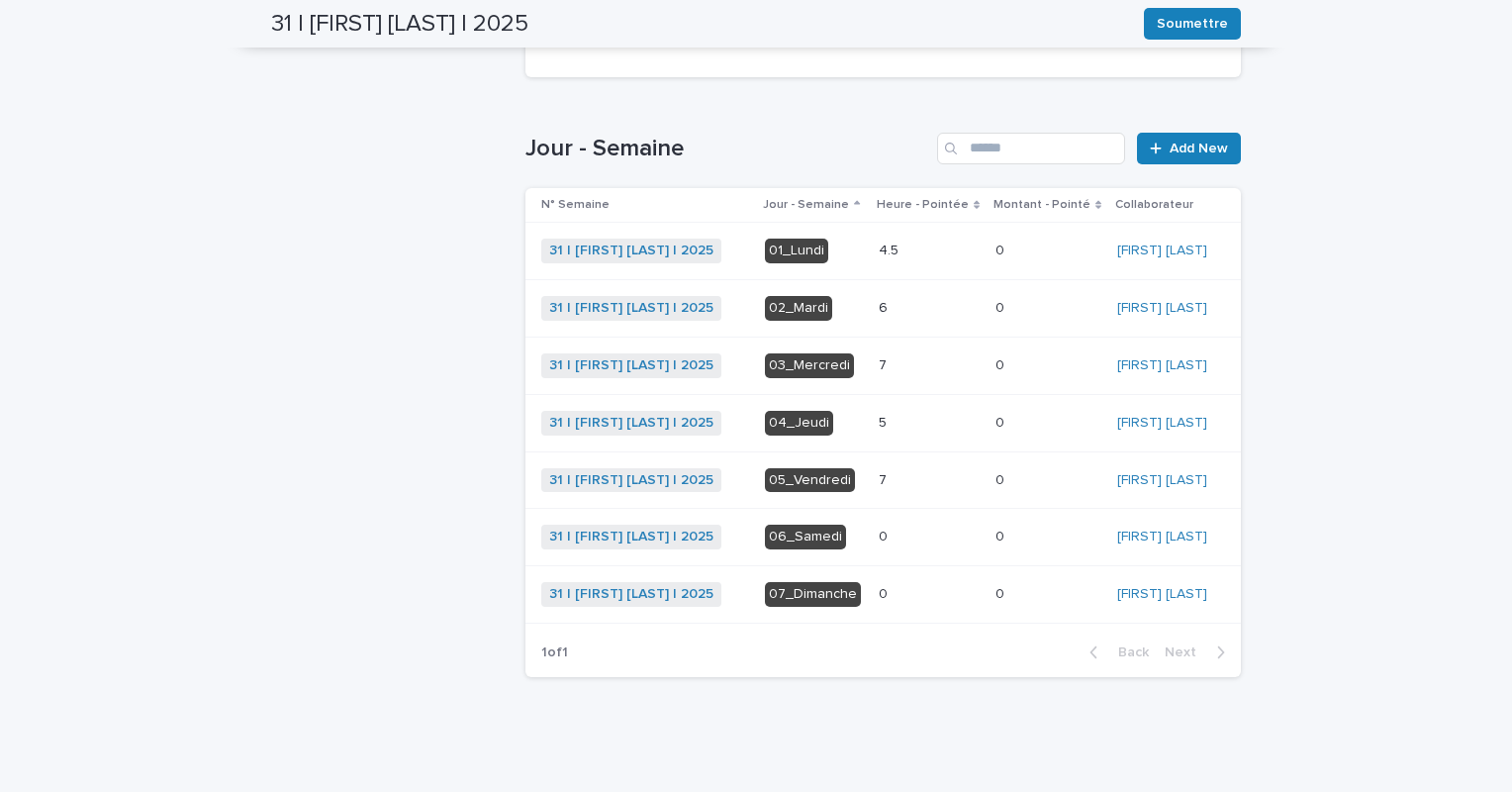 click at bounding box center (929, 423) 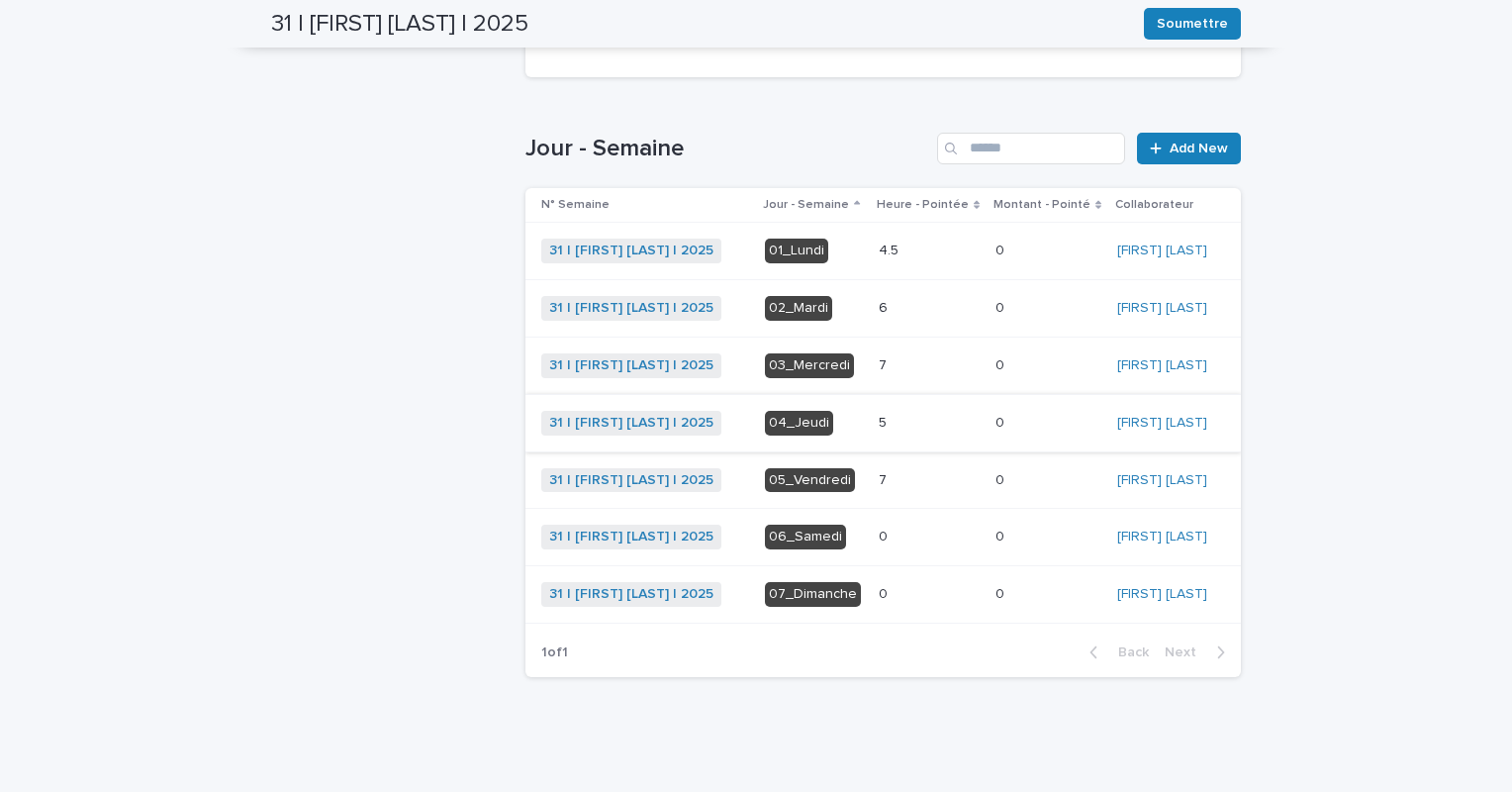 scroll, scrollTop: 0, scrollLeft: 0, axis: both 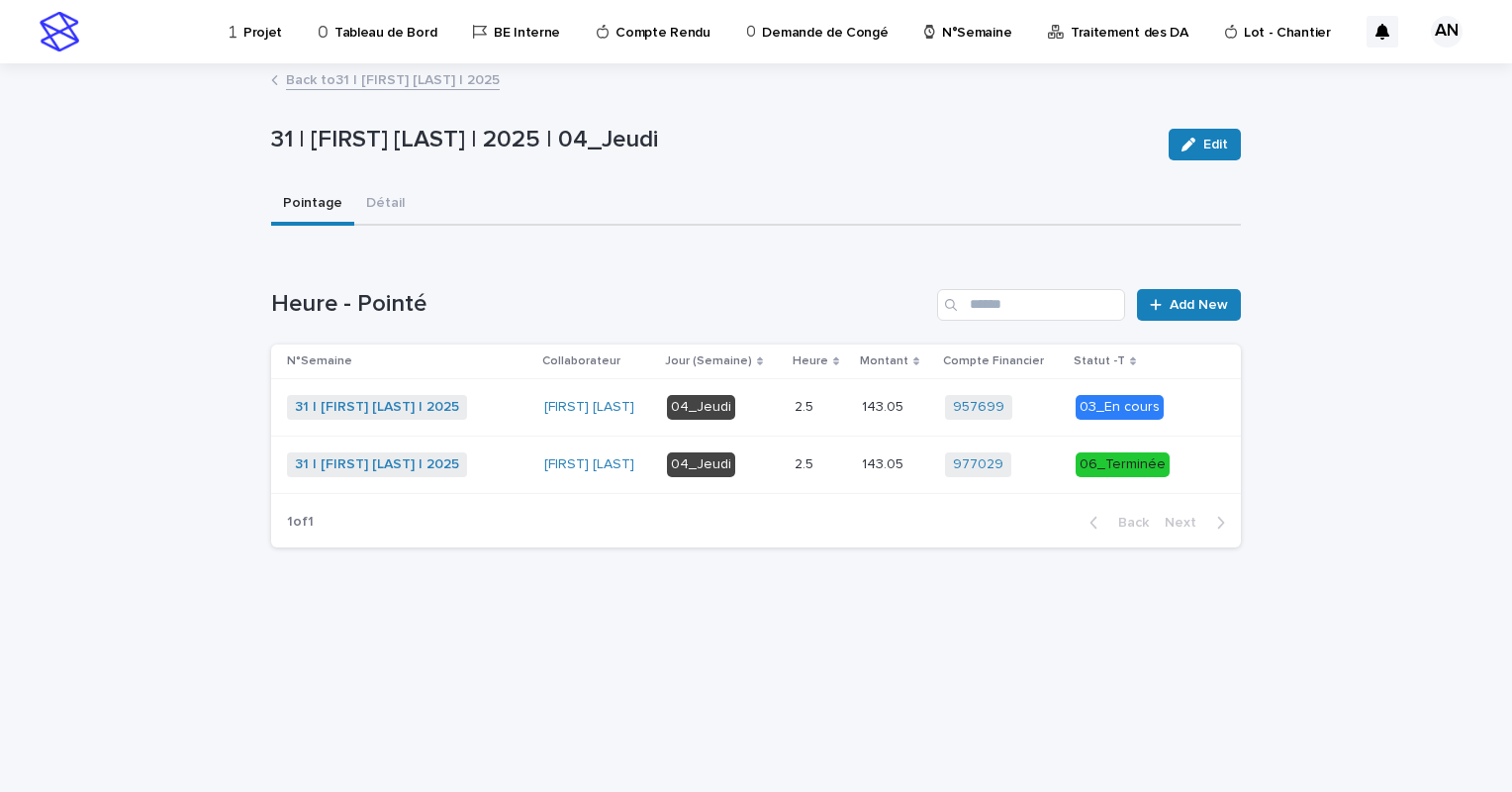 click on "Back to  31 | AIT_MALEK Nizam | 2025" at bounding box center [393, 78] 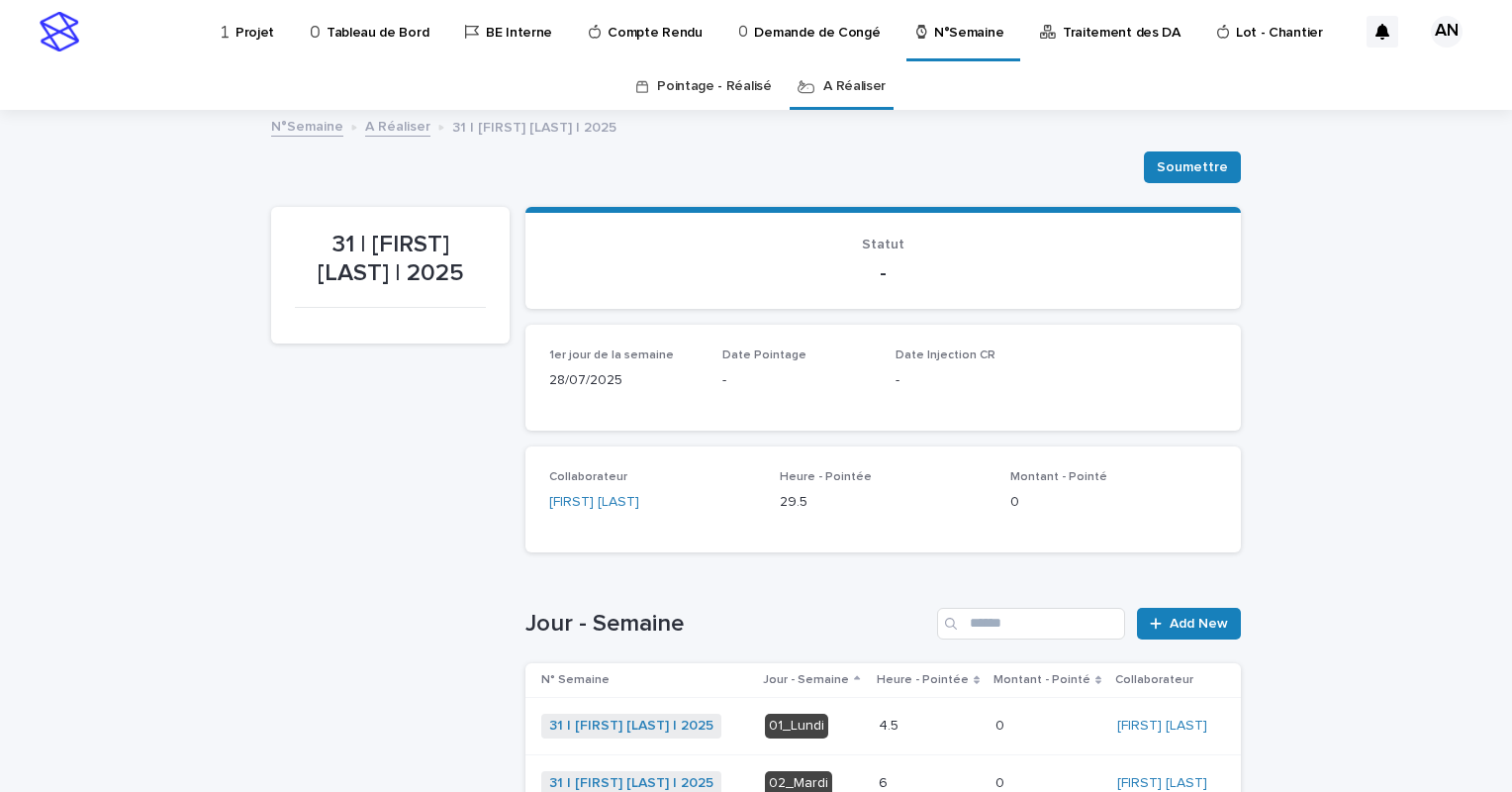 scroll, scrollTop: 63, scrollLeft: 0, axis: vertical 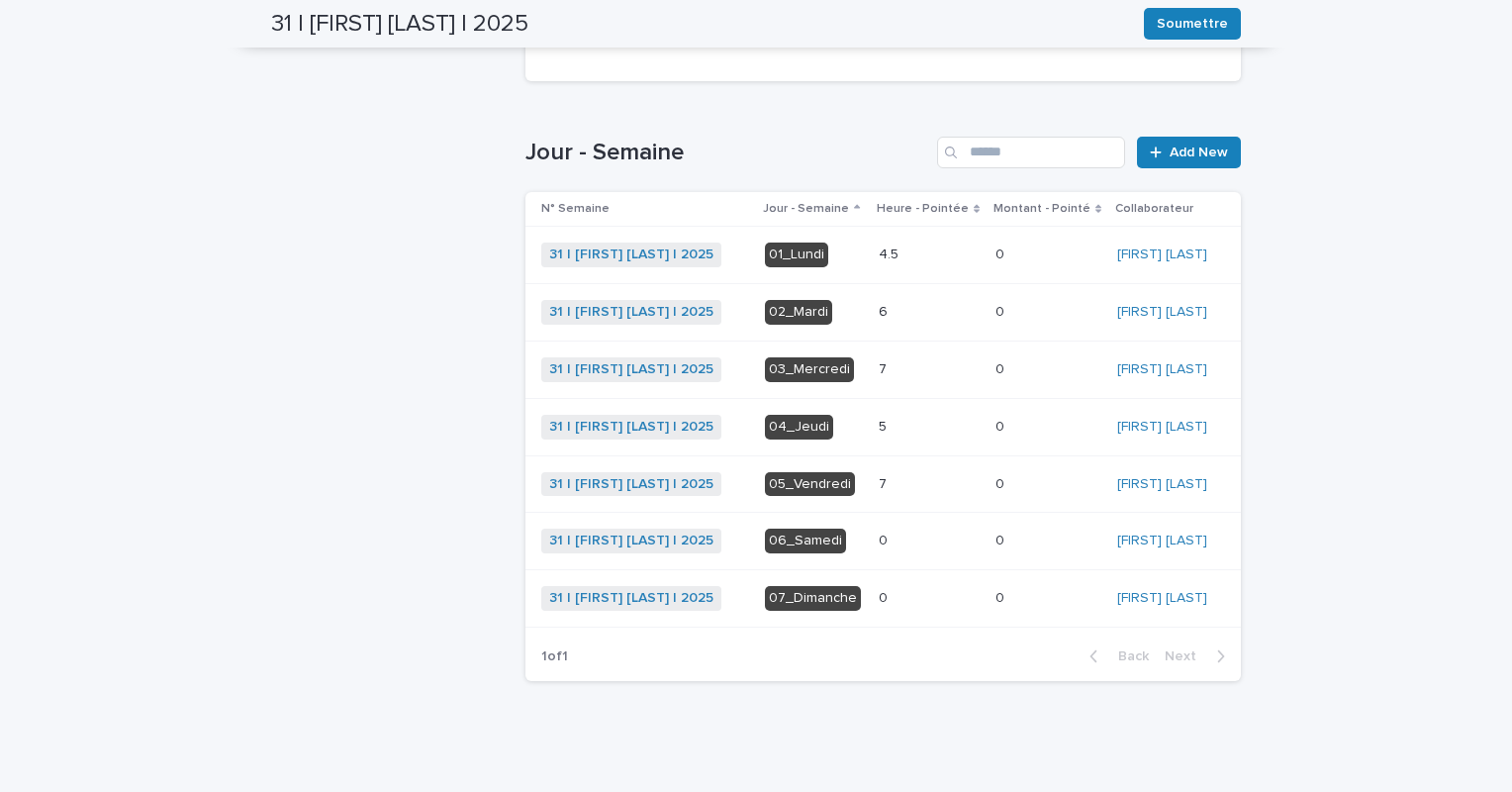 click on "5 5" at bounding box center (929, 427) 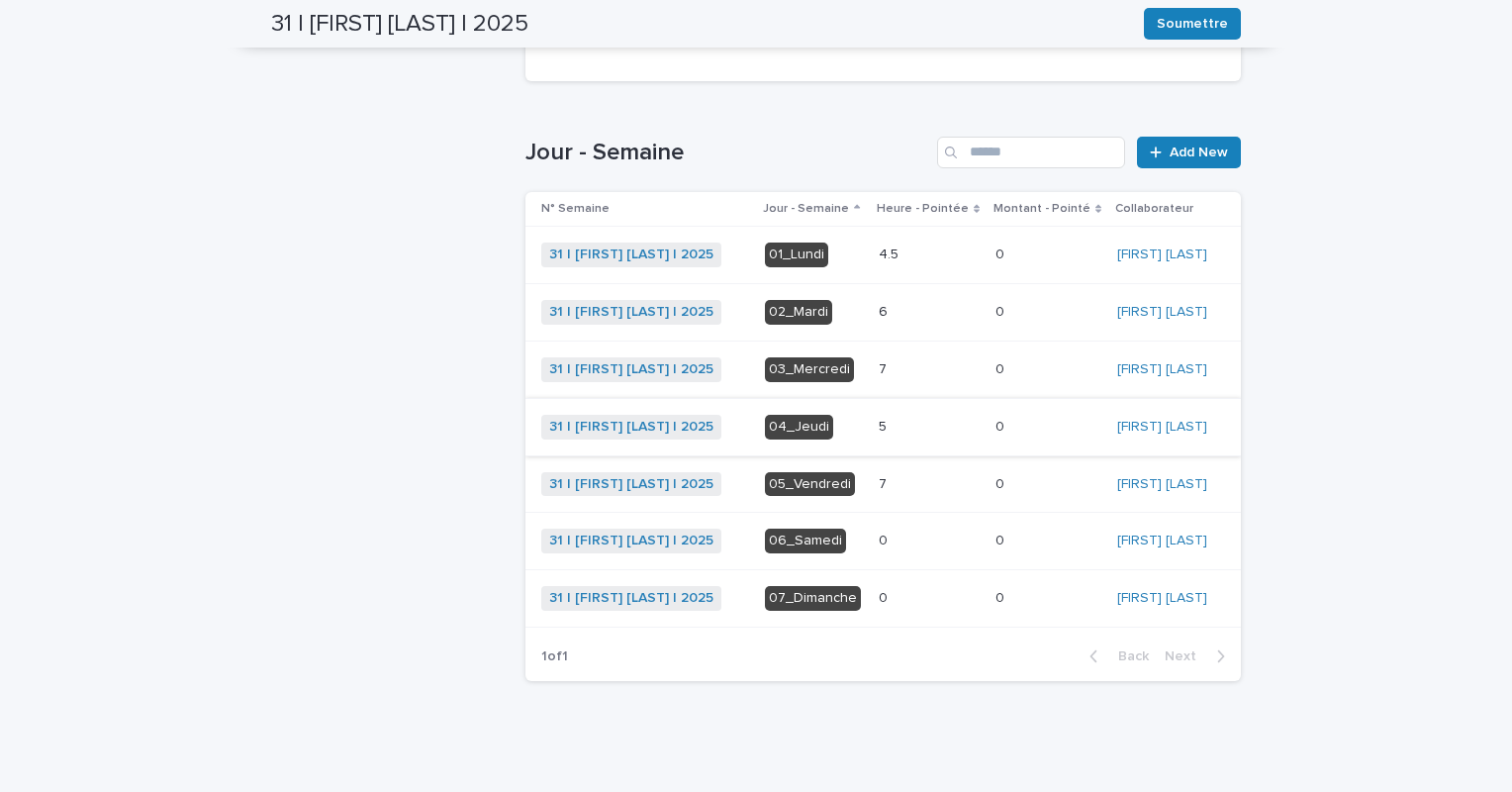 scroll, scrollTop: 0, scrollLeft: 0, axis: both 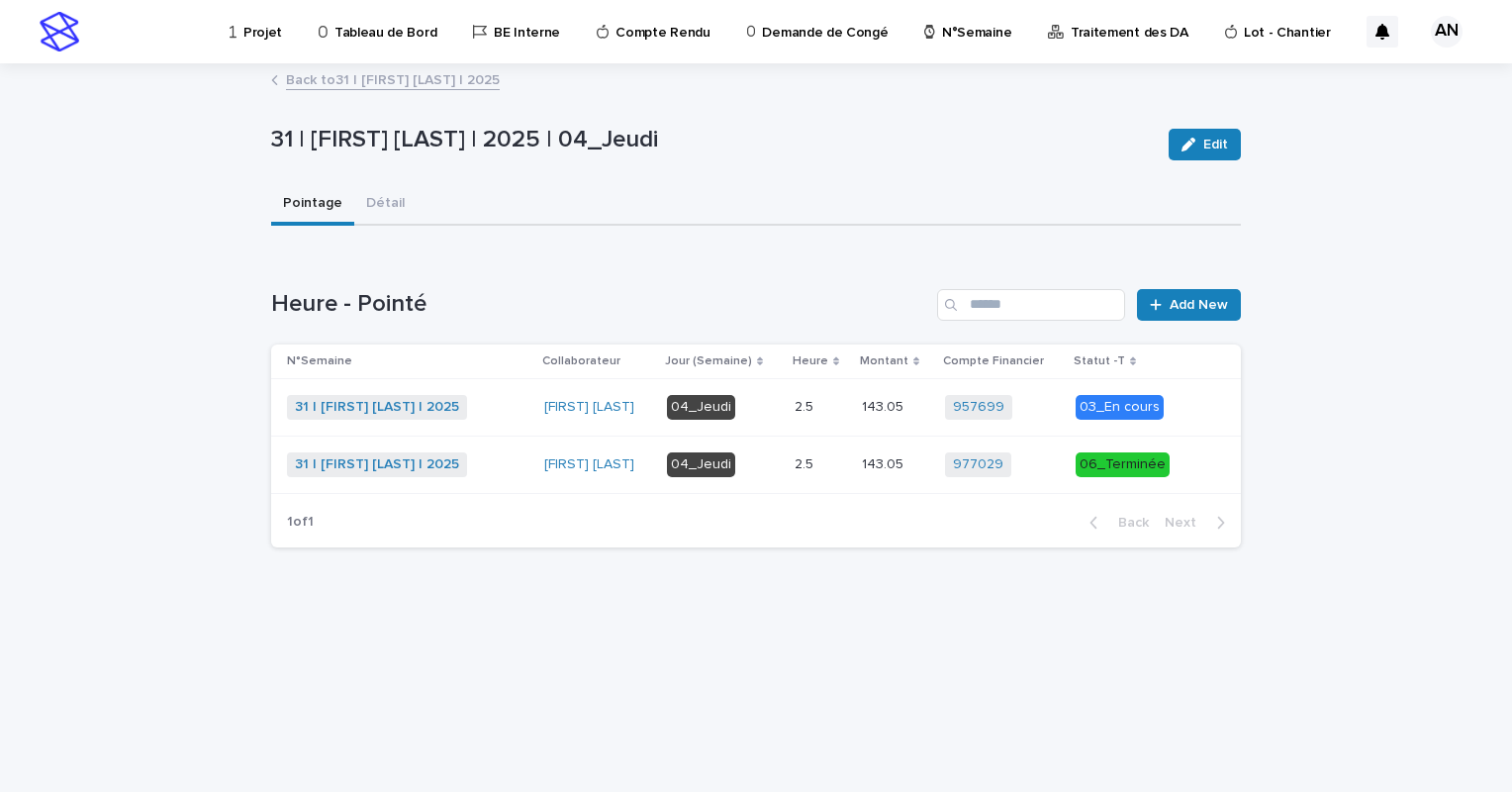 click on "Back to  31 | AIT_MALEK Nizam | 2025" at bounding box center [393, 78] 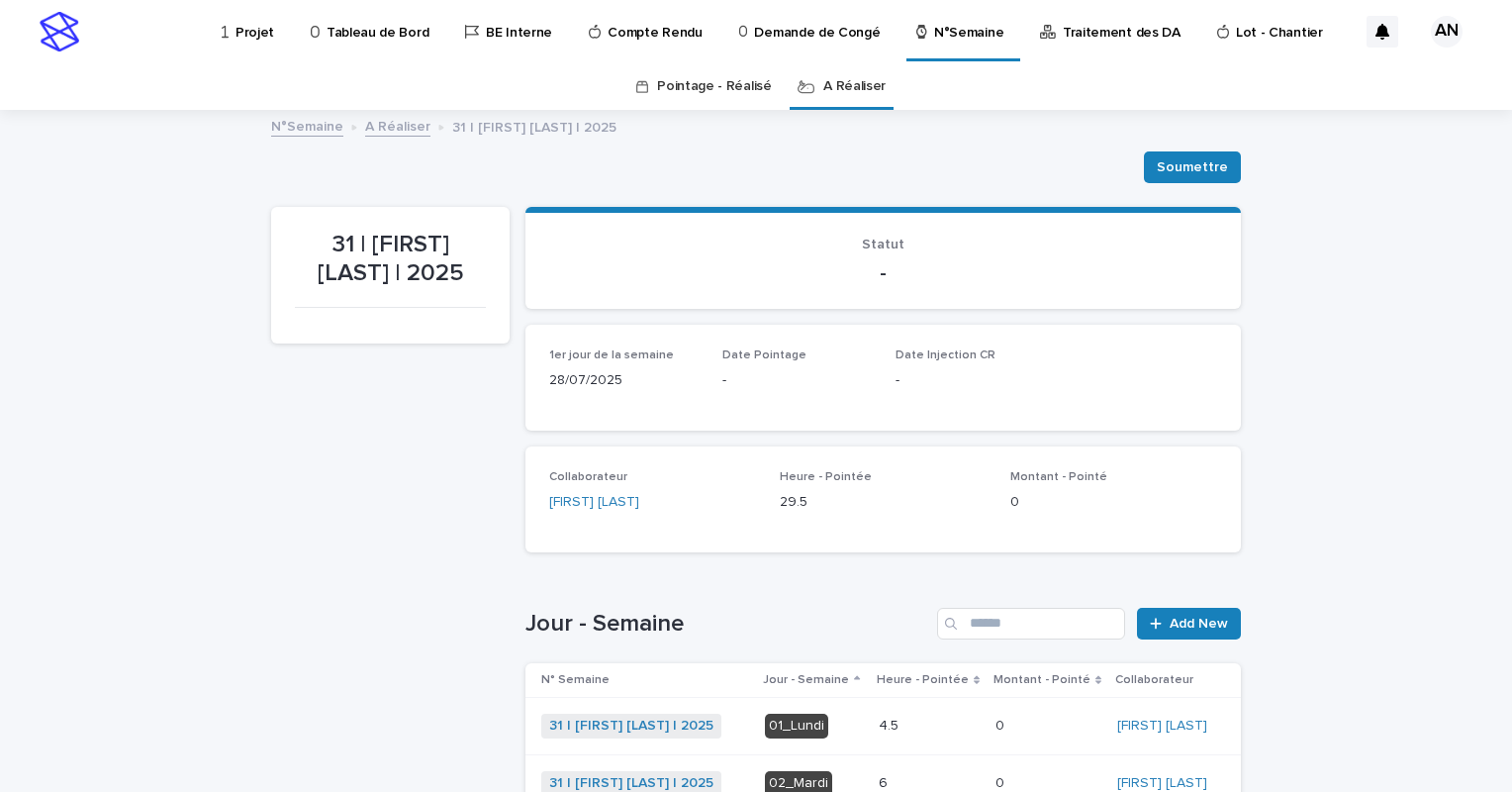 scroll, scrollTop: 63, scrollLeft: 0, axis: vertical 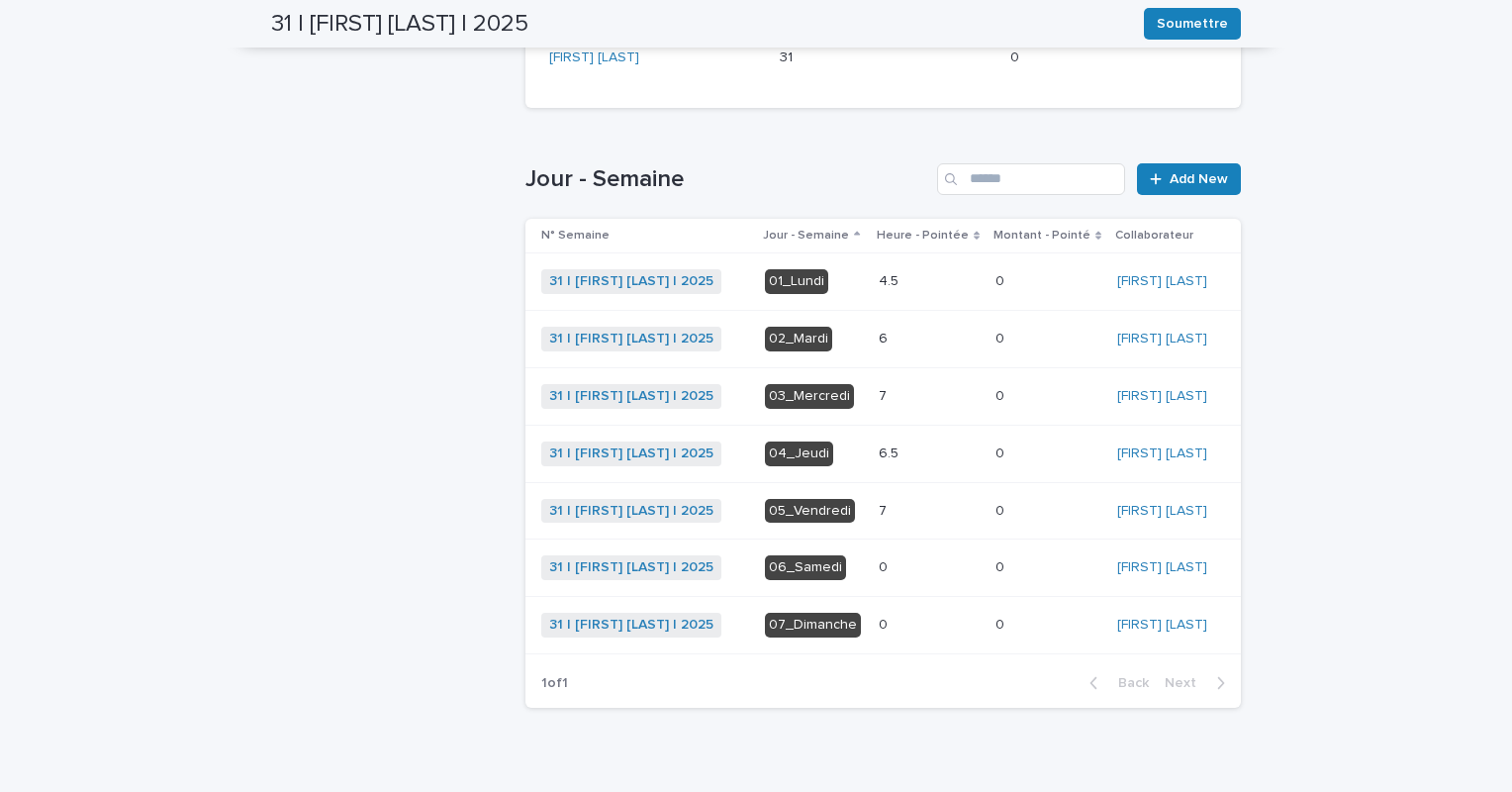 click at bounding box center (929, 453) 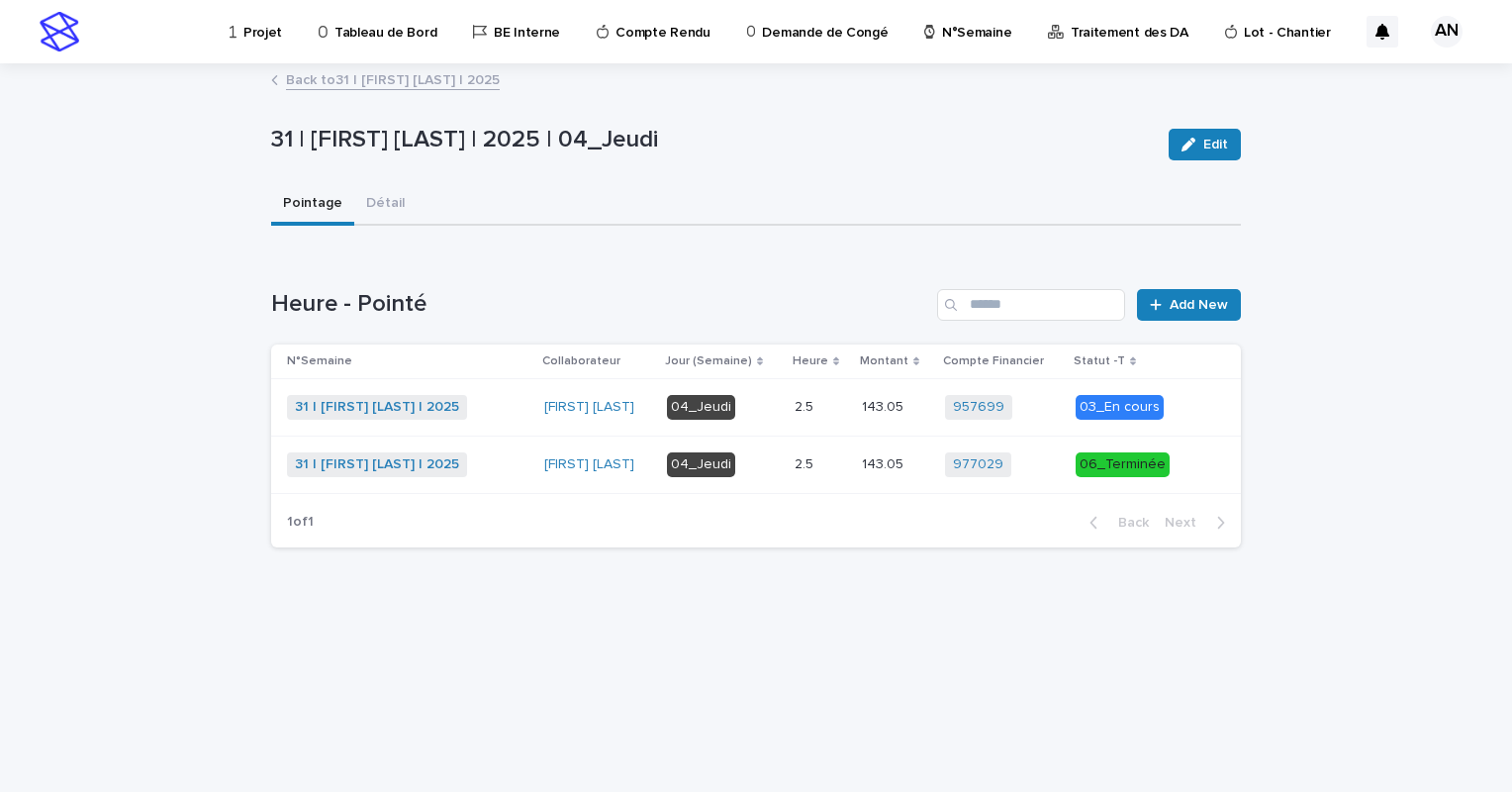 scroll, scrollTop: 0, scrollLeft: 0, axis: both 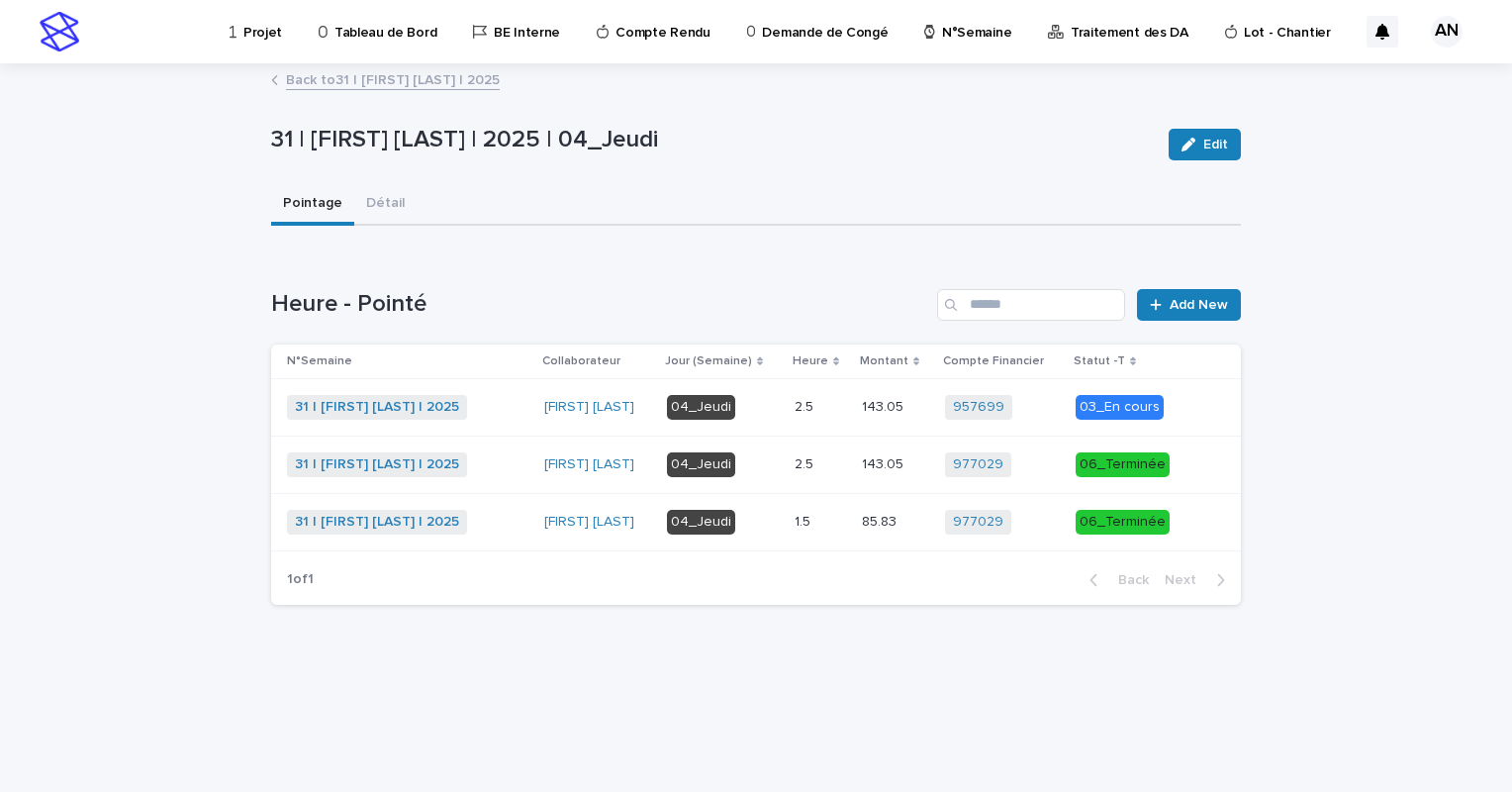 click at bounding box center (820, 464) 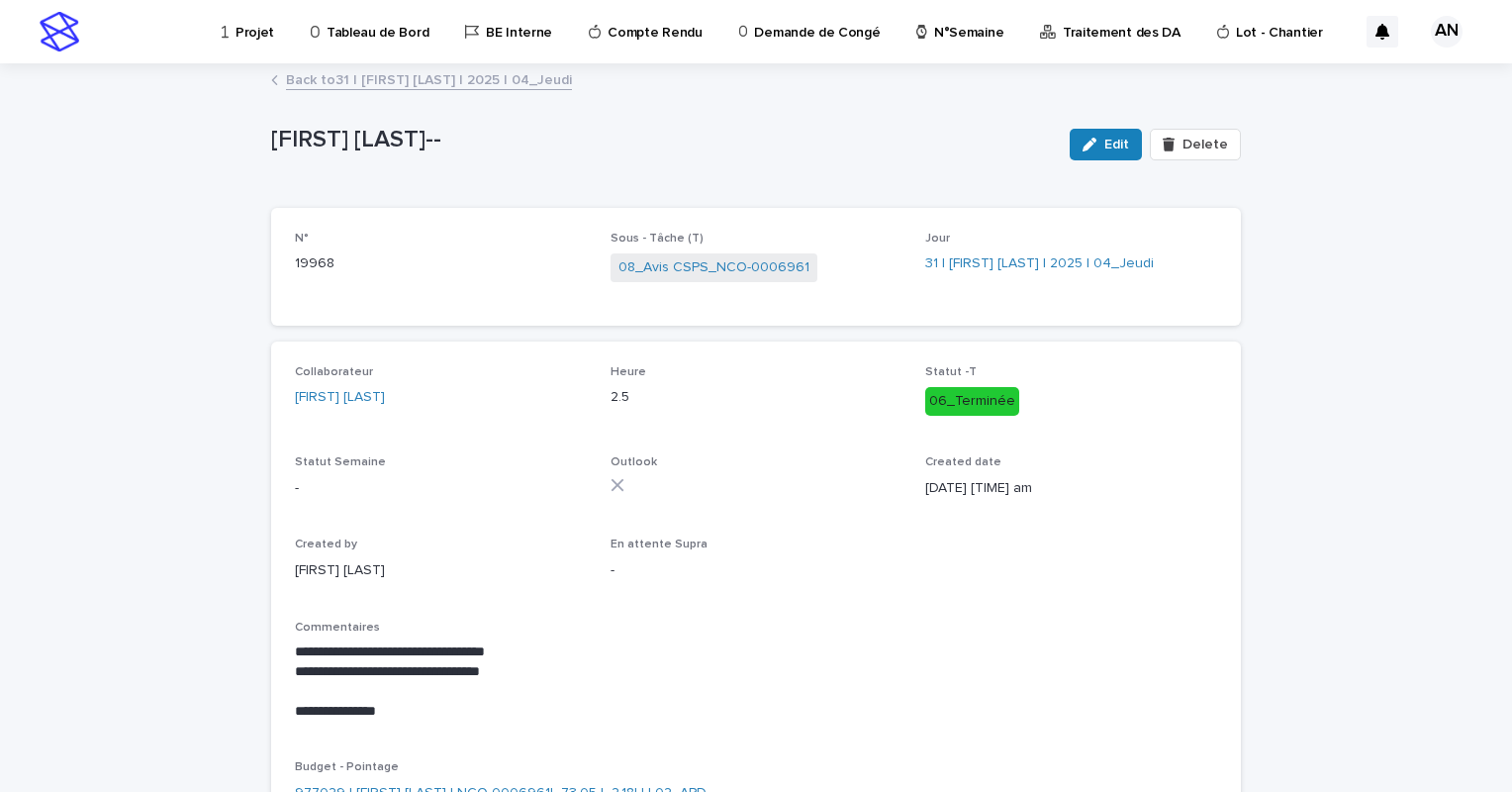 click on "Back to  31 | AIT_MALEK Nizam | 2025 | 04_Jeudi" at bounding box center [428, 78] 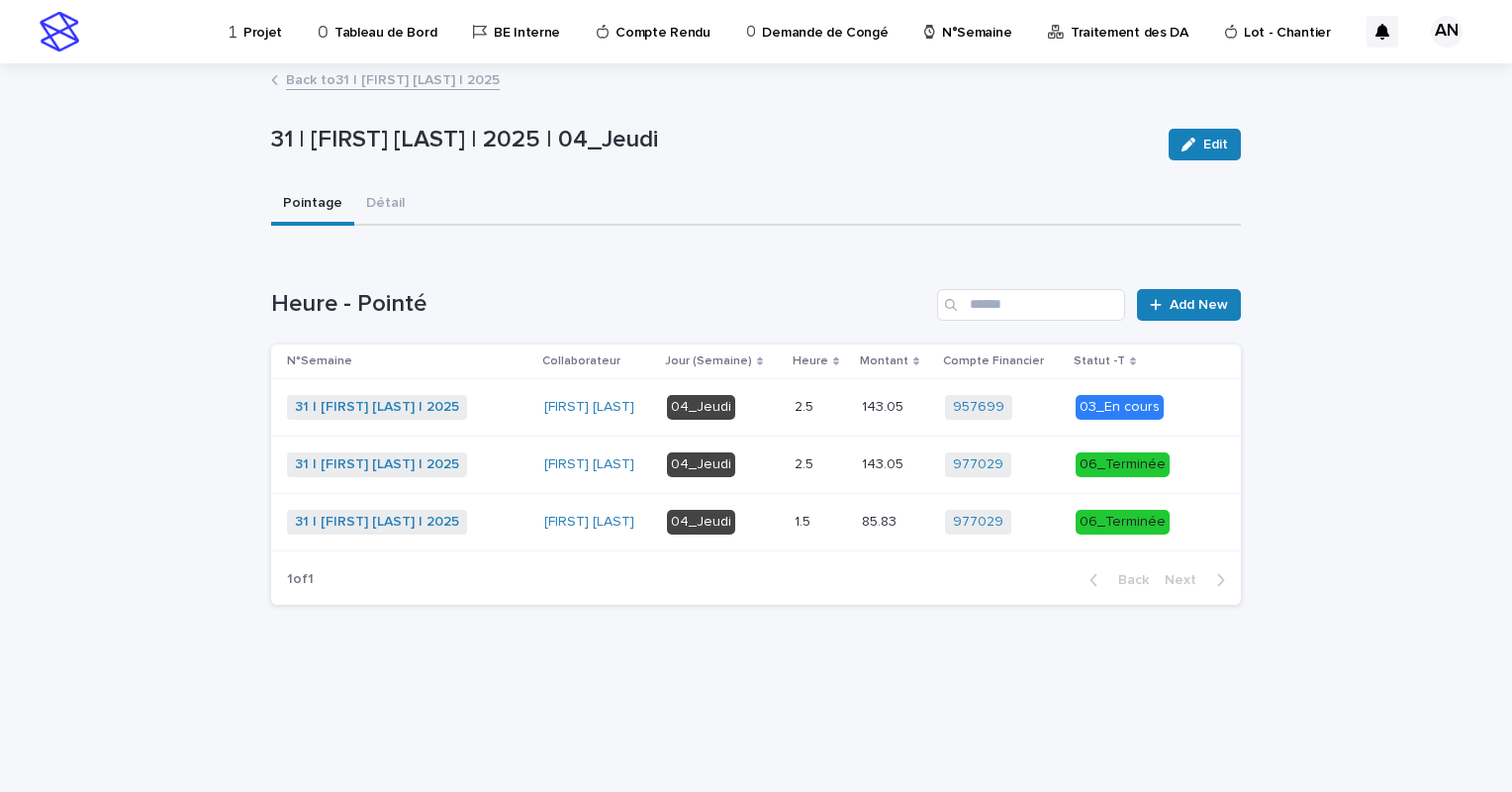 click at bounding box center (820, 464) 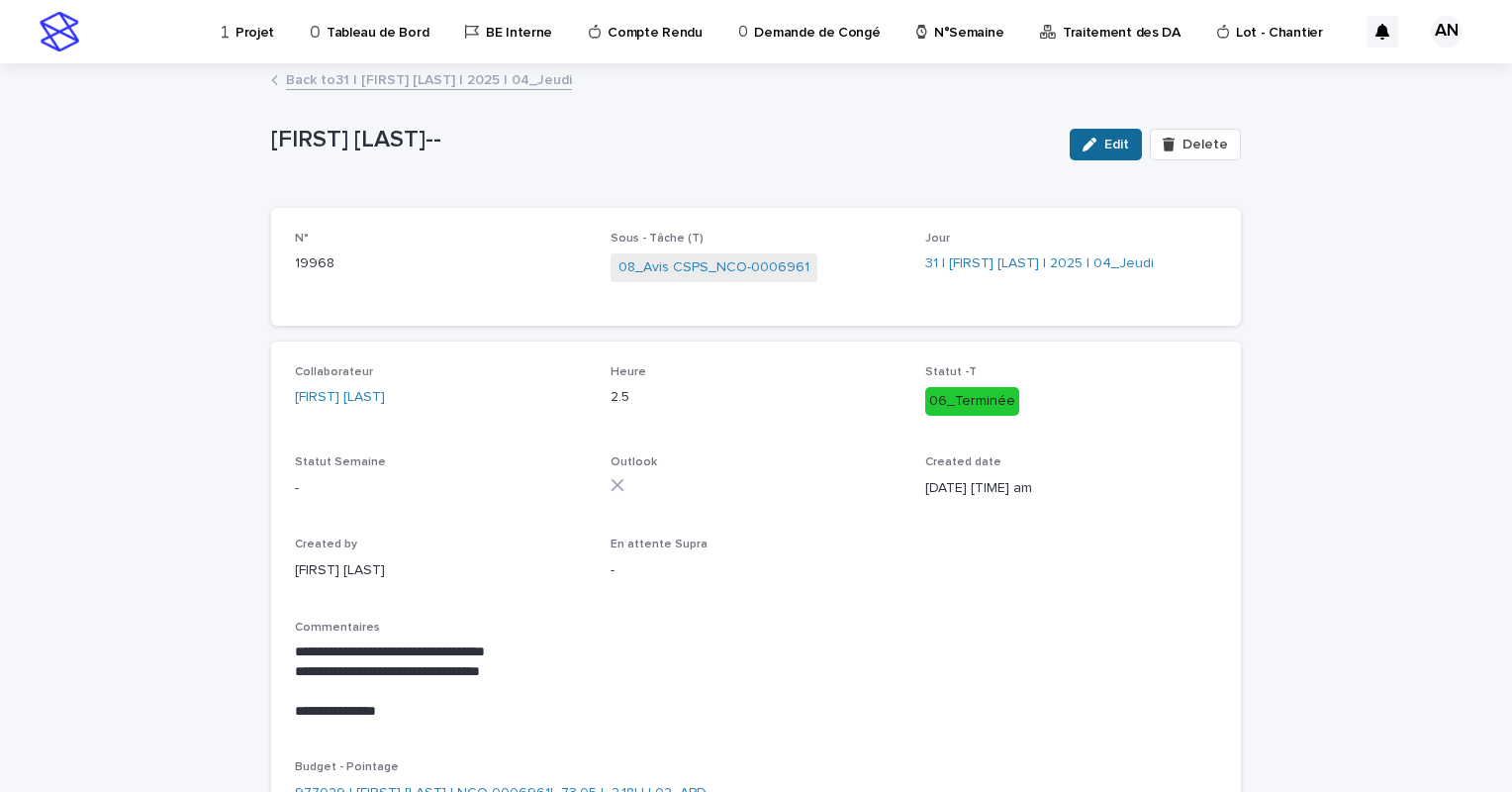 click on "Edit" at bounding box center (1116, 145) 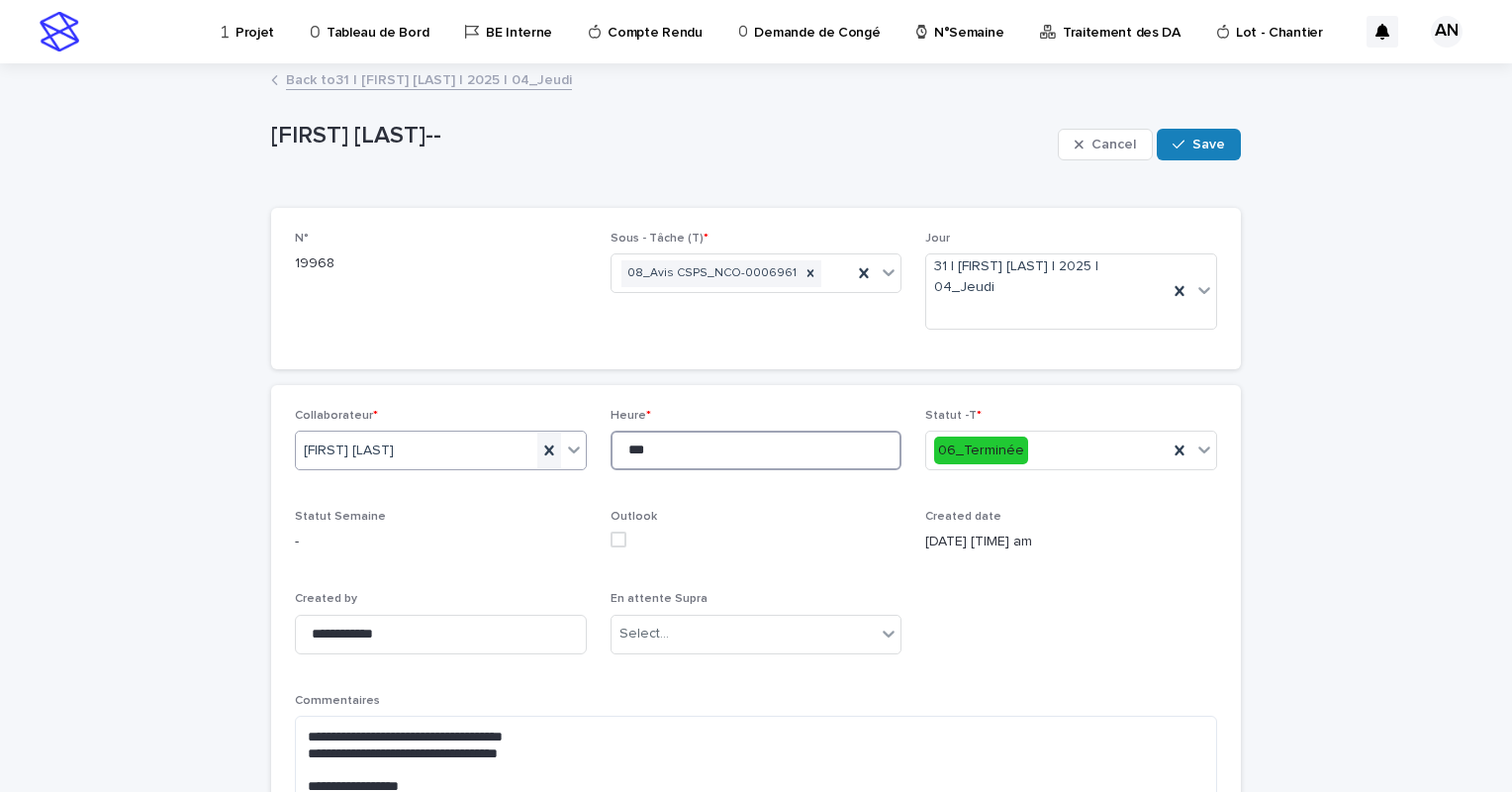 drag, startPoint x: 653, startPoint y: 450, endPoint x: 542, endPoint y: 454, distance: 111.072 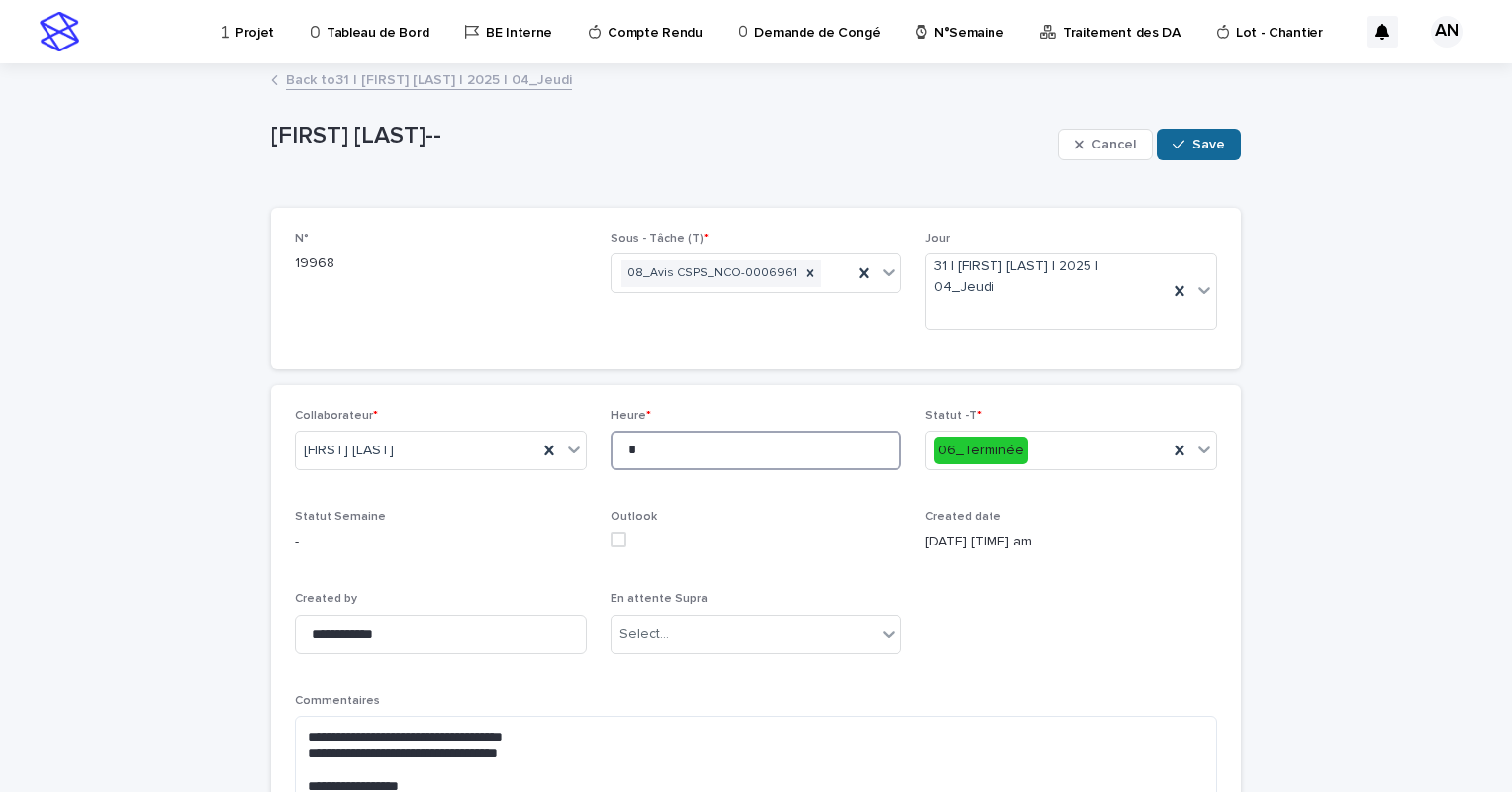 type on "*" 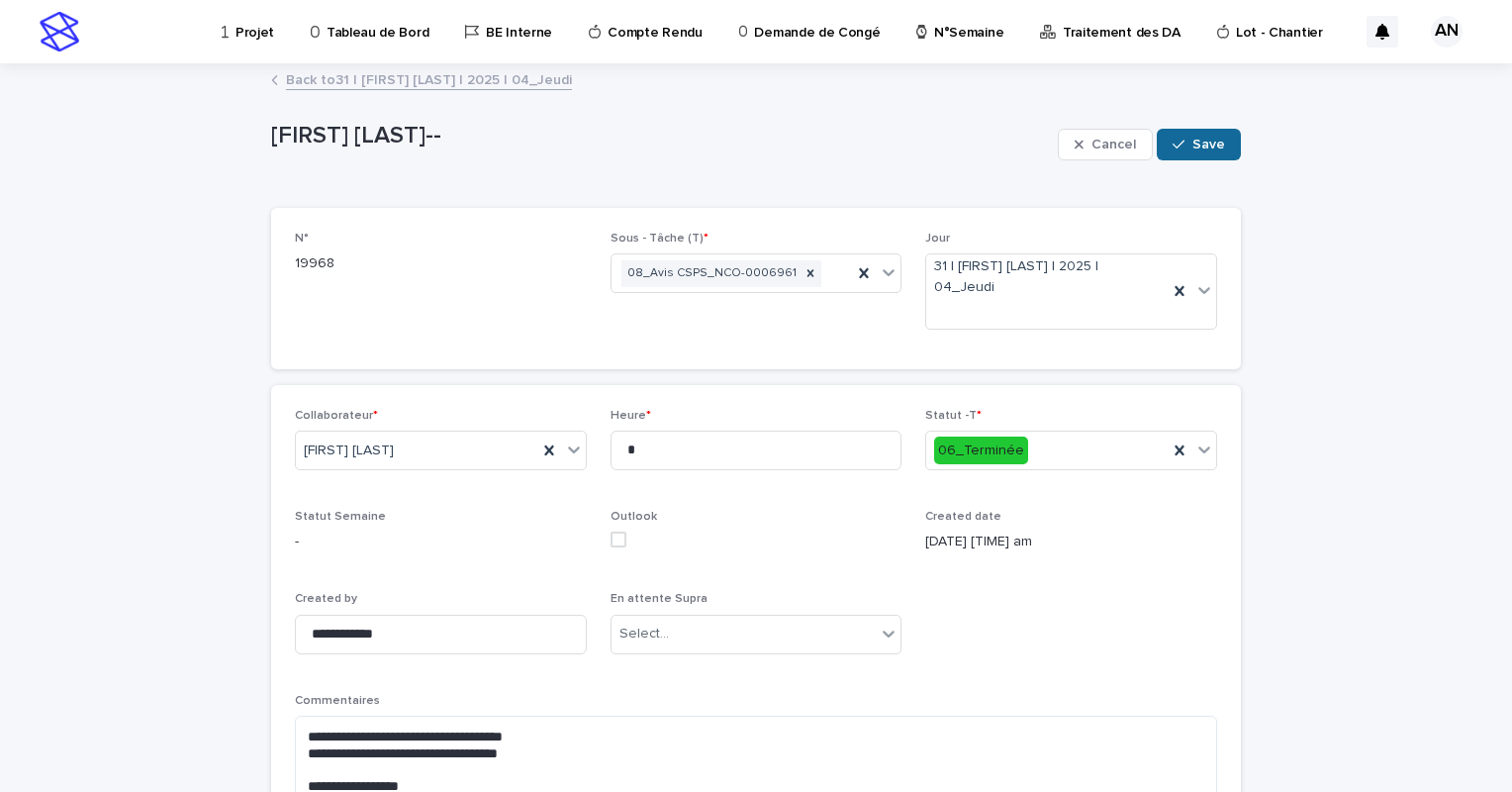 click on "Save" at bounding box center [1208, 145] 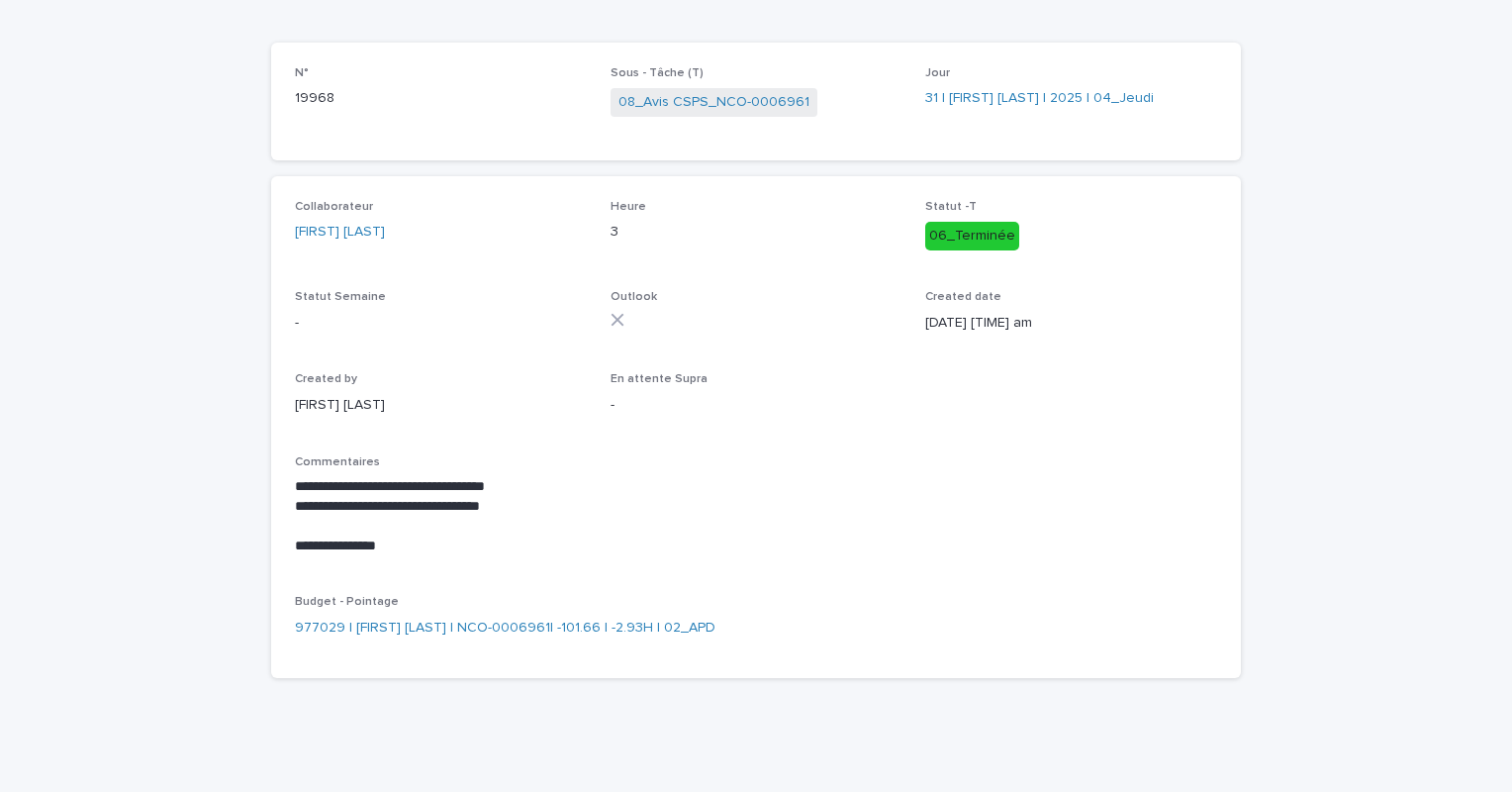 scroll, scrollTop: 0, scrollLeft: 0, axis: both 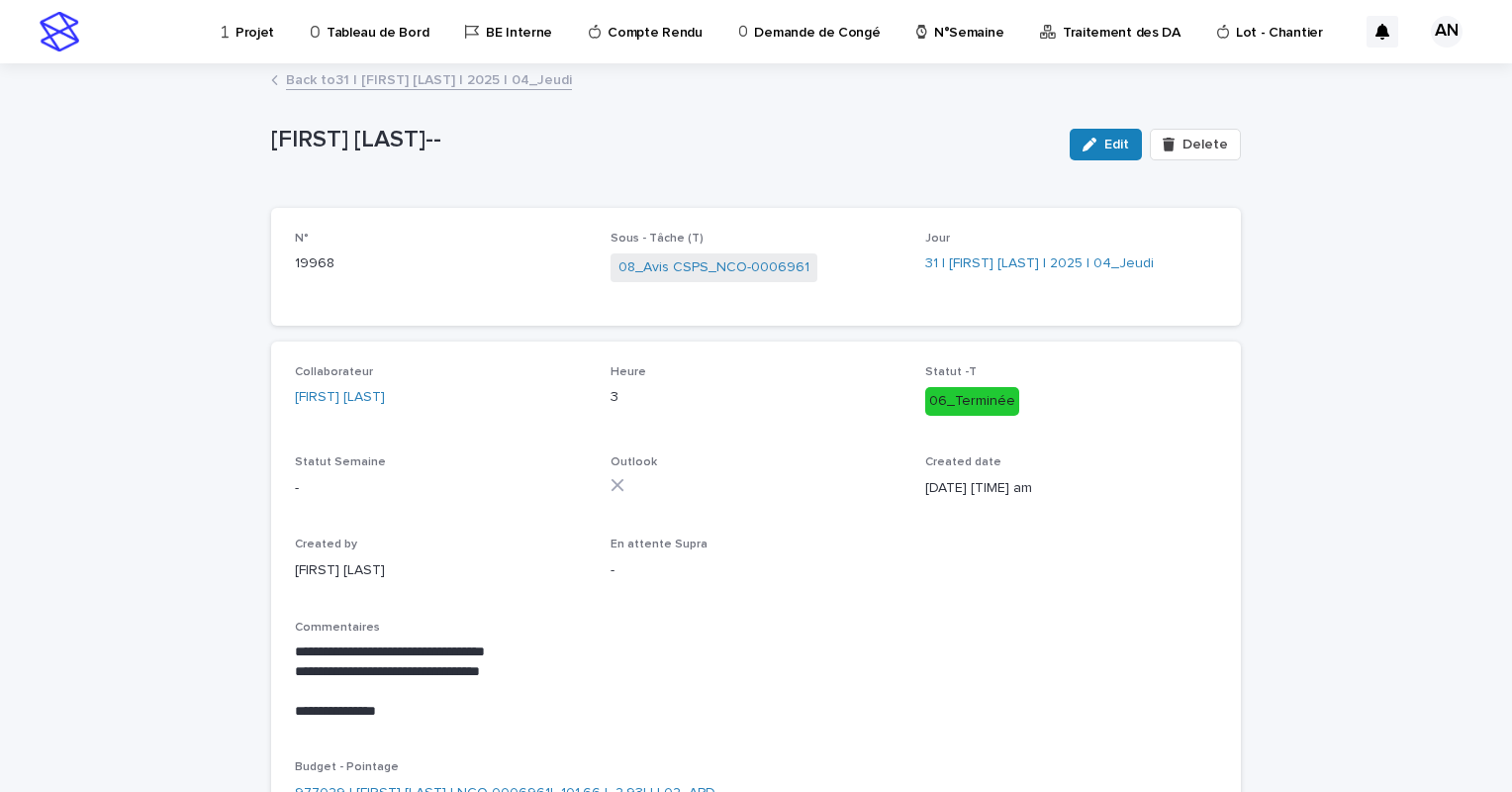 click on "Back to  31 | AIT_MALEK Nizam | 2025 | 04_Jeudi" at bounding box center (428, 78) 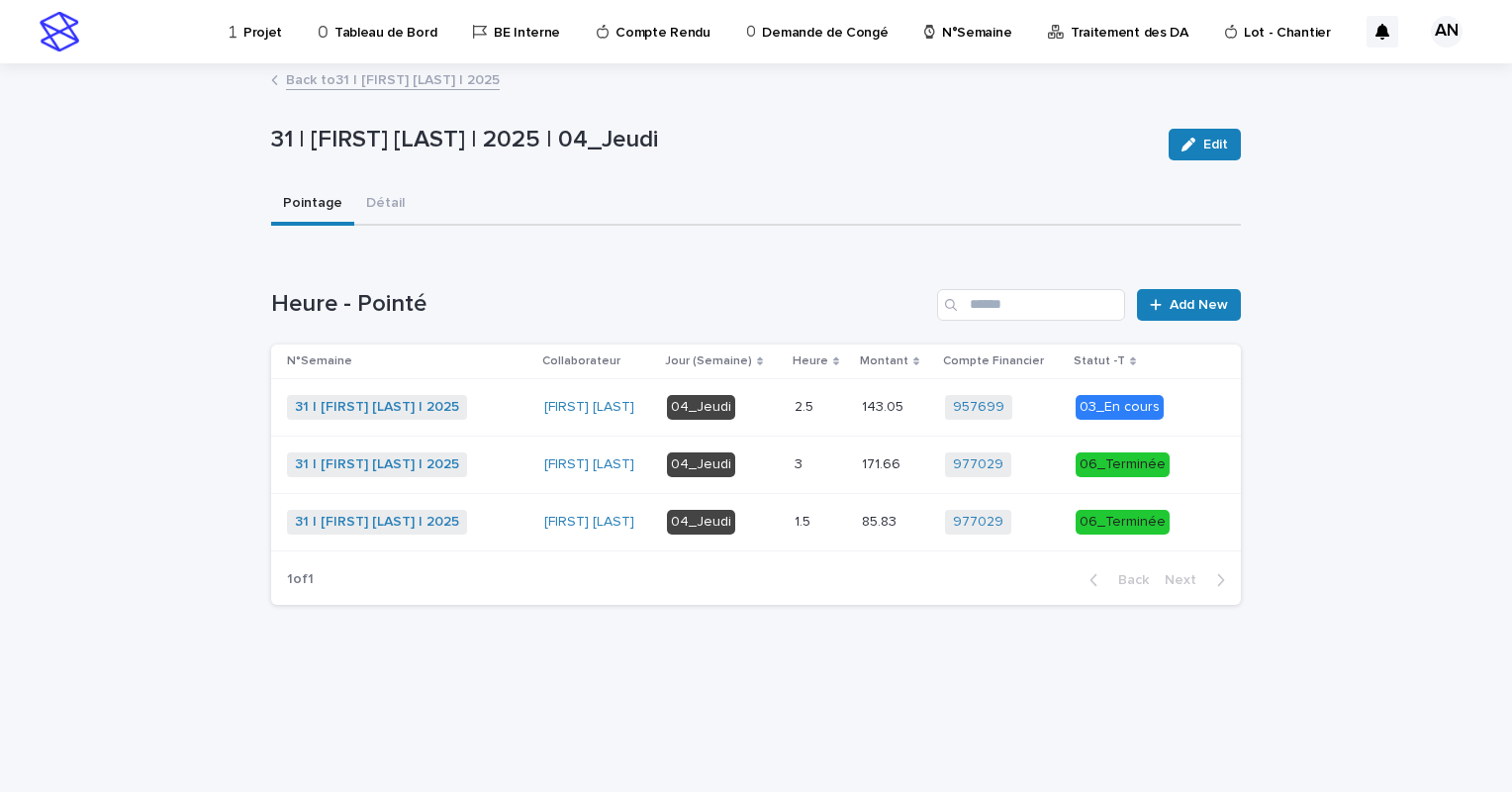 click on "2.5 2.5" at bounding box center (820, 407) 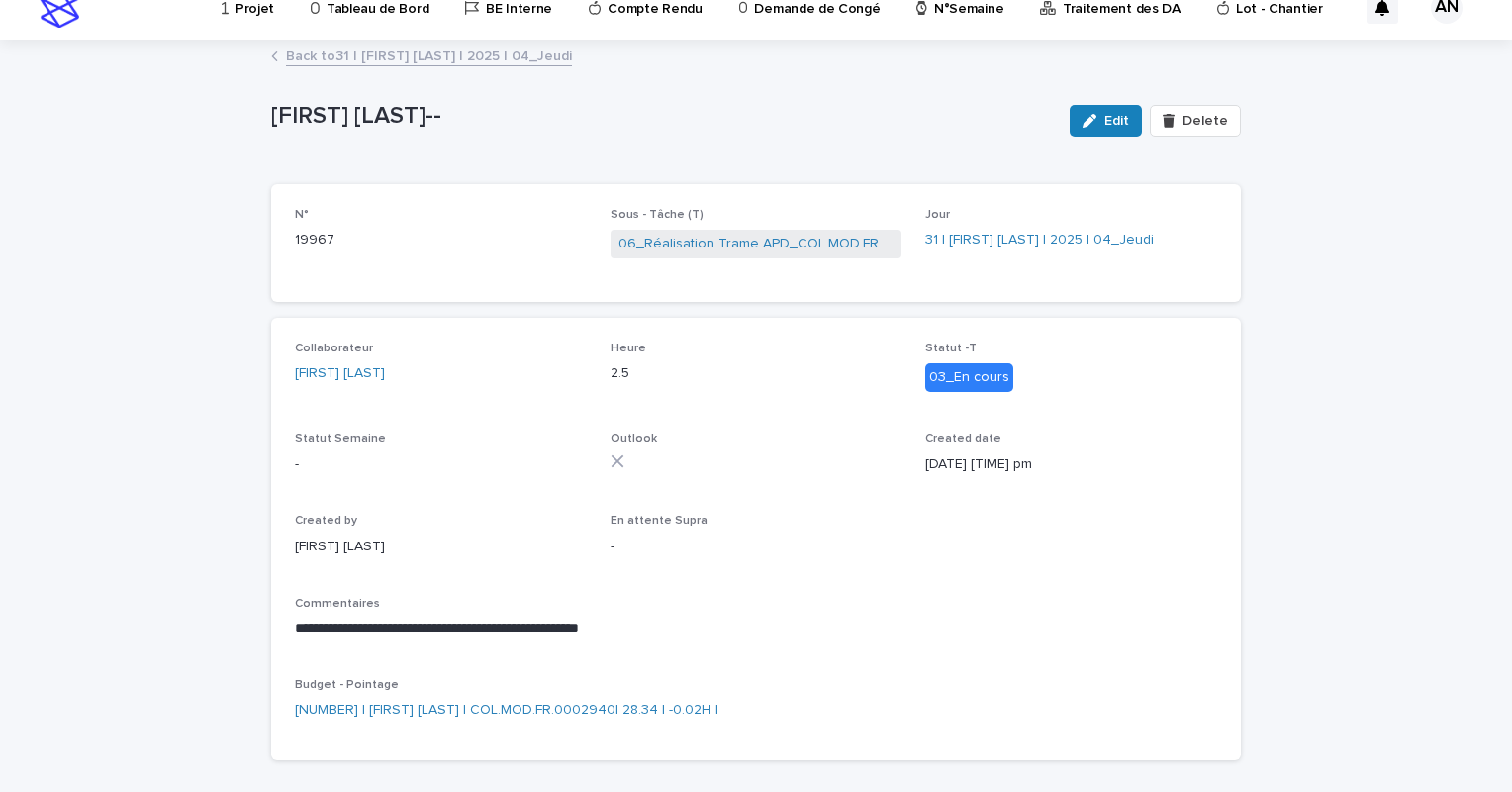 scroll, scrollTop: 0, scrollLeft: 0, axis: both 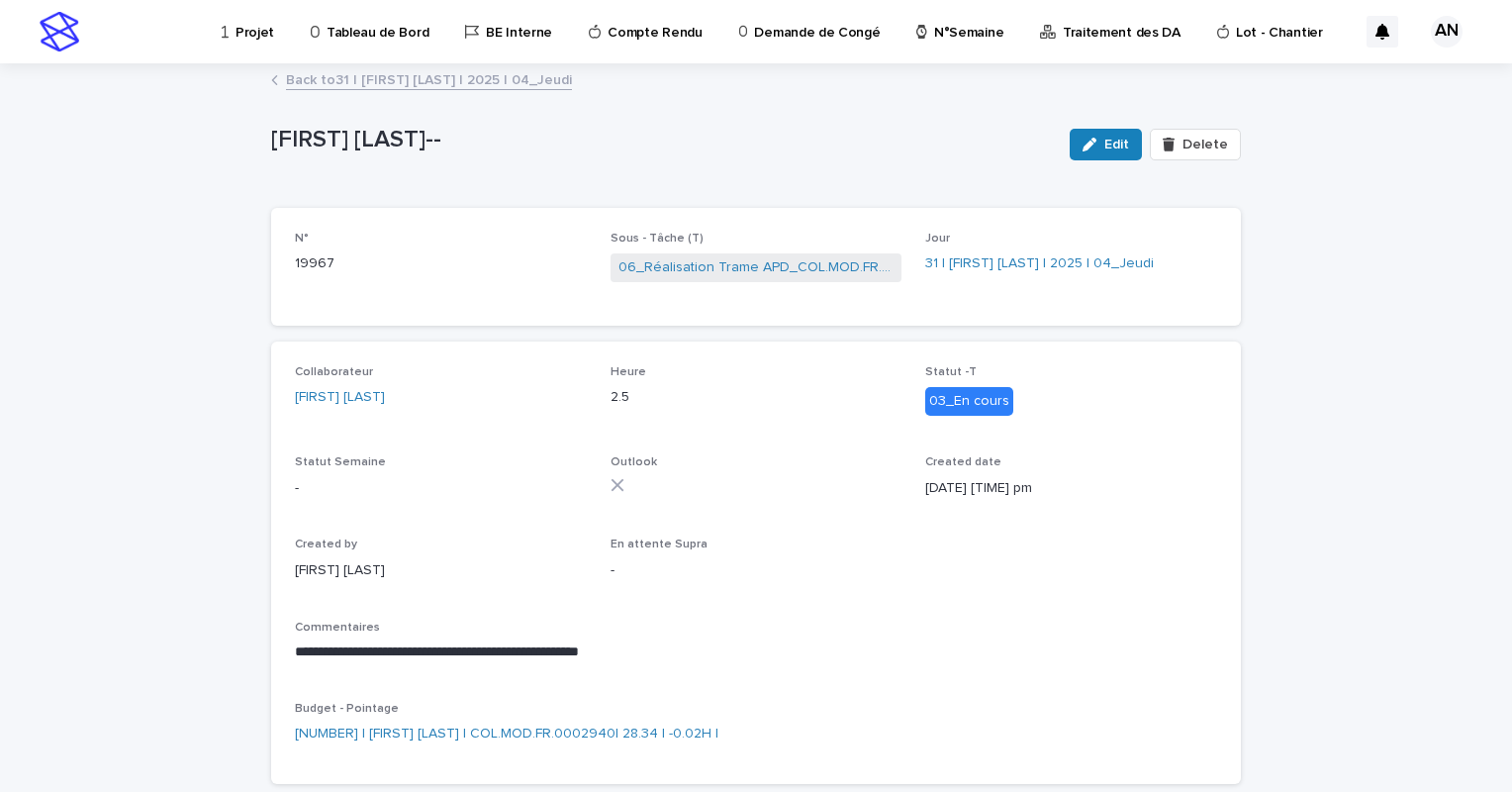 click on "Back to  31 | AIT_MALEK Nizam | 2025 | 04_Jeudi" at bounding box center [428, 78] 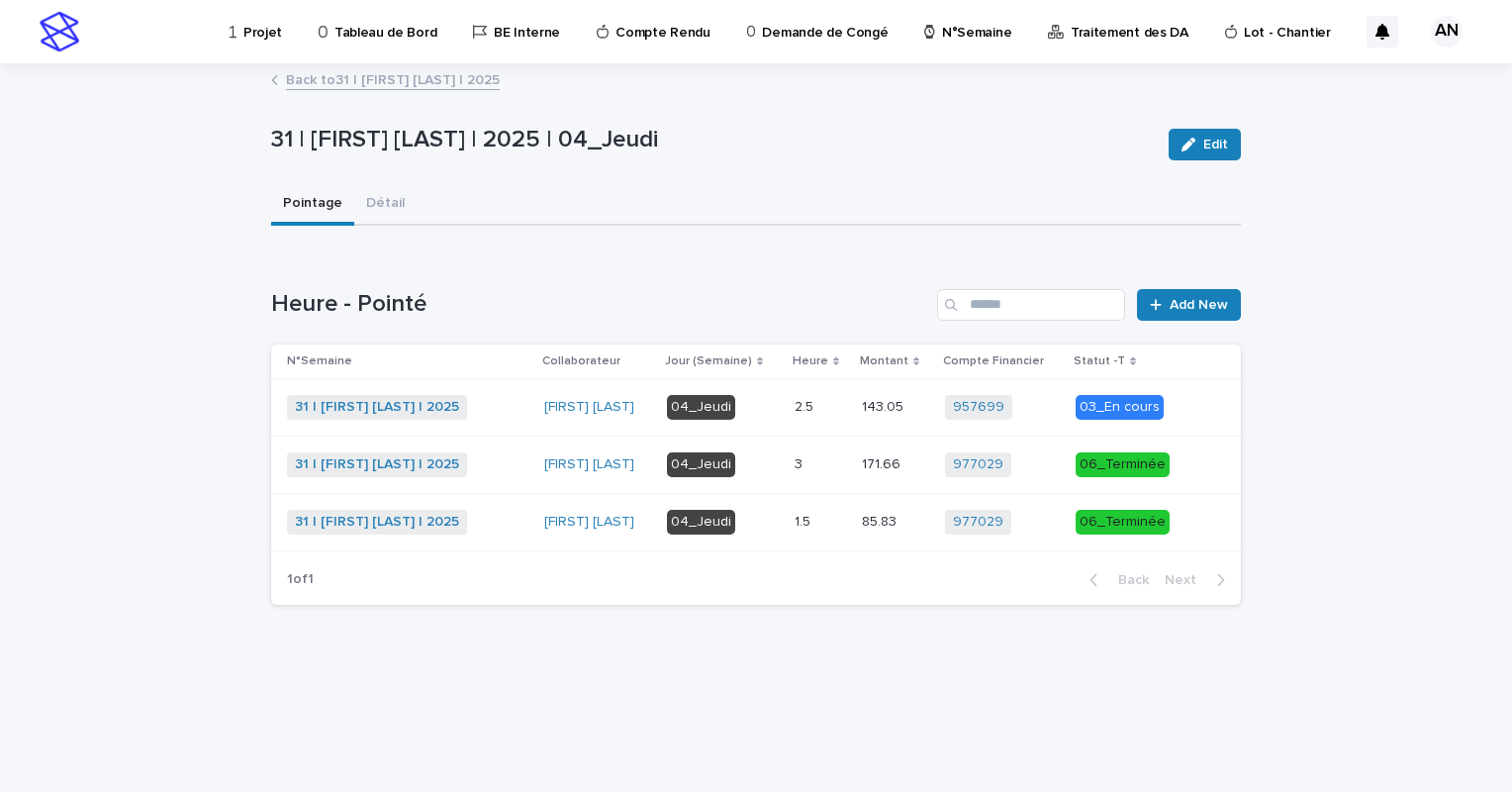 click on "Back to  31 | AIT_MALEK Nizam | 2025" at bounding box center [393, 78] 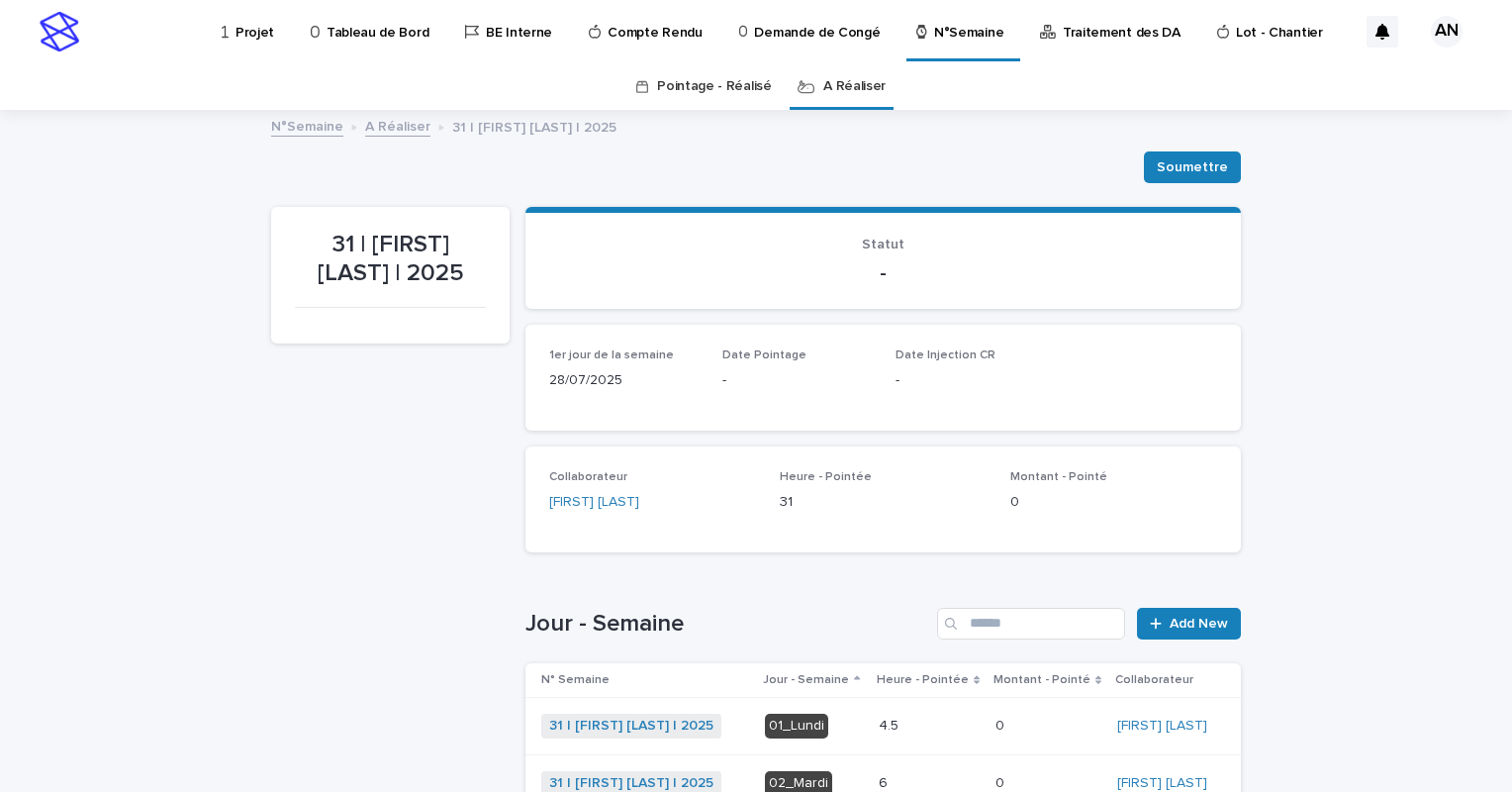 scroll, scrollTop: 63, scrollLeft: 0, axis: vertical 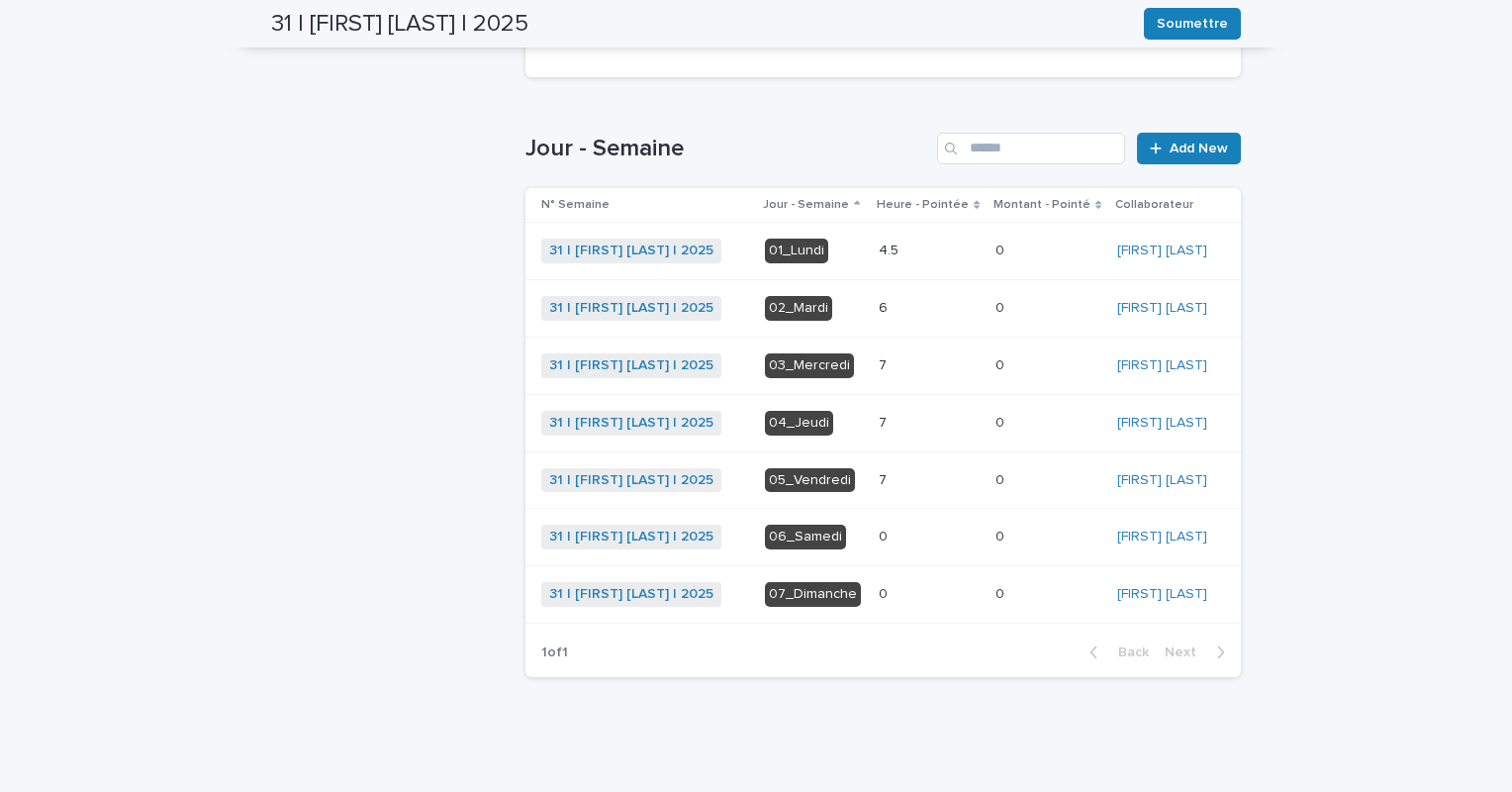 click on "7 7" at bounding box center (929, 480) 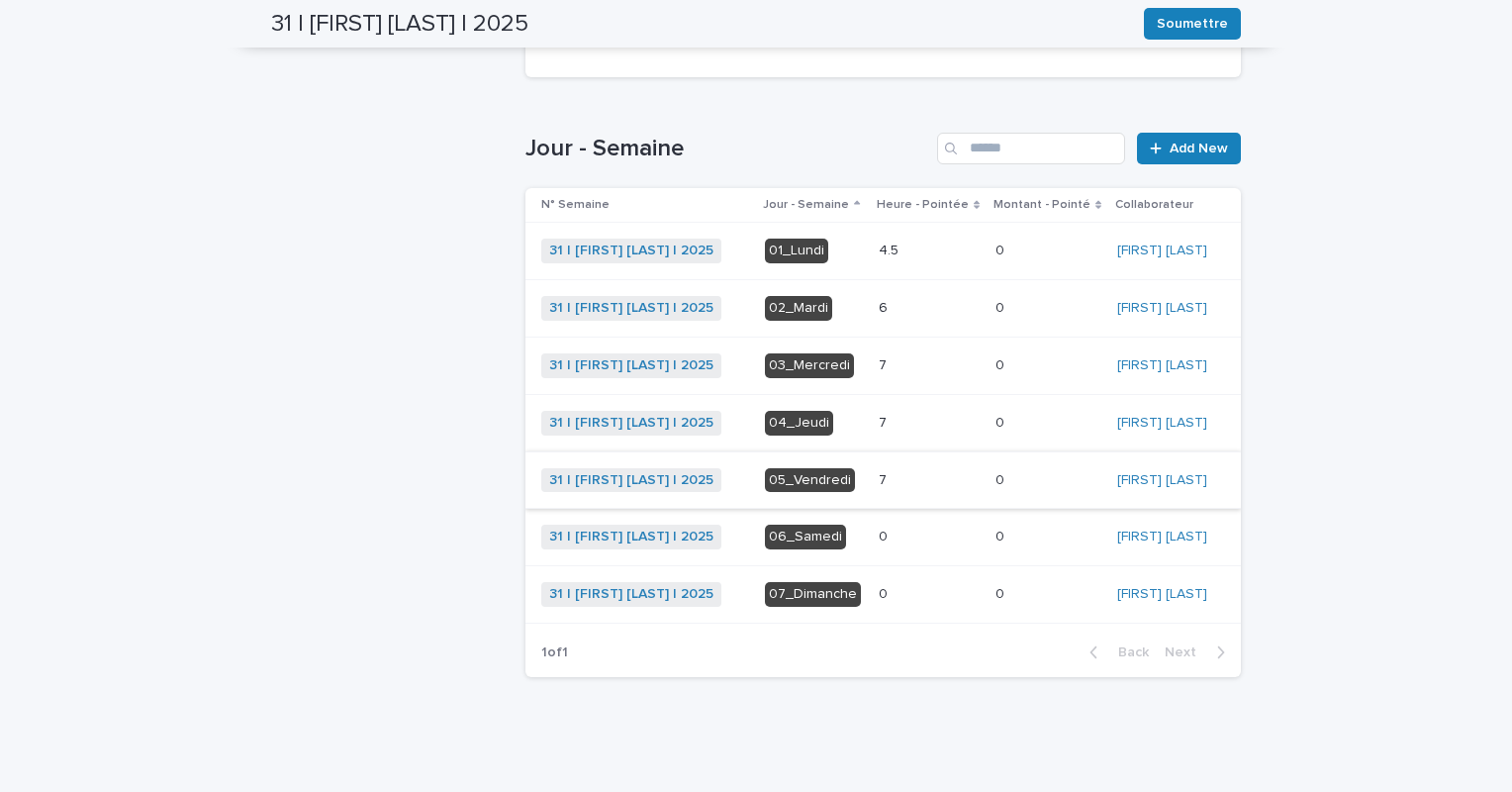 scroll, scrollTop: 0, scrollLeft: 0, axis: both 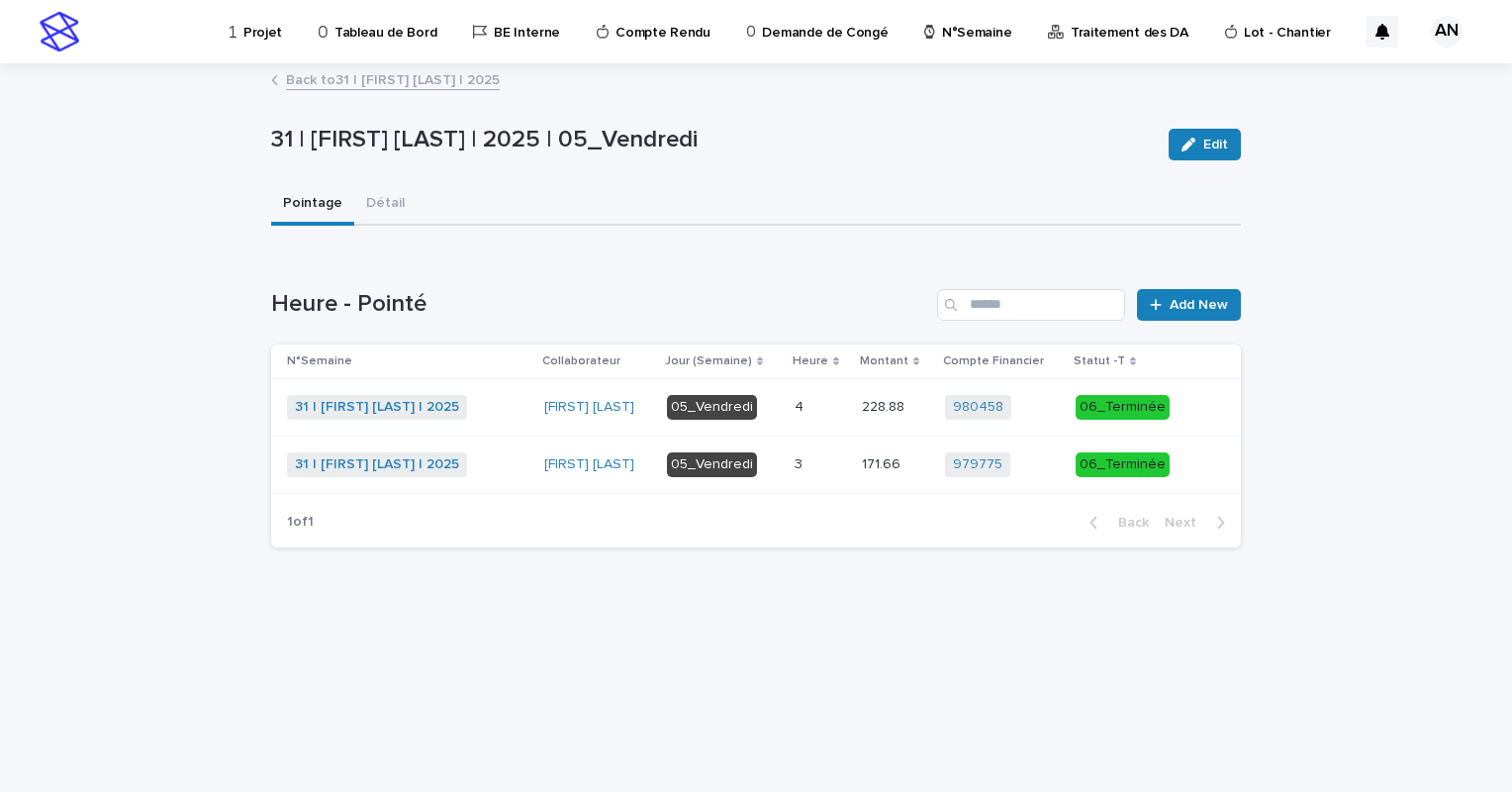 click on "Back to  31 | AIT_MALEK Nizam | 2025" at bounding box center (393, 78) 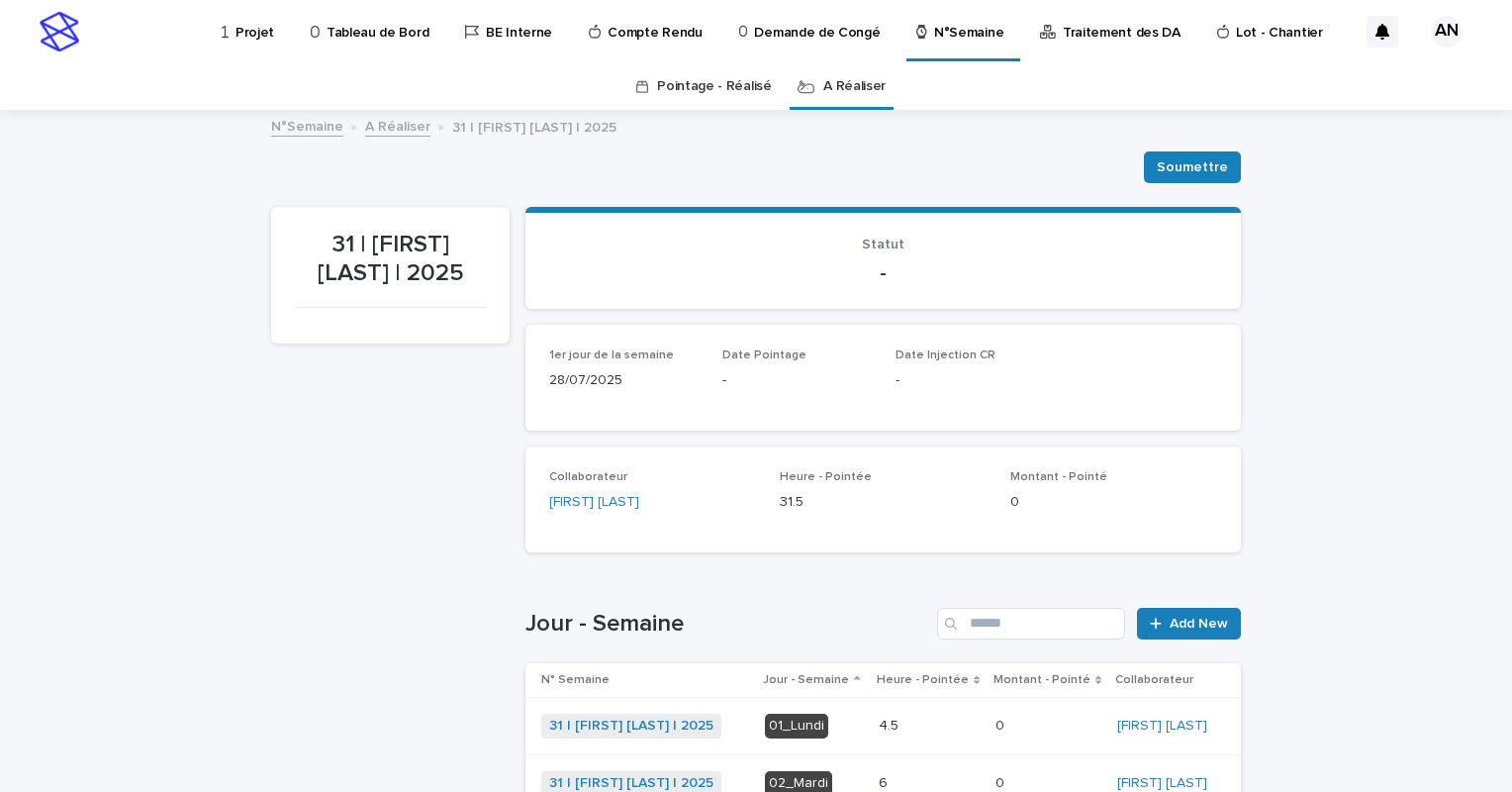 scroll, scrollTop: 63, scrollLeft: 0, axis: vertical 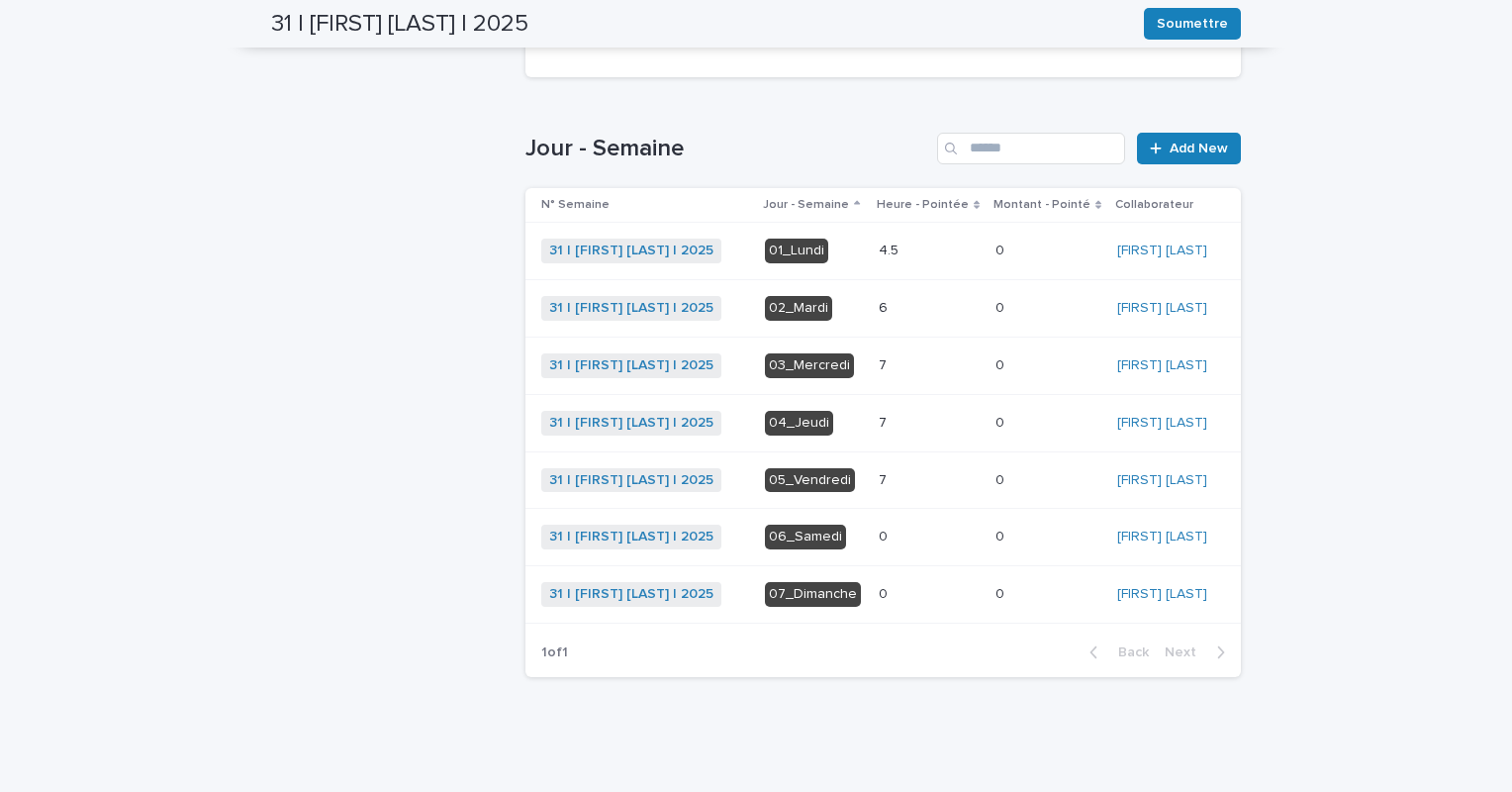 click on "7 7" at bounding box center (929, 423) 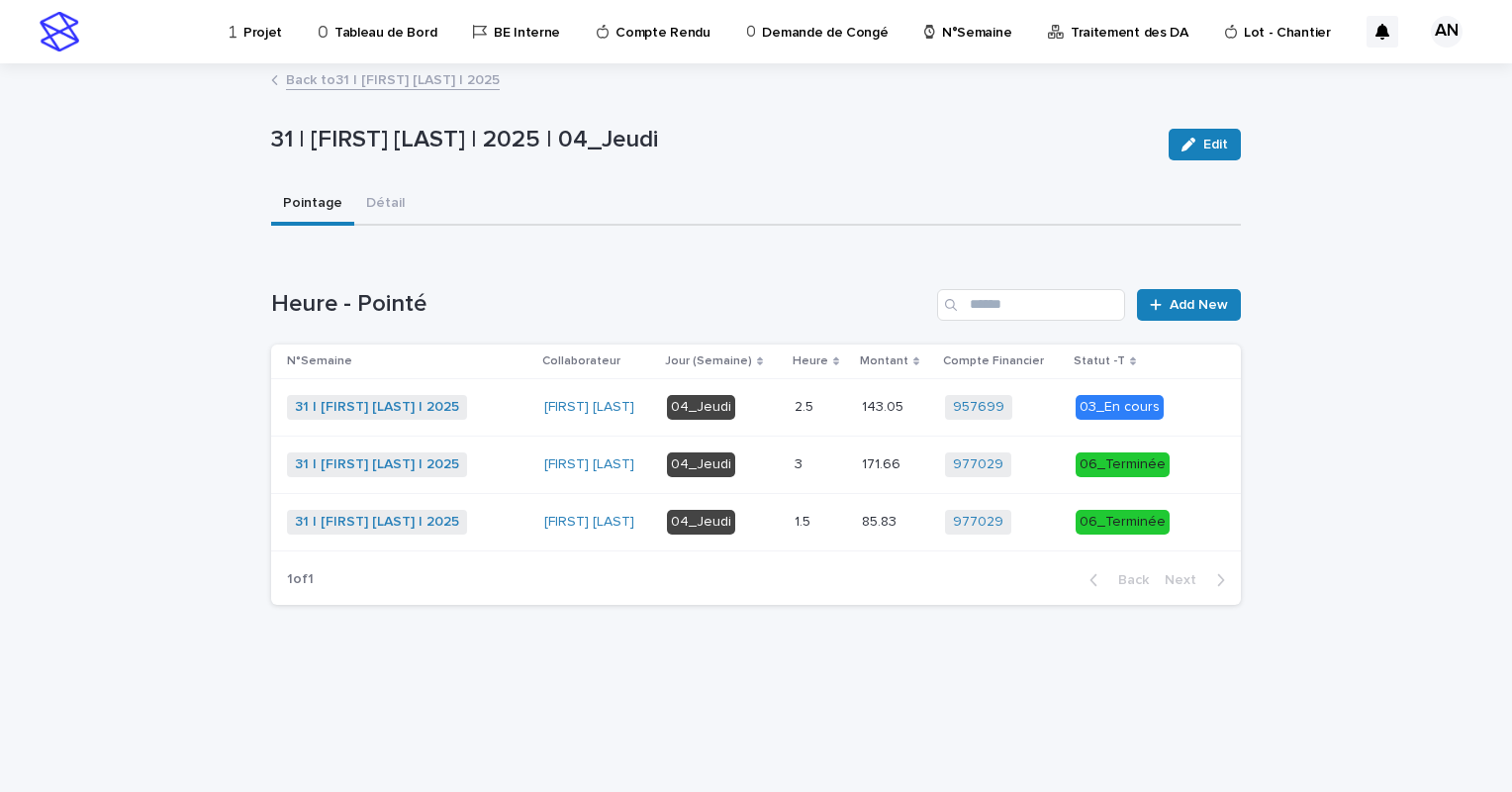 scroll, scrollTop: 0, scrollLeft: 0, axis: both 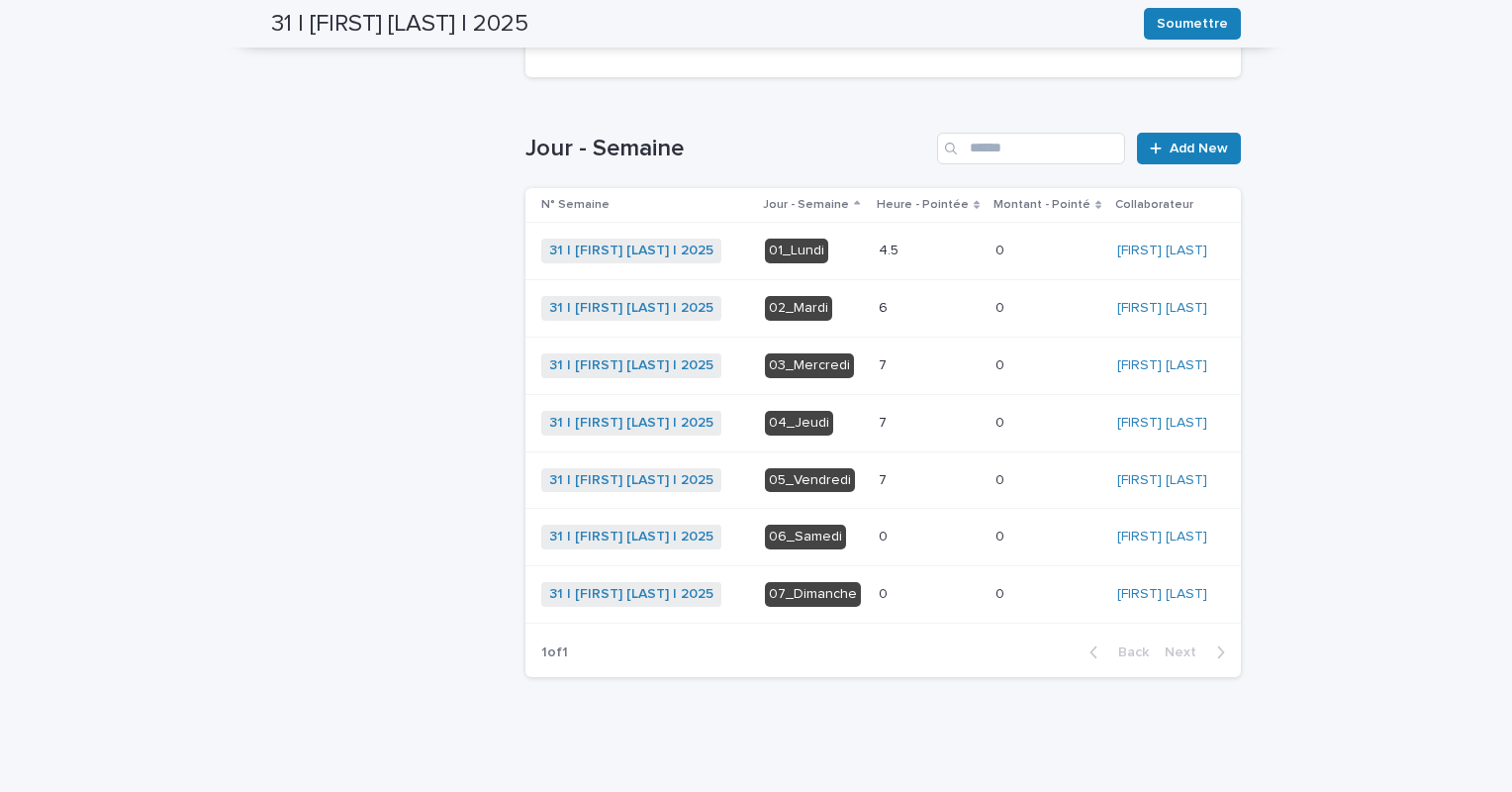 click on "7 7" at bounding box center [929, 365] 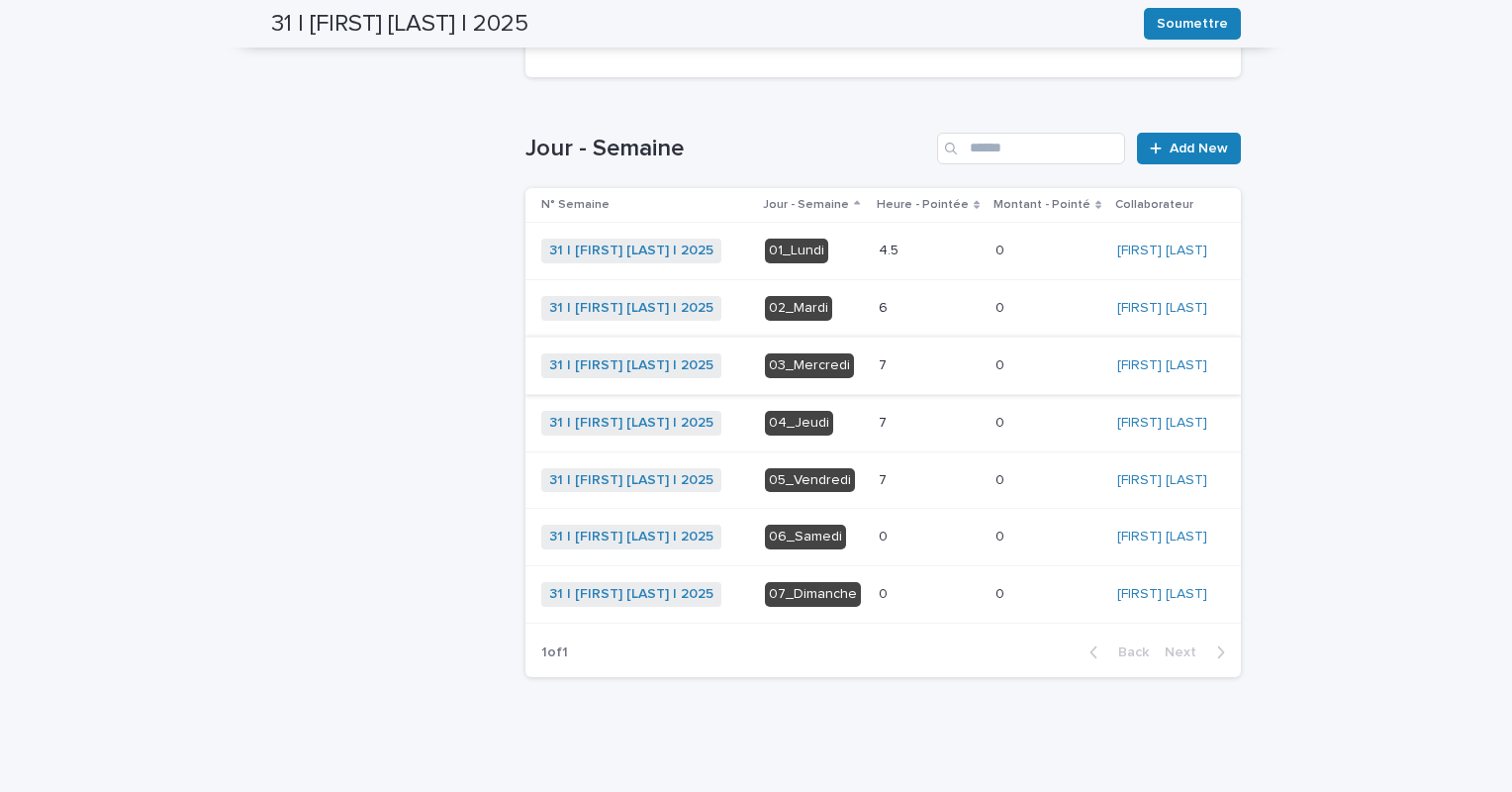 scroll, scrollTop: 0, scrollLeft: 0, axis: both 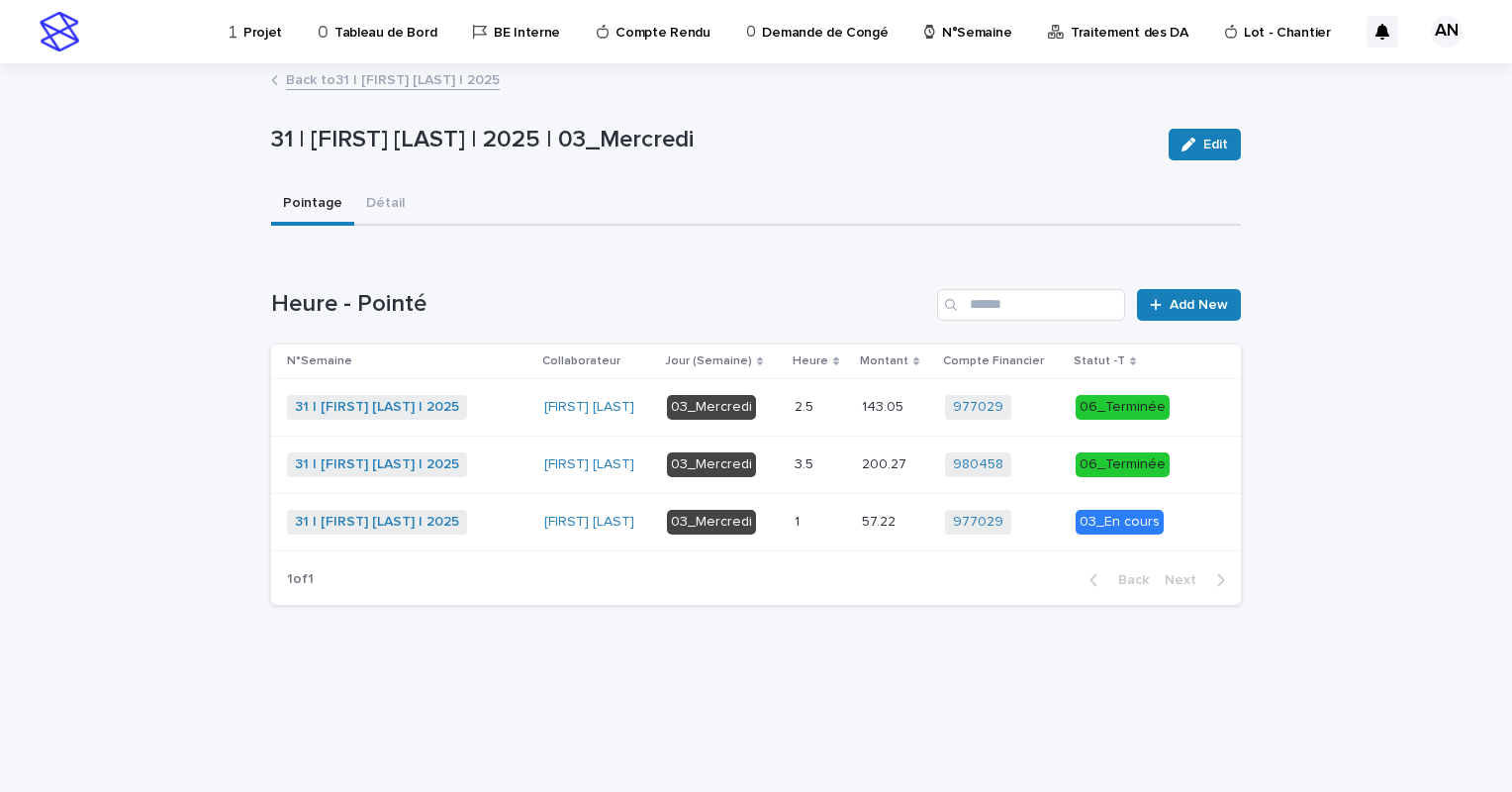 click at bounding box center [820, 522] 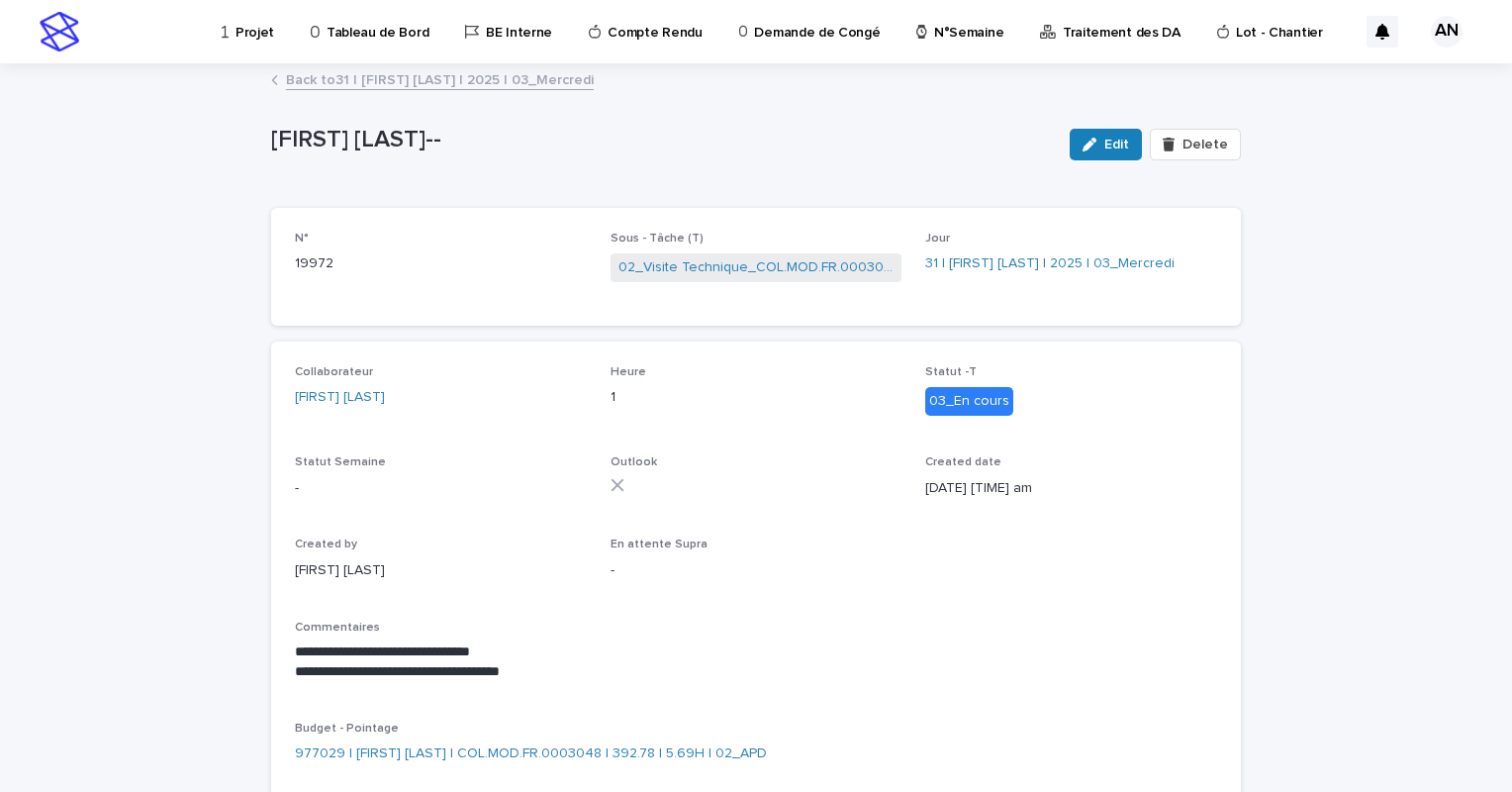 click on "Back to  31 | AIT_MALEK Nizam | 2025 | 03_Mercredi" at bounding box center [439, 78] 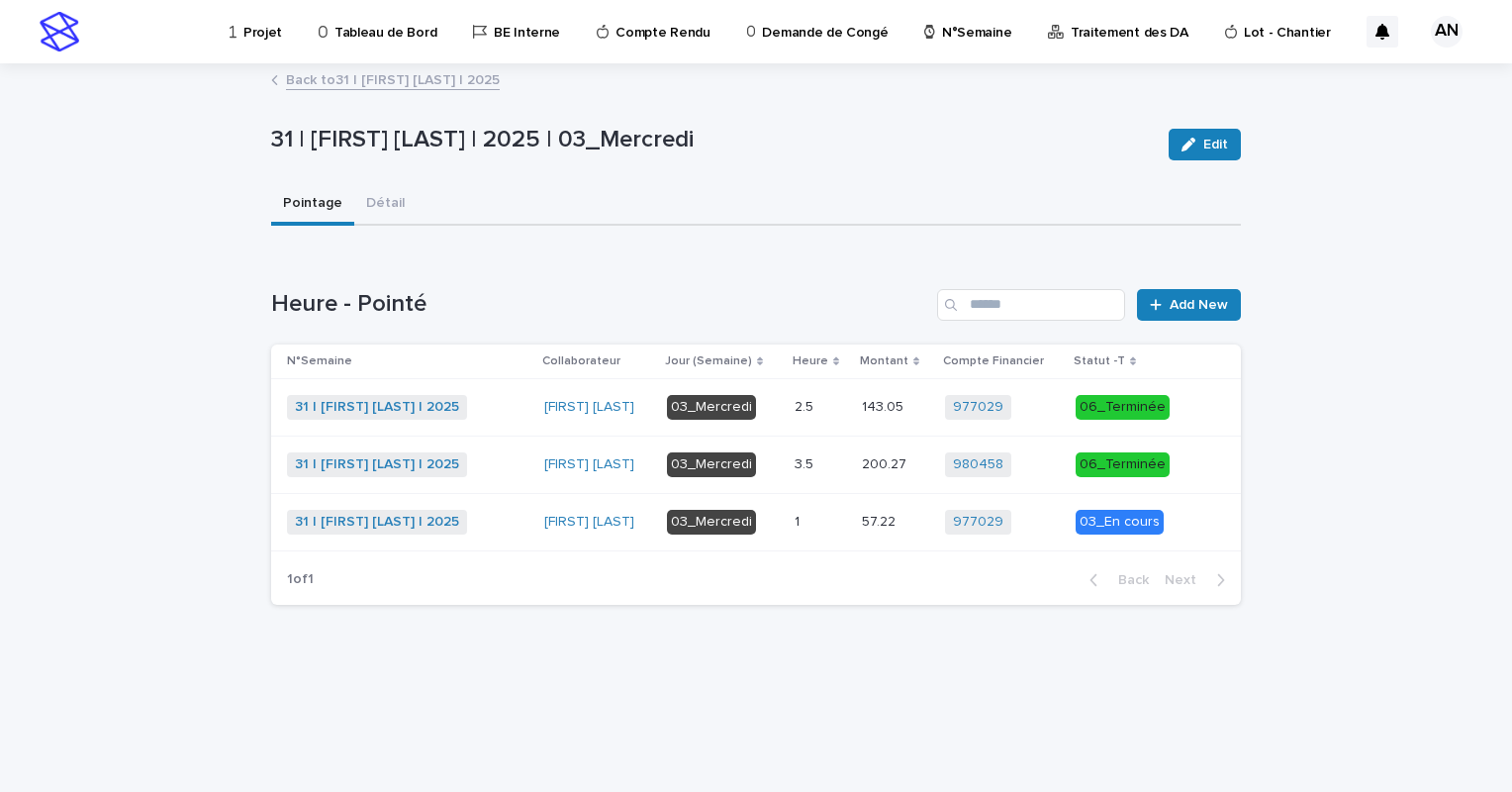 click on "Back to  31 | AIT_MALEK Nizam | 2025" at bounding box center (393, 78) 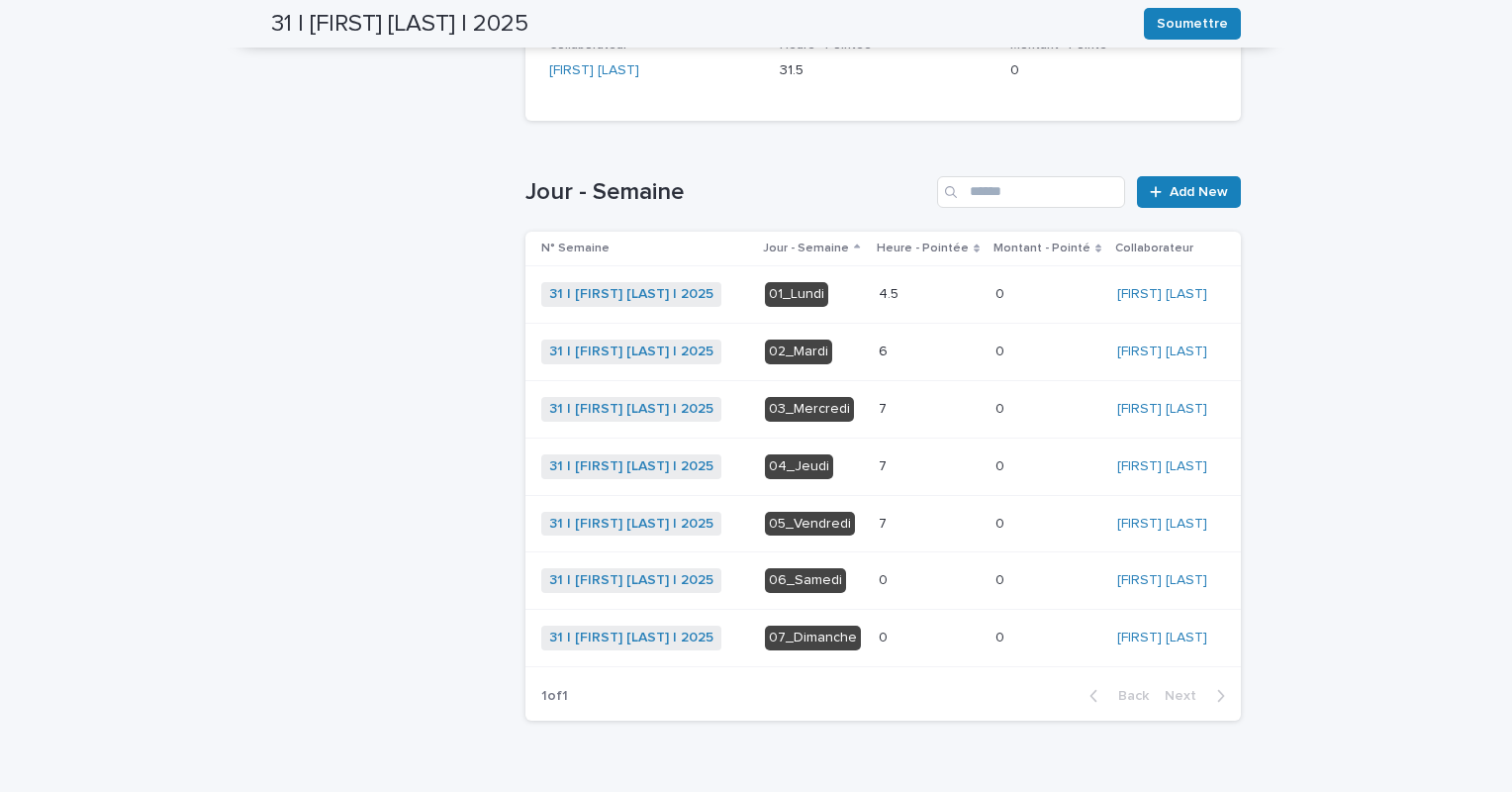 scroll, scrollTop: 442, scrollLeft: 0, axis: vertical 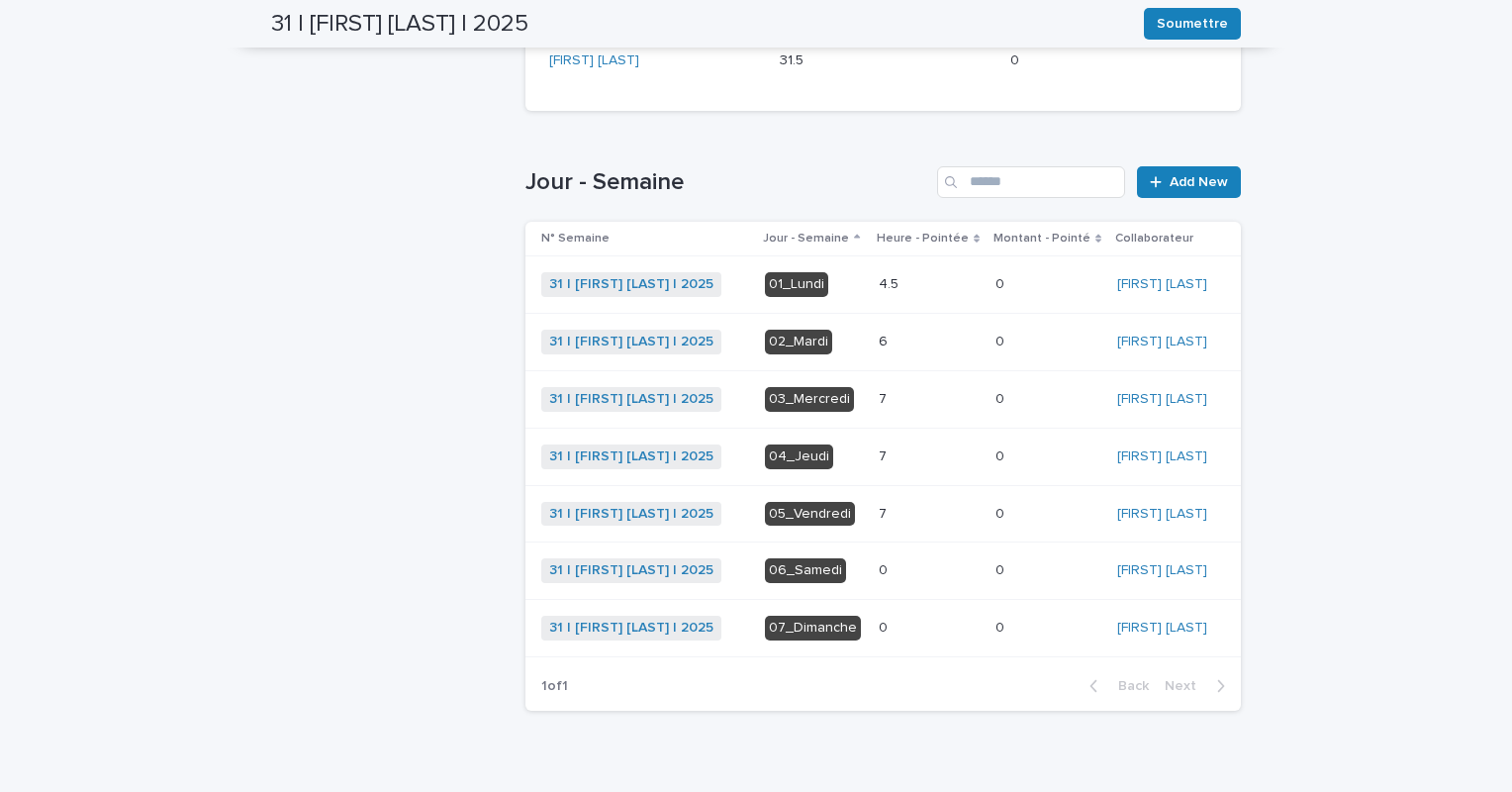 click at bounding box center [929, 342] 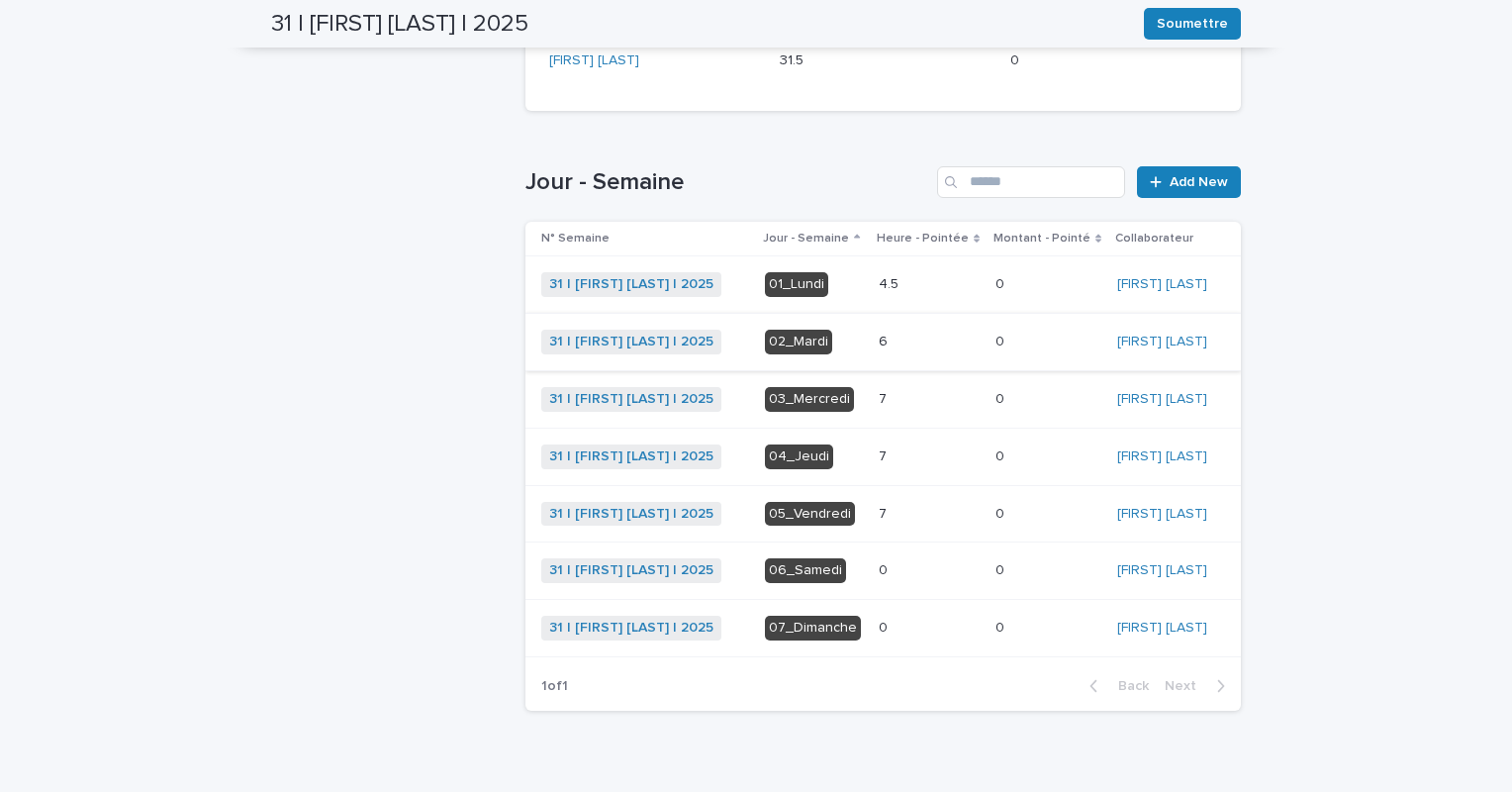 scroll, scrollTop: 0, scrollLeft: 0, axis: both 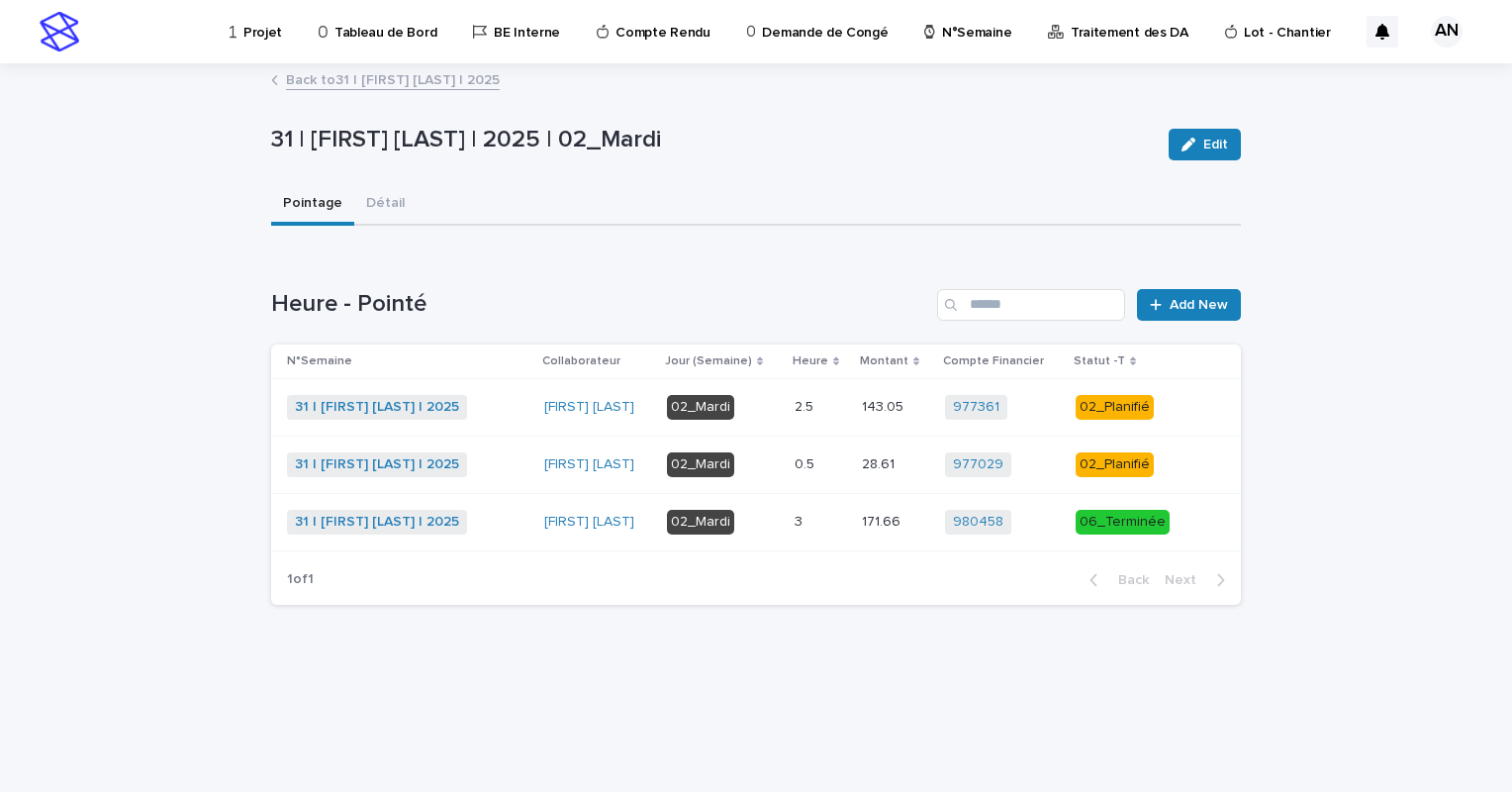 click on "2.5 2.5" at bounding box center (820, 407) 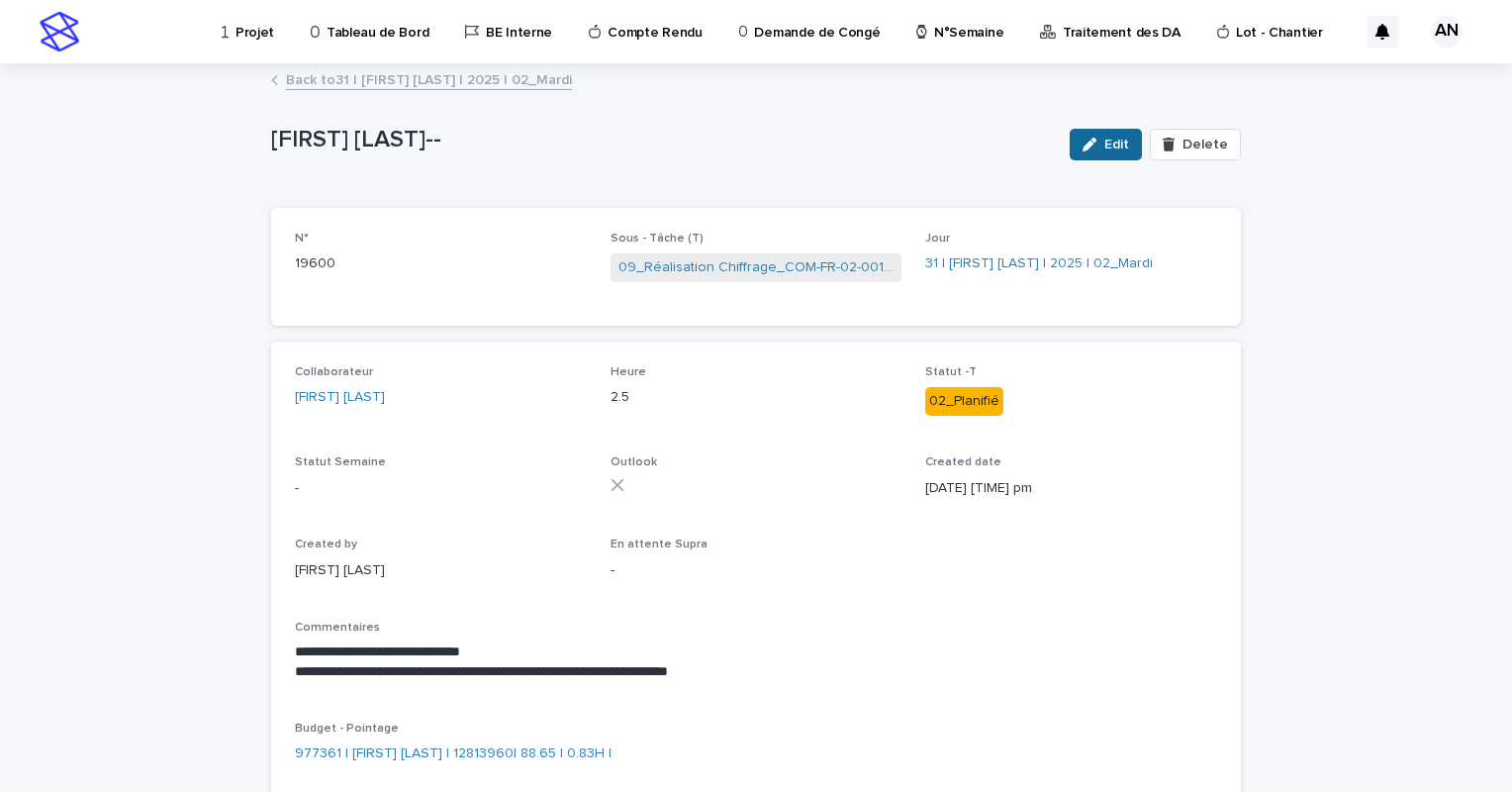 click on "Edit" at bounding box center (1116, 145) 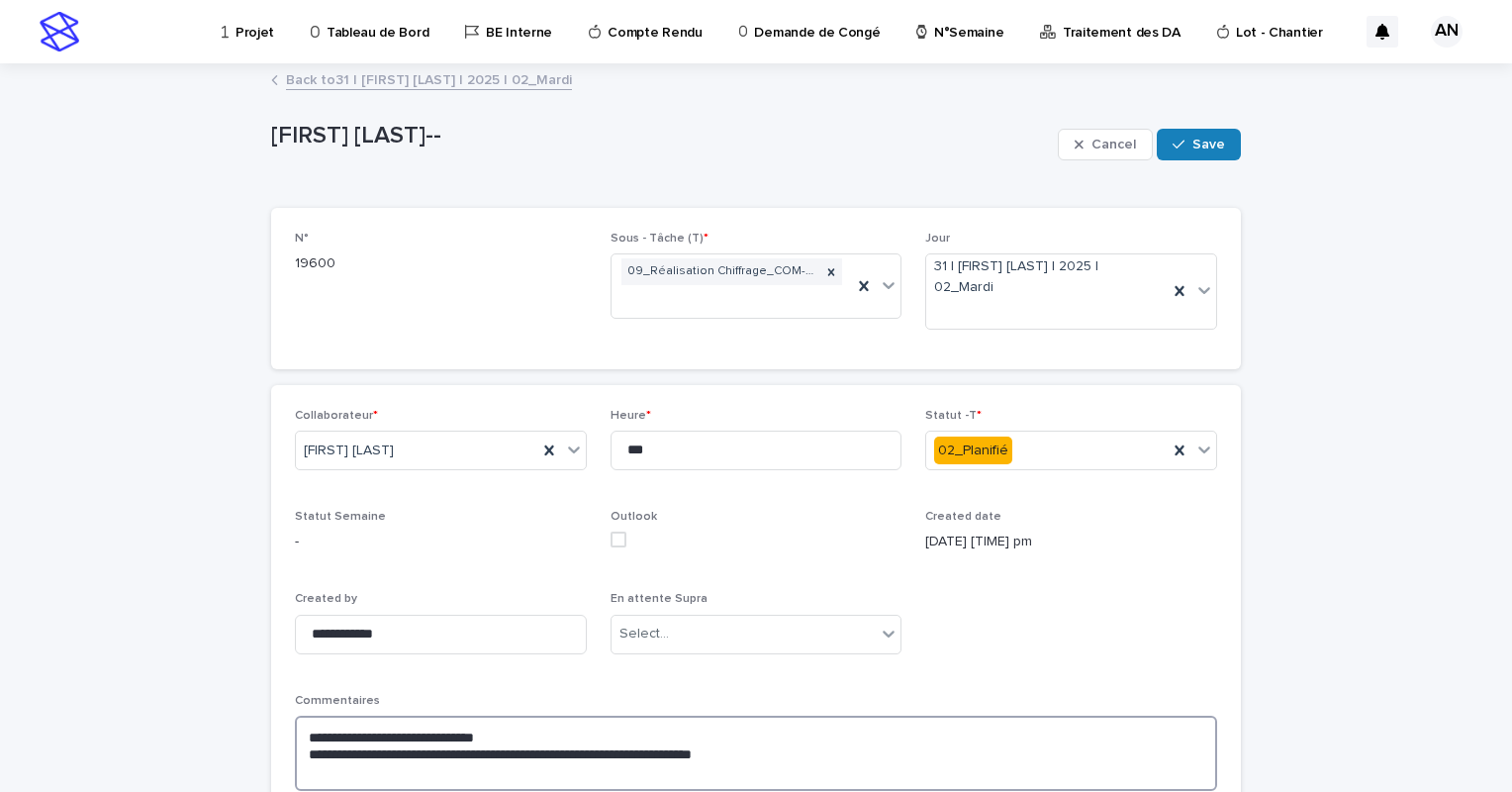 click on "**********" at bounding box center [756, 753] 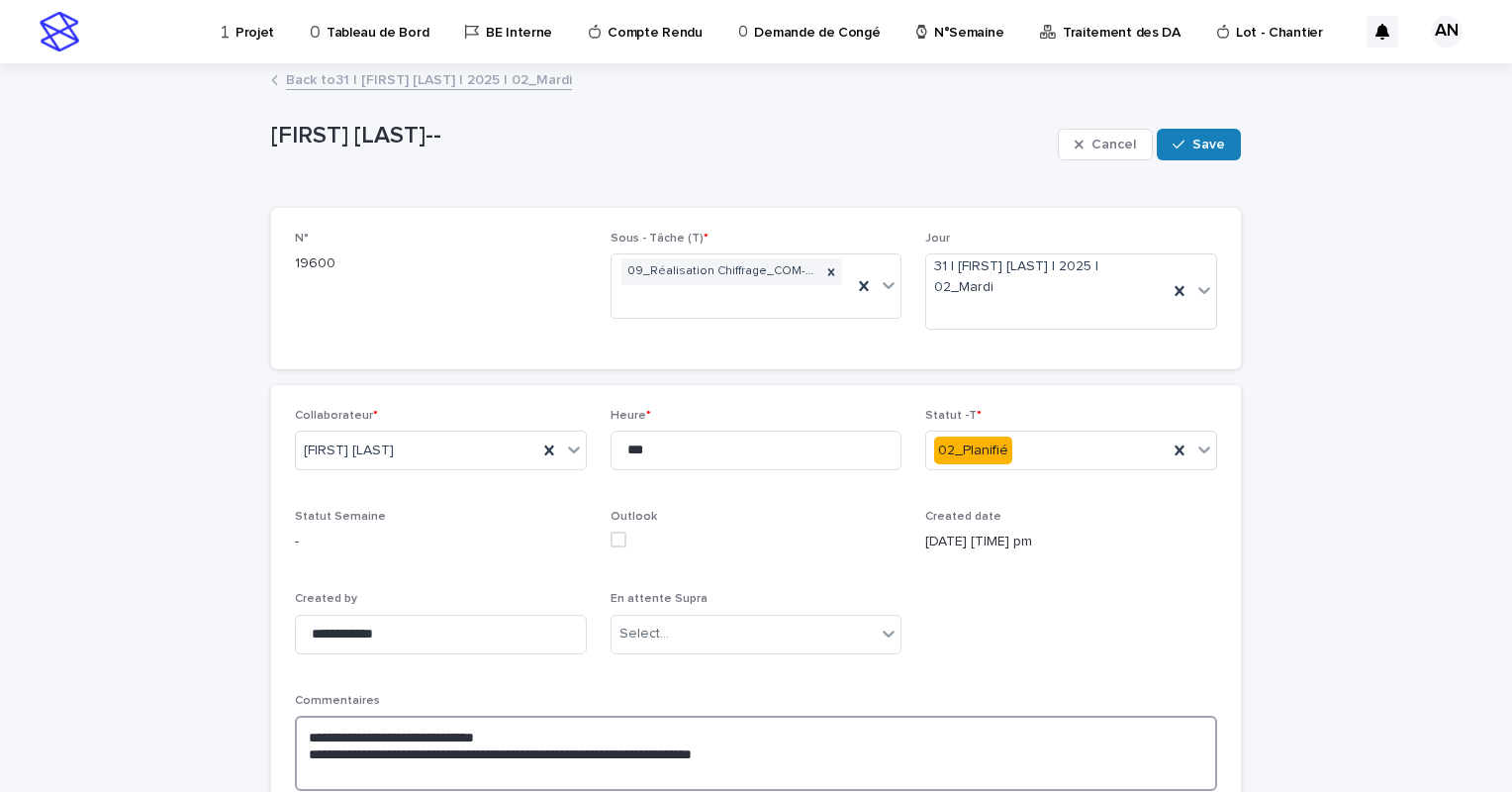 click on "**********" at bounding box center (756, 753) 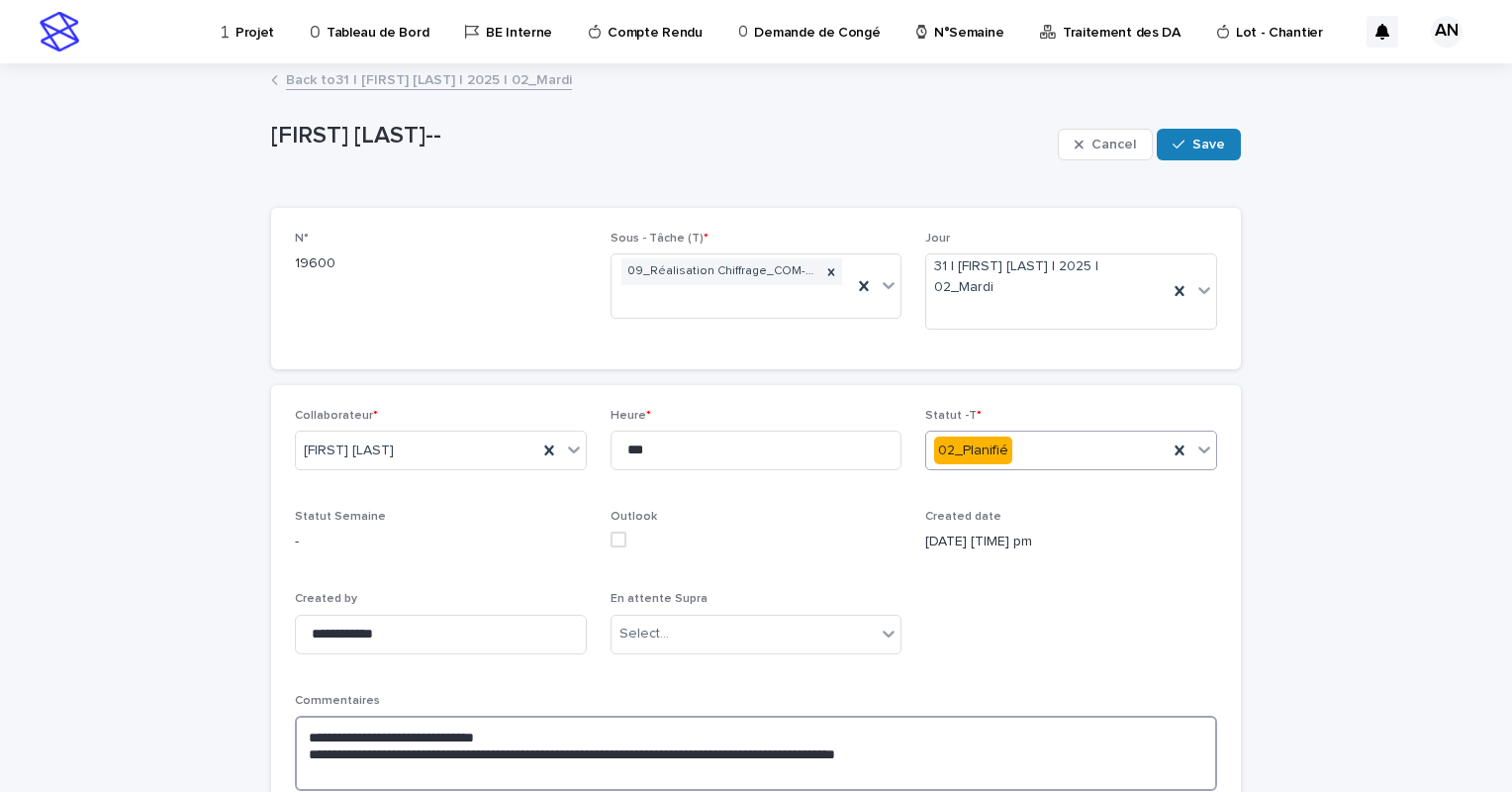 type on "**********" 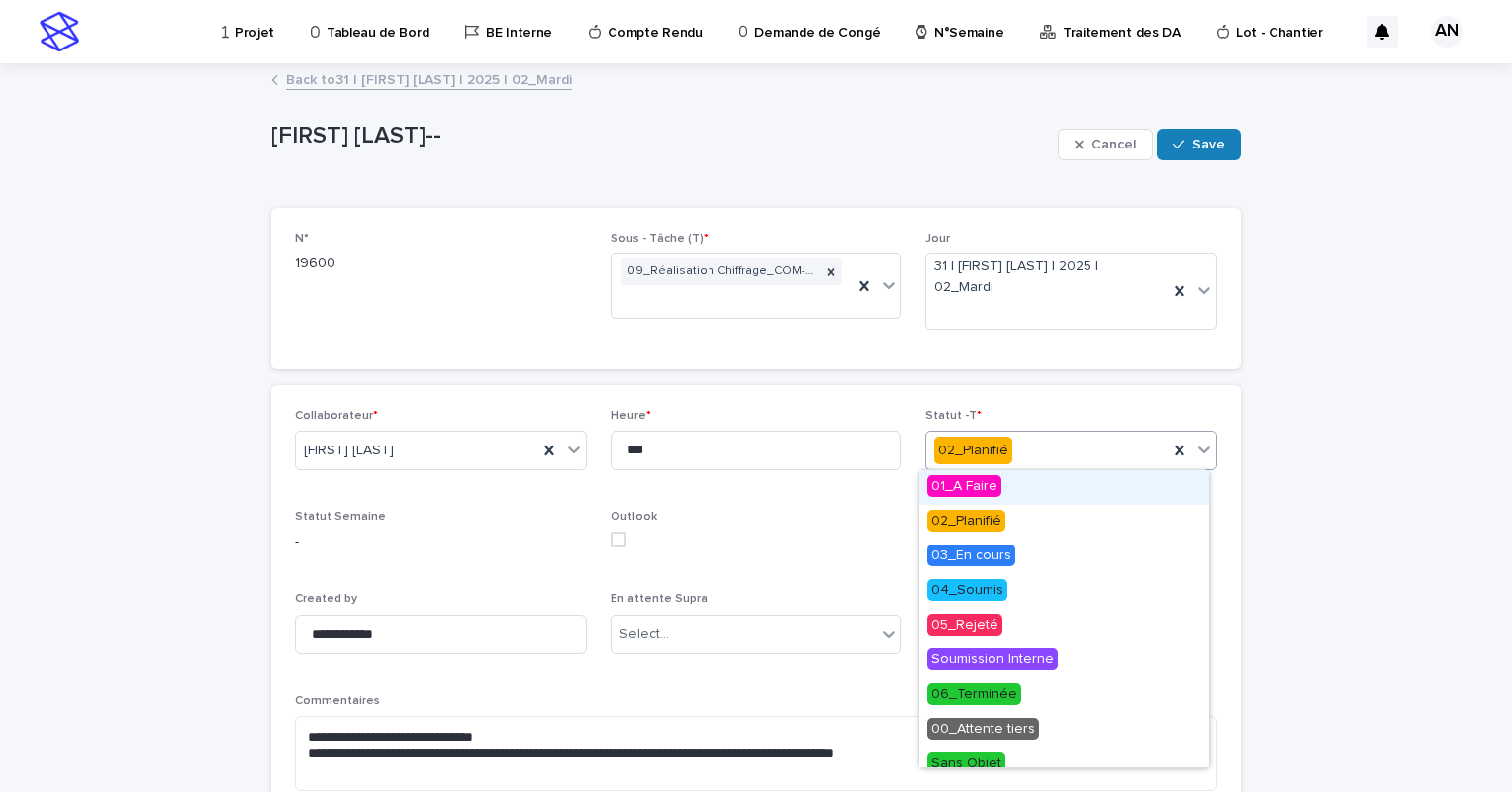 click 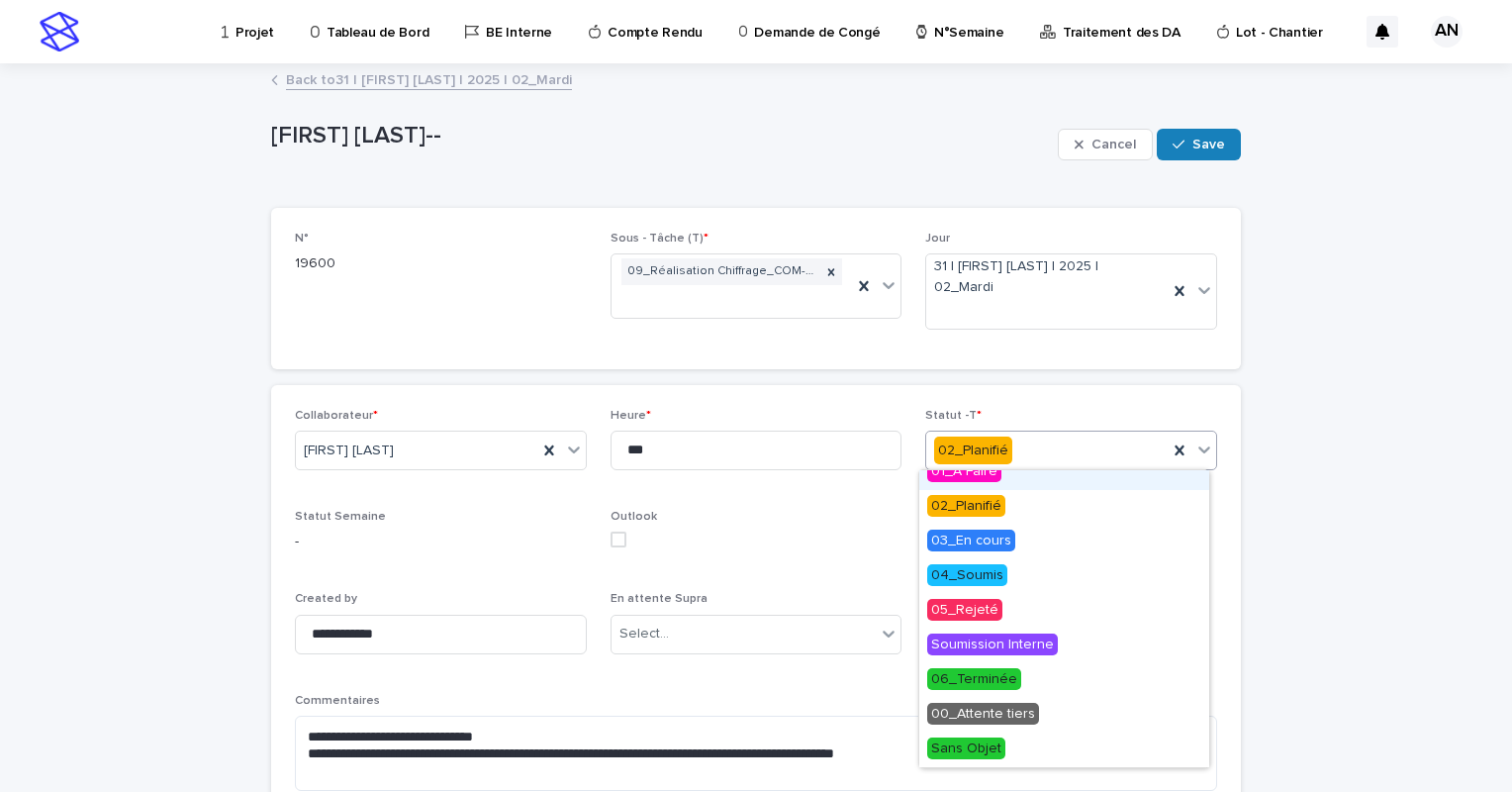 scroll, scrollTop: 0, scrollLeft: 0, axis: both 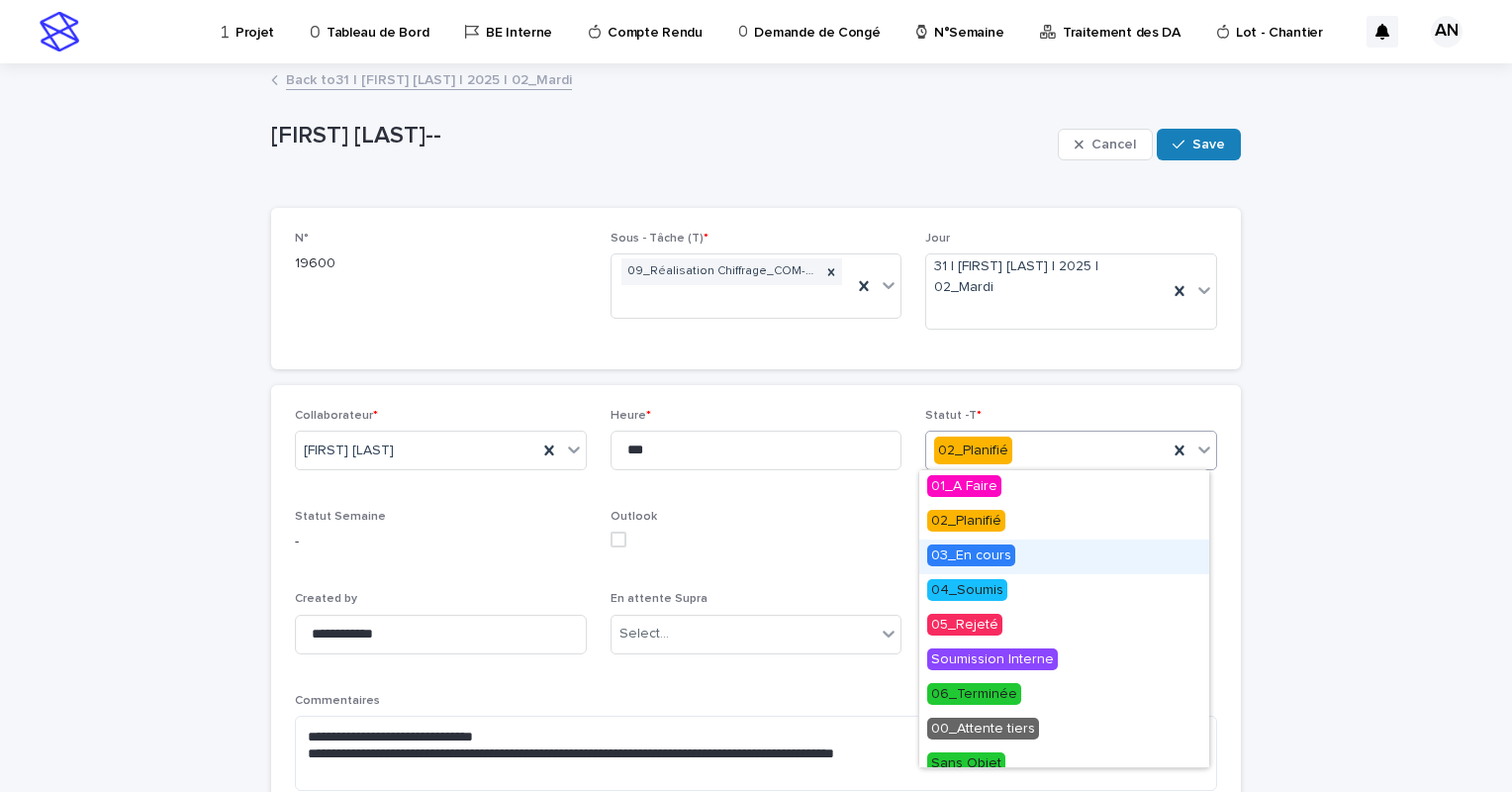 click on "03_En cours" at bounding box center [971, 555] 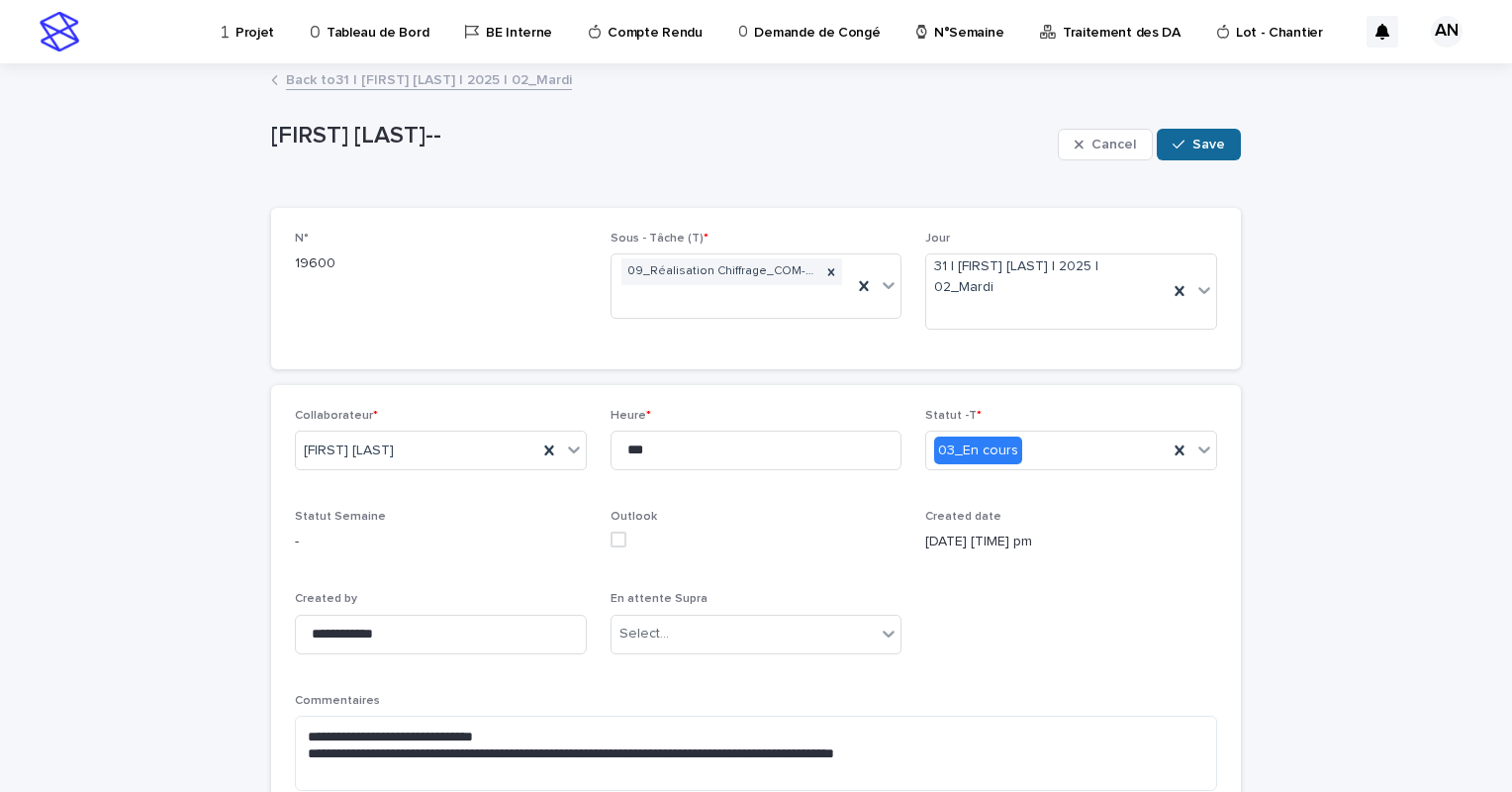 click on "Save" at bounding box center (1208, 145) 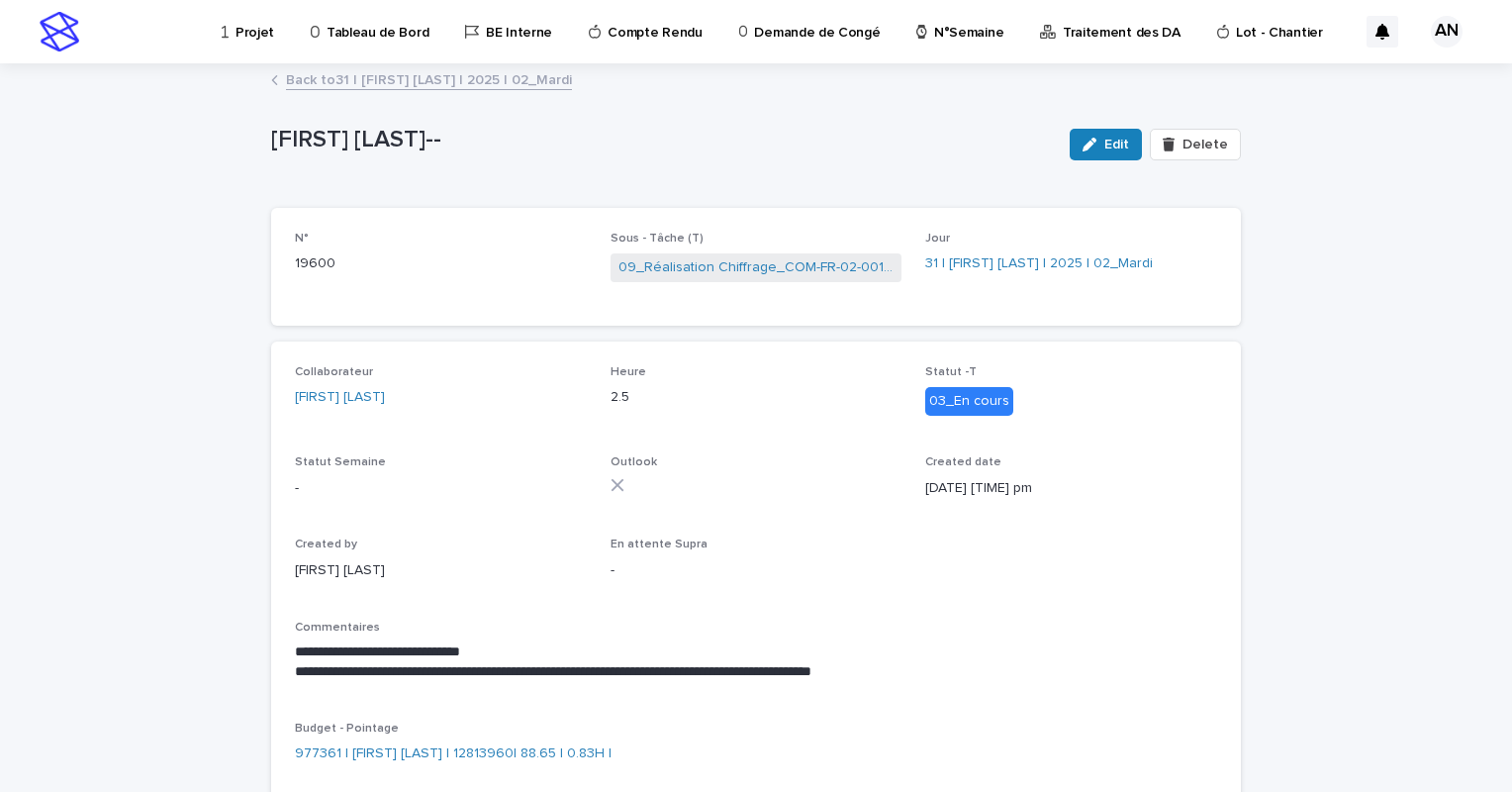 click on "Back to  31 | AIT_MALEK Nizam | 2025 | 02_Mardi" at bounding box center [428, 78] 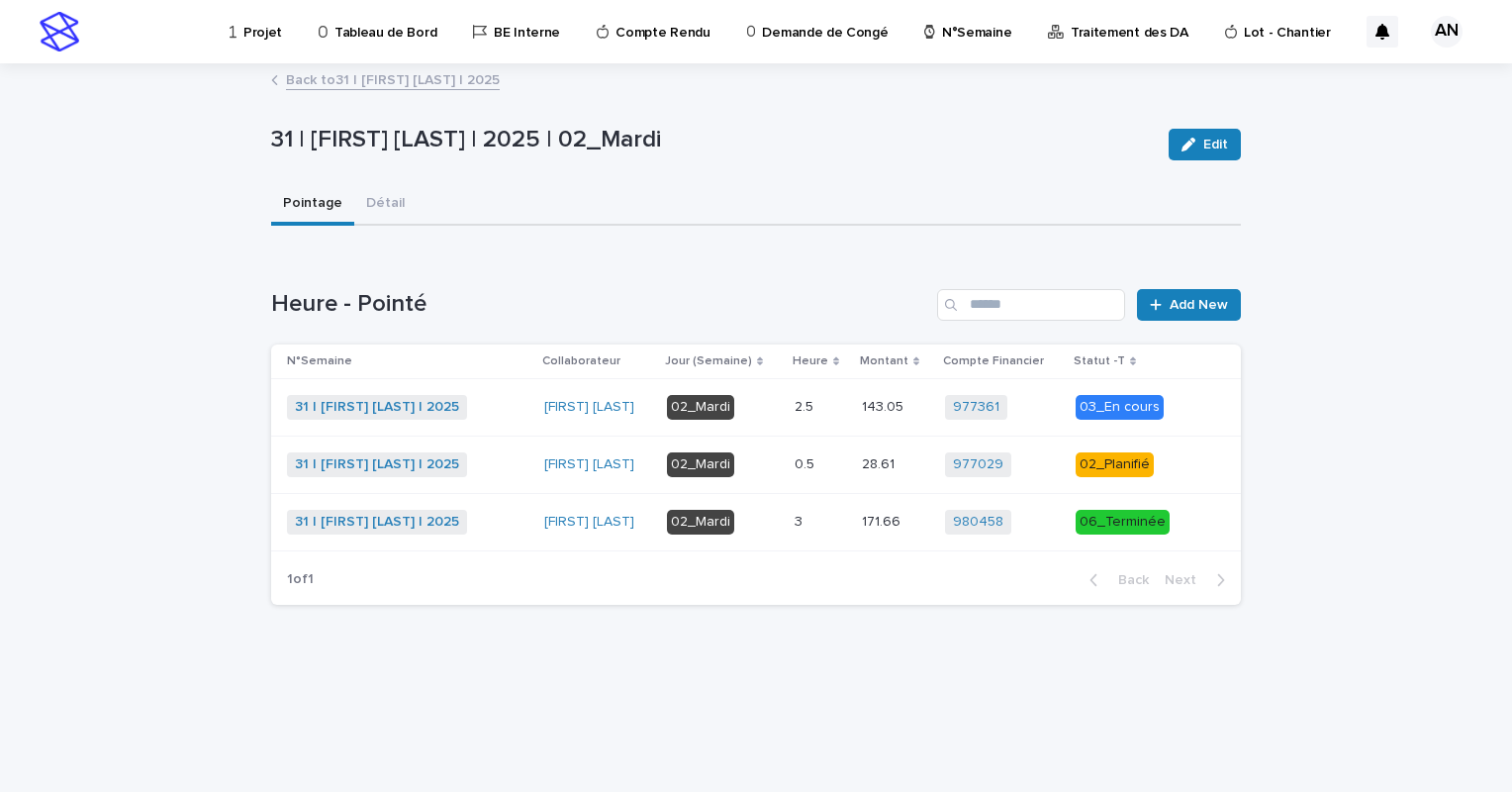 click at bounding box center (820, 464) 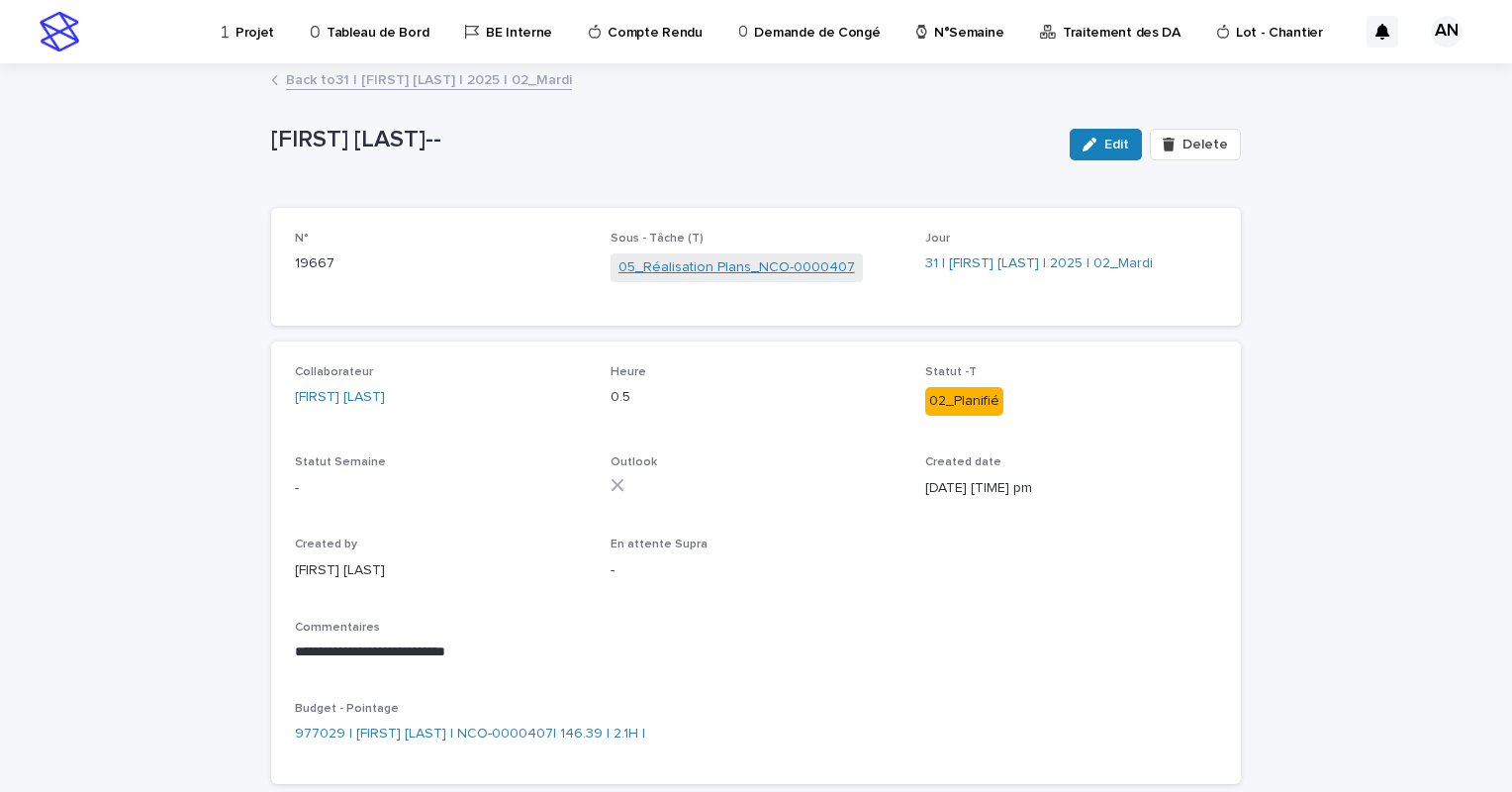 click on "05_Réalisation Plans_NCO-0000407" at bounding box center [736, 267] 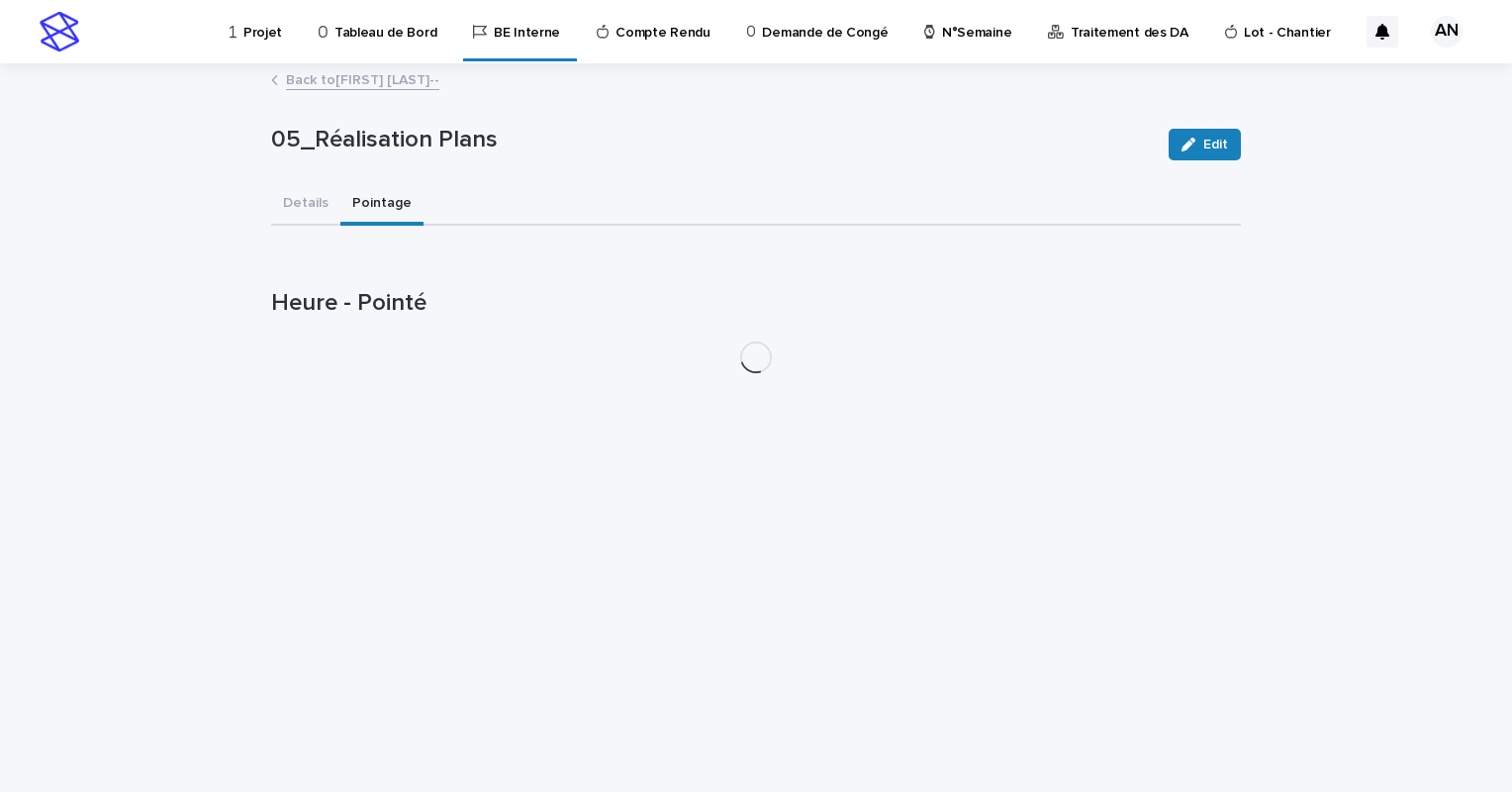 click on "Pointage" at bounding box center [382, 205] 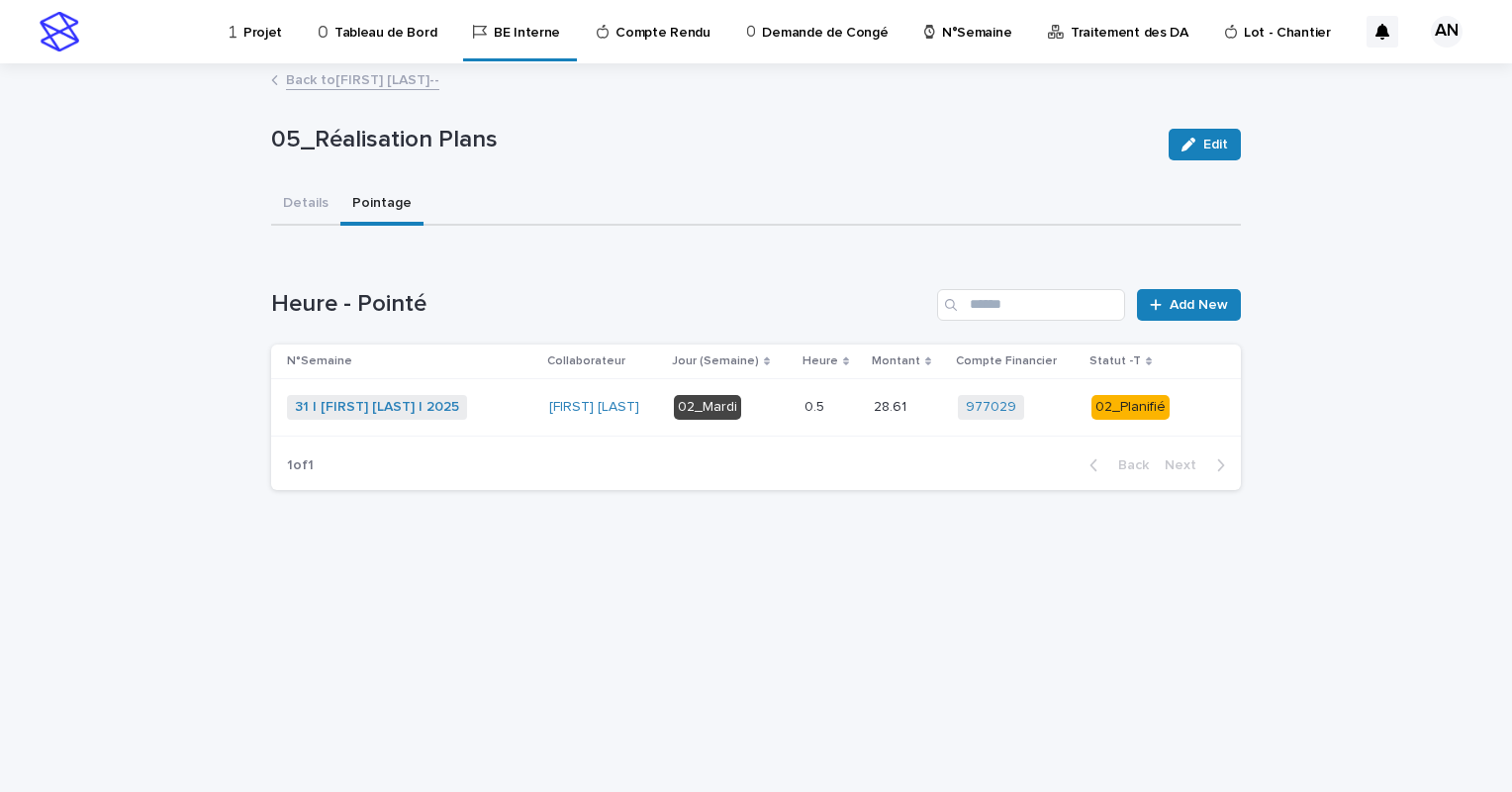 click on "Loading... Saving… Heure - Pointé Add New N°Semaine Collaborateur Jour (Semaine) Heure Montant Compte Financier Statut -T 31 | AIT_MALEK Nizam | 2025   + 0 AIT_MALEK Nizam   02_Mardi 0.5 0.5   28.61 28.61   977029   + 0 02_Planifié 1  of  1 Back Next" at bounding box center (756, 377) 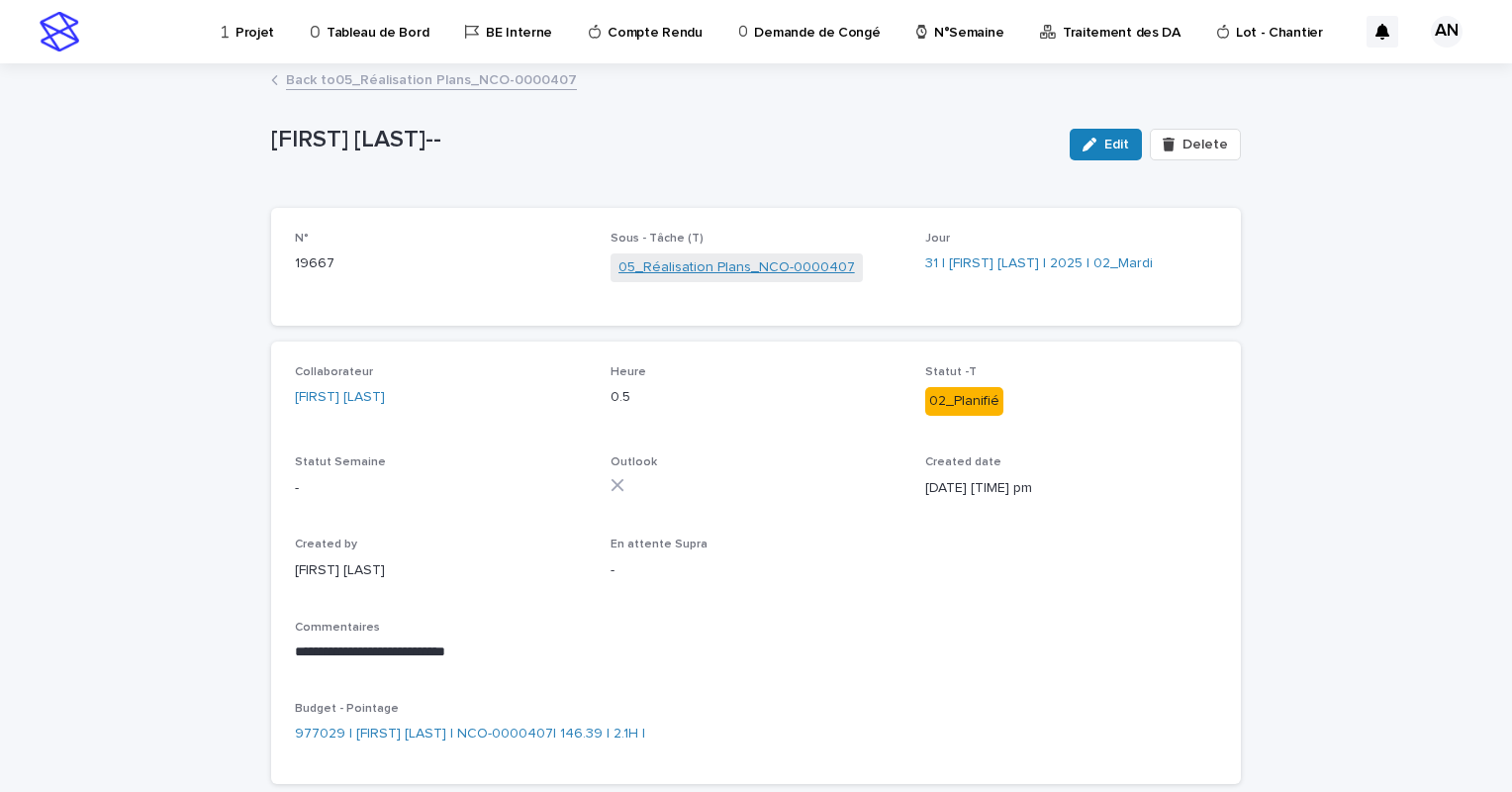 click on "05_Réalisation Plans_NCO-0000407" at bounding box center [736, 267] 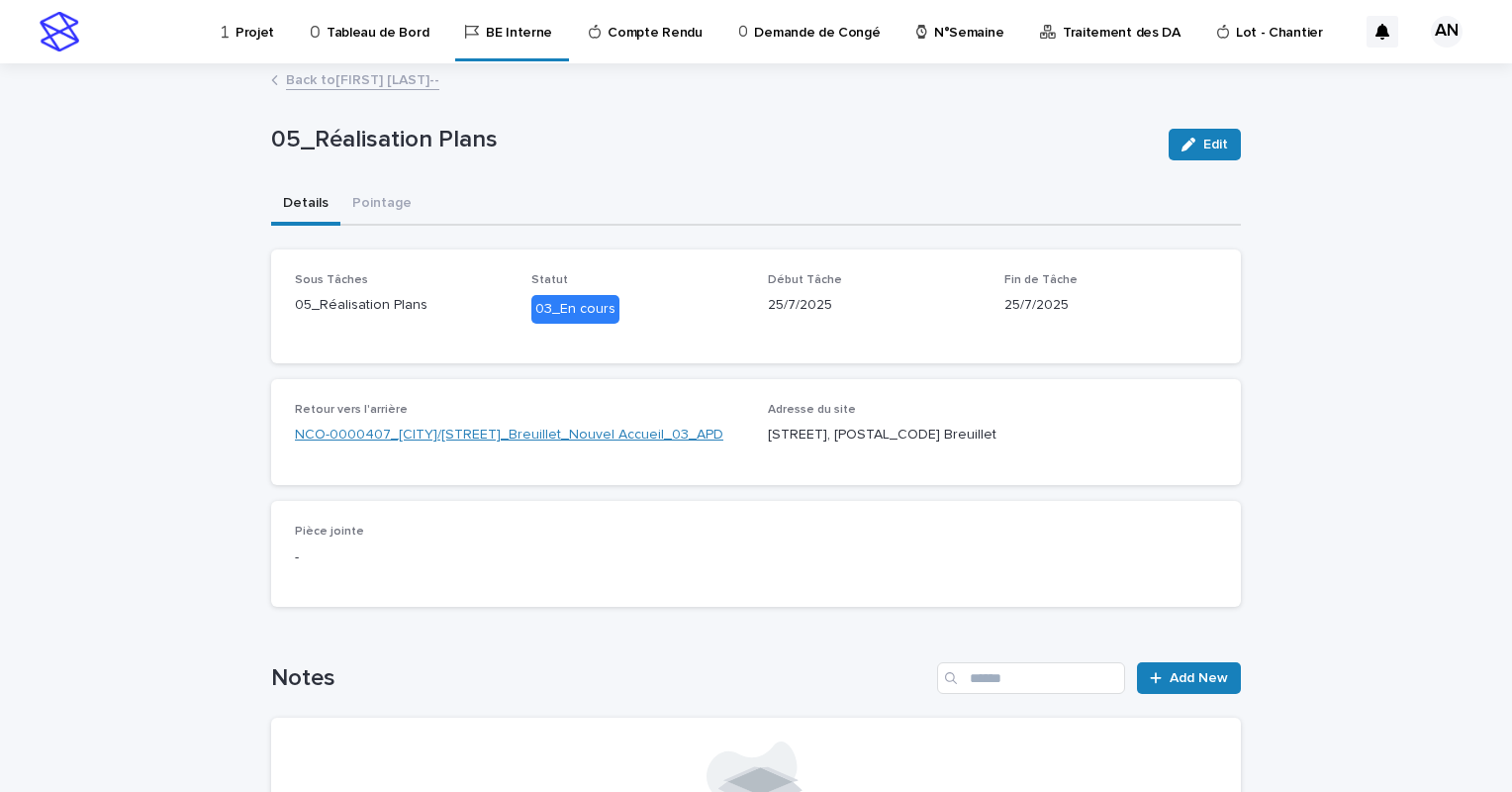 click on "NCO-0000407_BREUILLET/RUE DES PRAIRIES_Breuillet_Nouvel Accueil_03_APD" at bounding box center (509, 435) 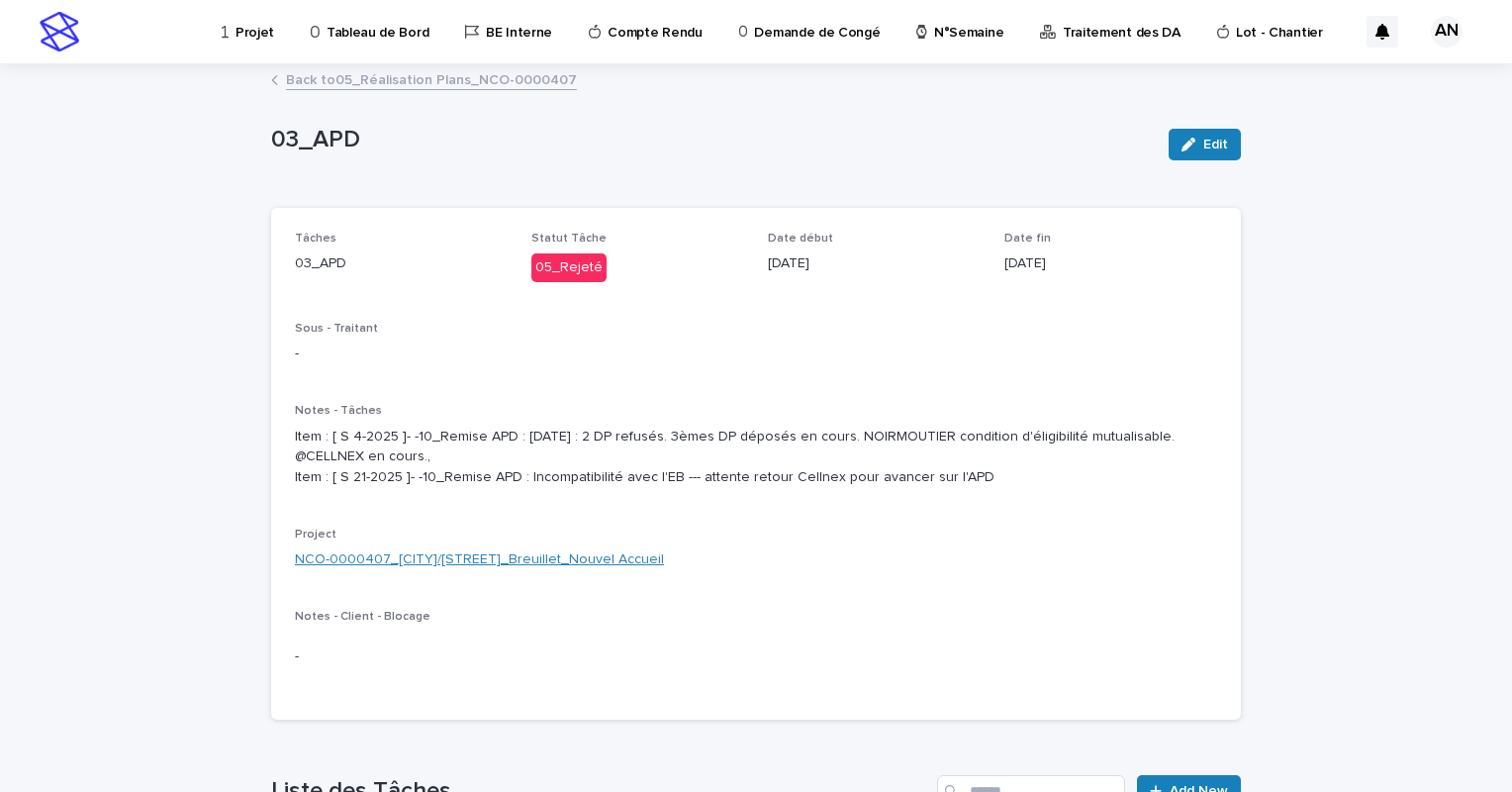 click on "NCO-0000407_BREUILLET/RUE DES PRAIRIES_Breuillet_Nouvel Accueil" at bounding box center [479, 559] 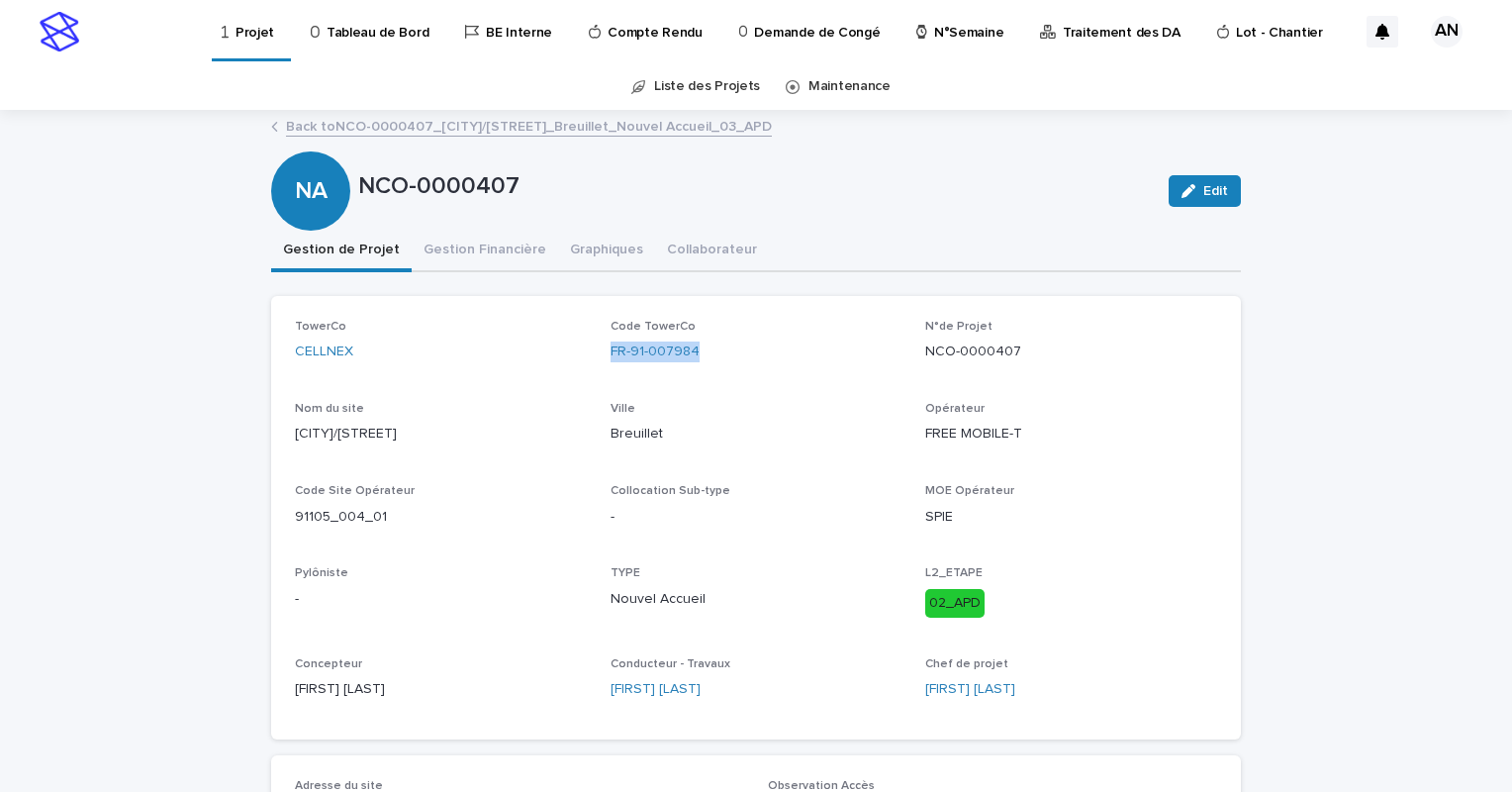 drag, startPoint x: 723, startPoint y: 346, endPoint x: 594, endPoint y: 374, distance: 132.00379 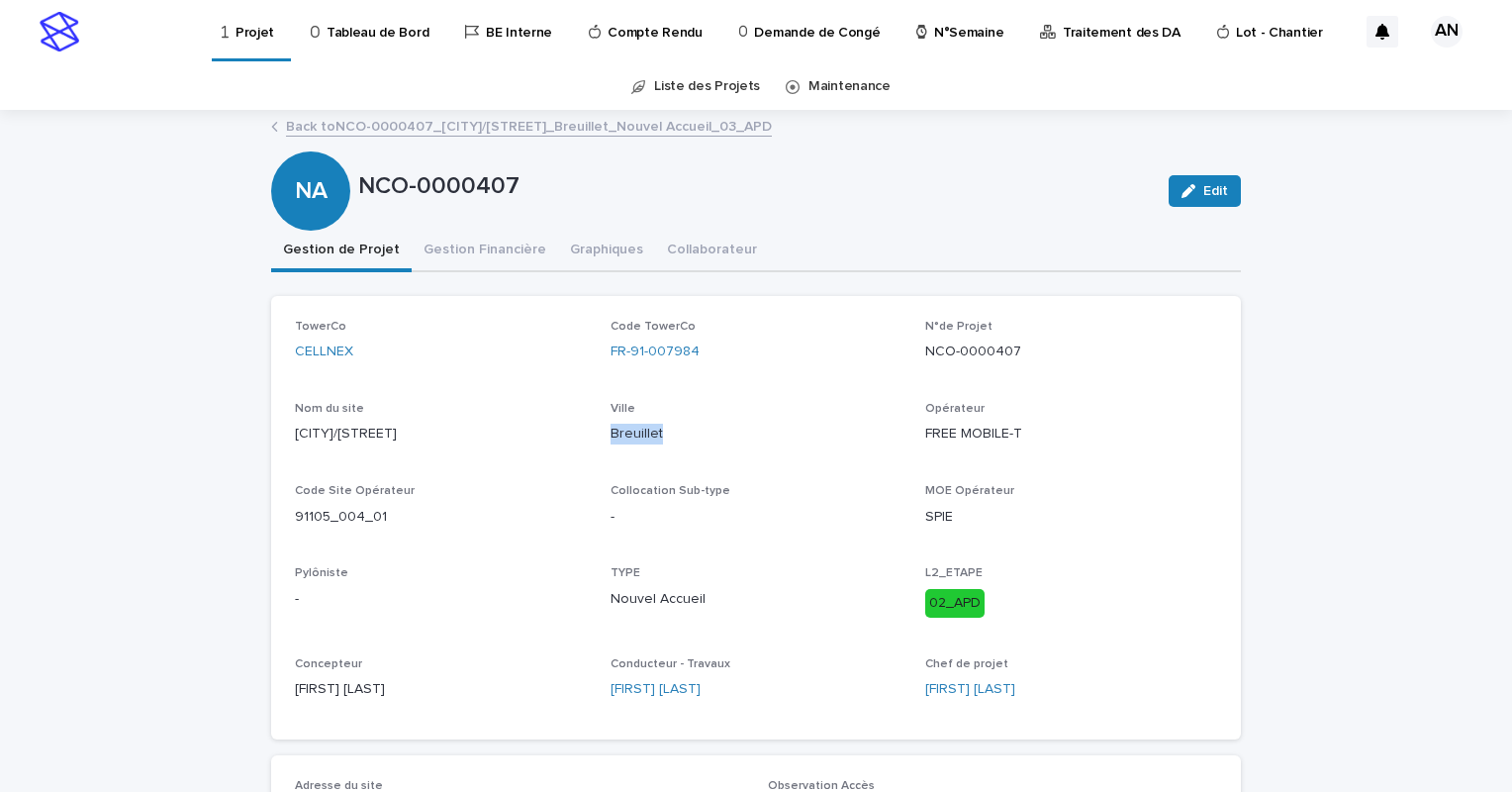 drag, startPoint x: 685, startPoint y: 435, endPoint x: 599, endPoint y: 440, distance: 86.14523 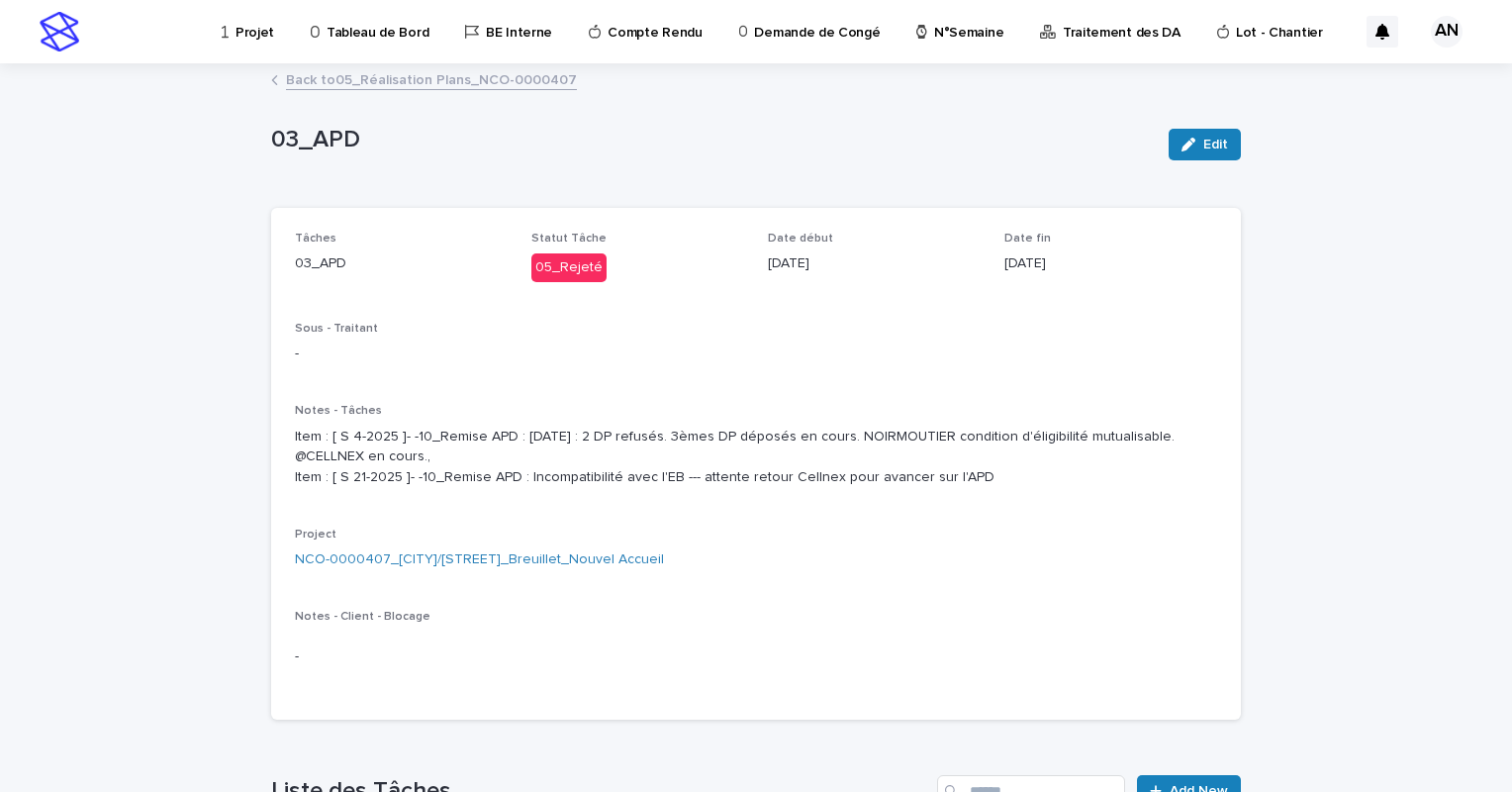 click on "Back to  05_Réalisation Plans_NCO-0000407" at bounding box center (431, 78) 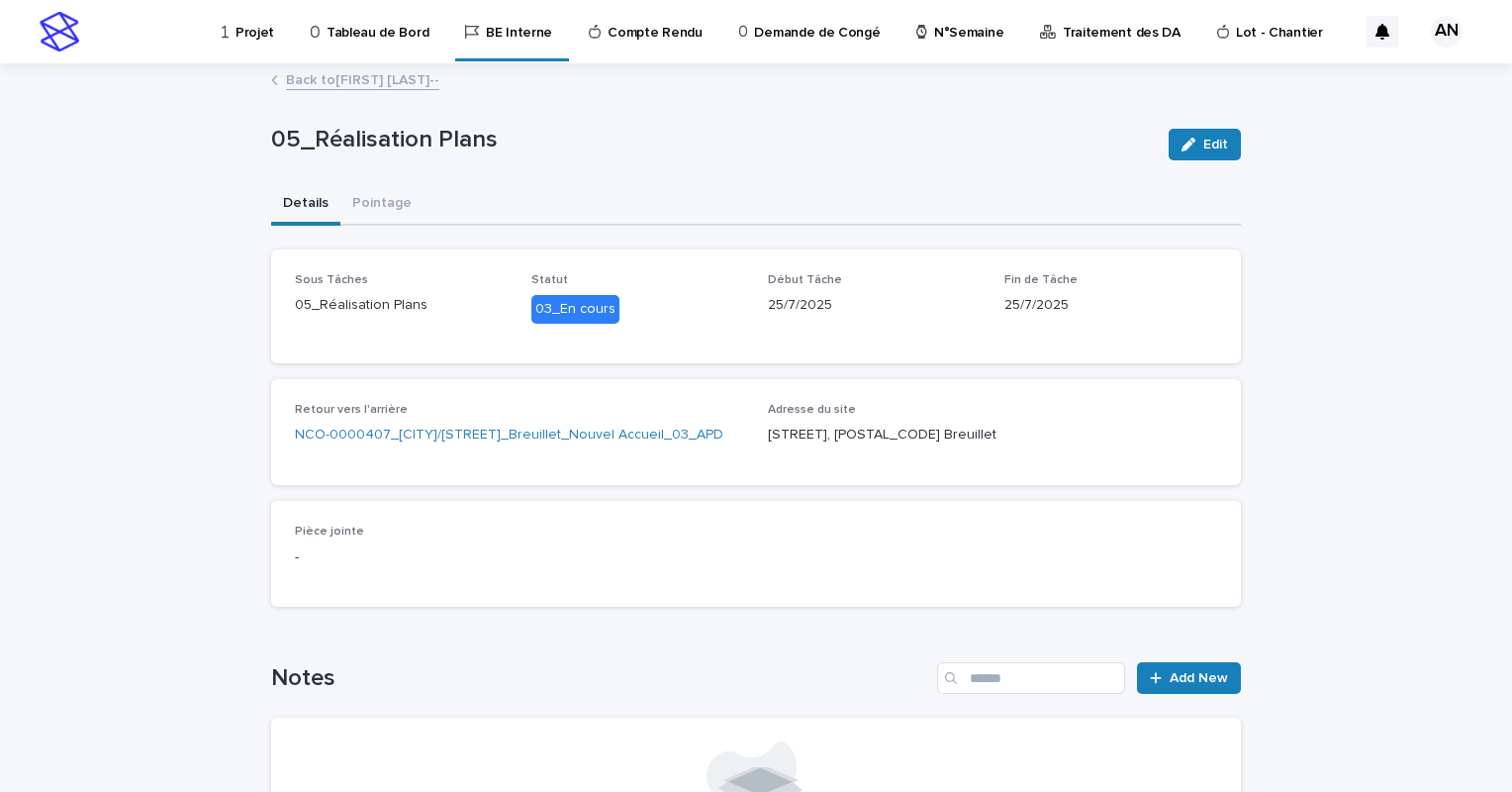 click on "Back to  AIT_MALEK Nizam--" at bounding box center [362, 78] 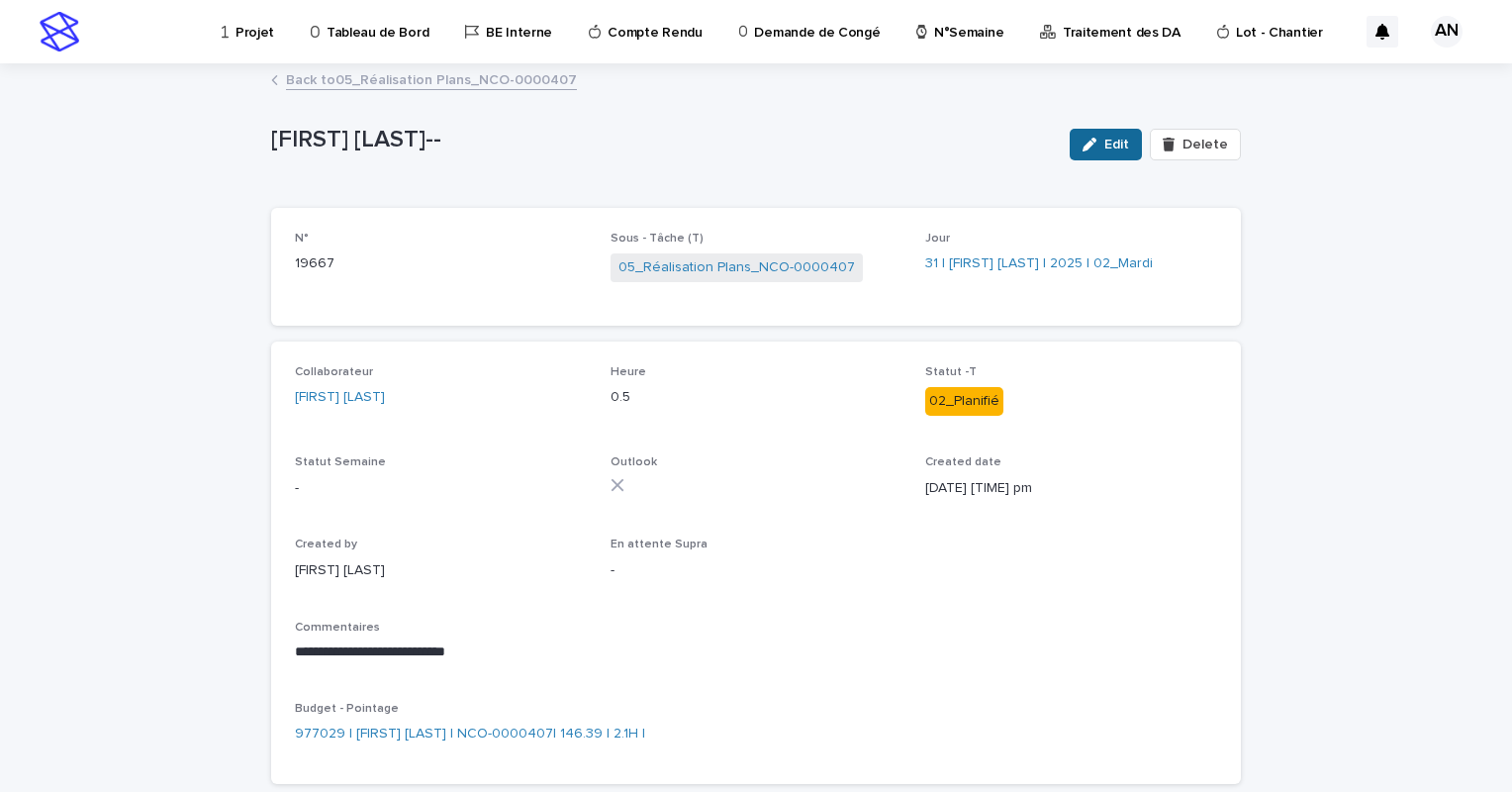 click at bounding box center [1093, 145] 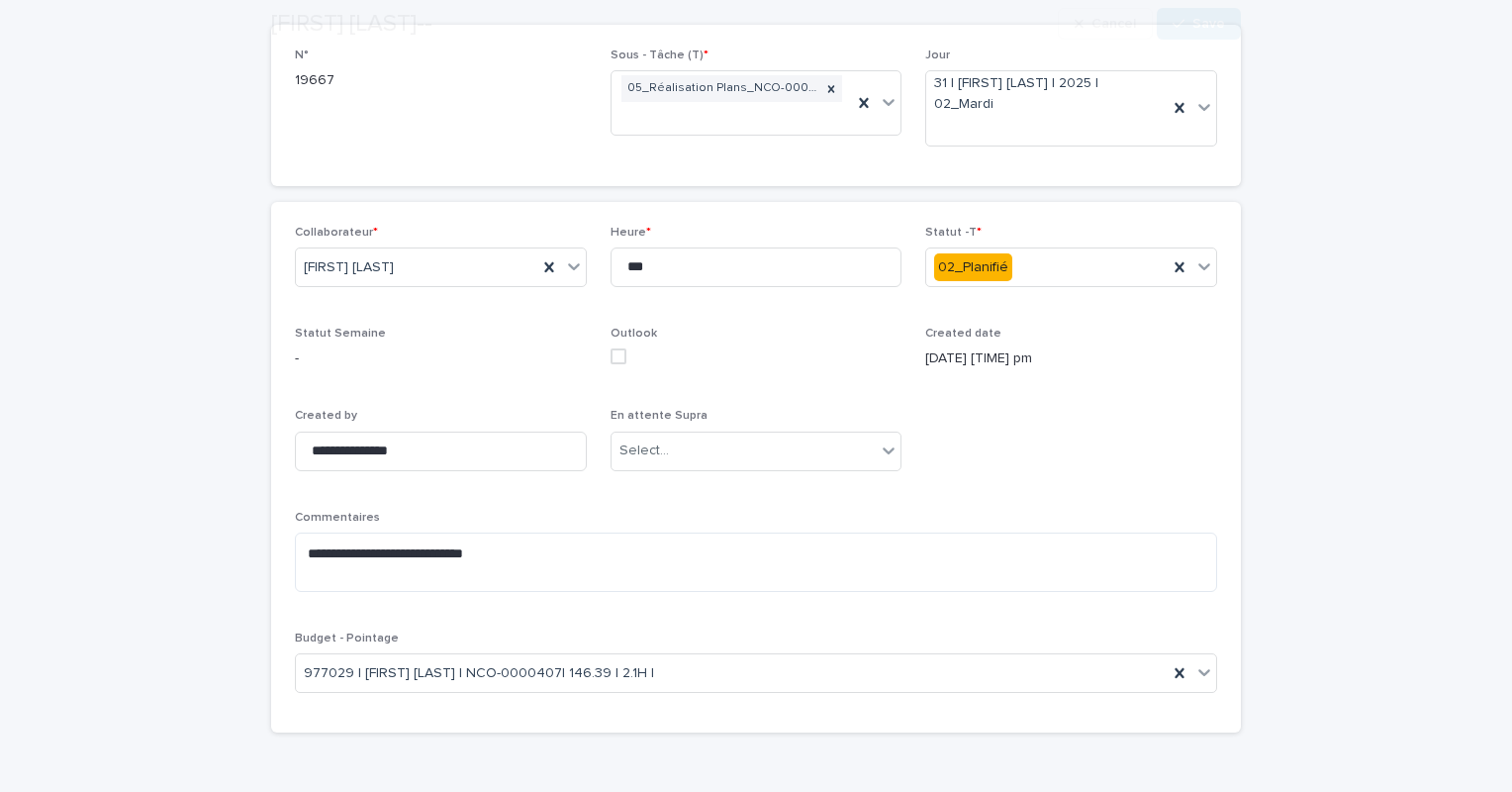scroll, scrollTop: 200, scrollLeft: 0, axis: vertical 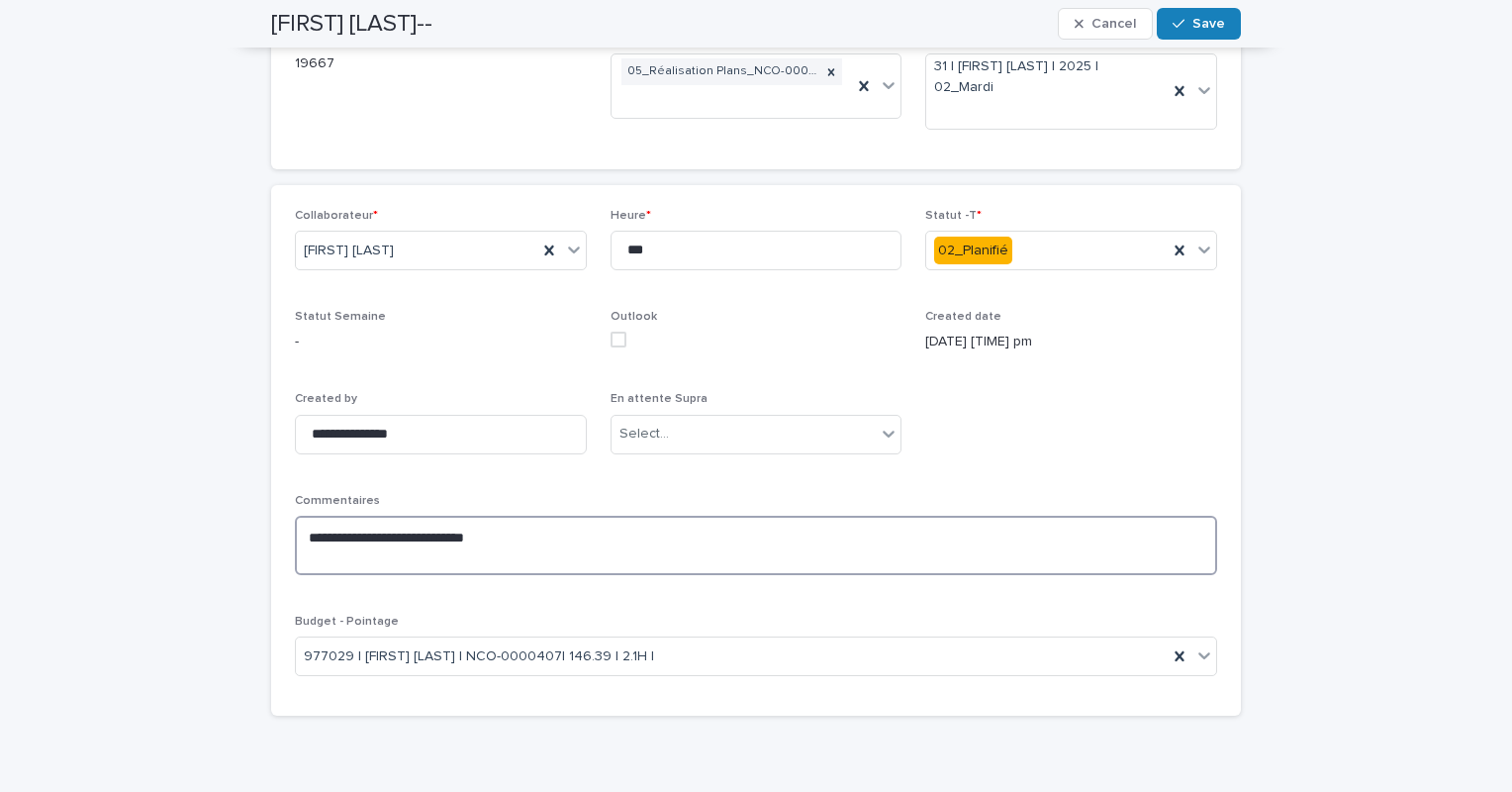 click on "**********" at bounding box center [756, 545] 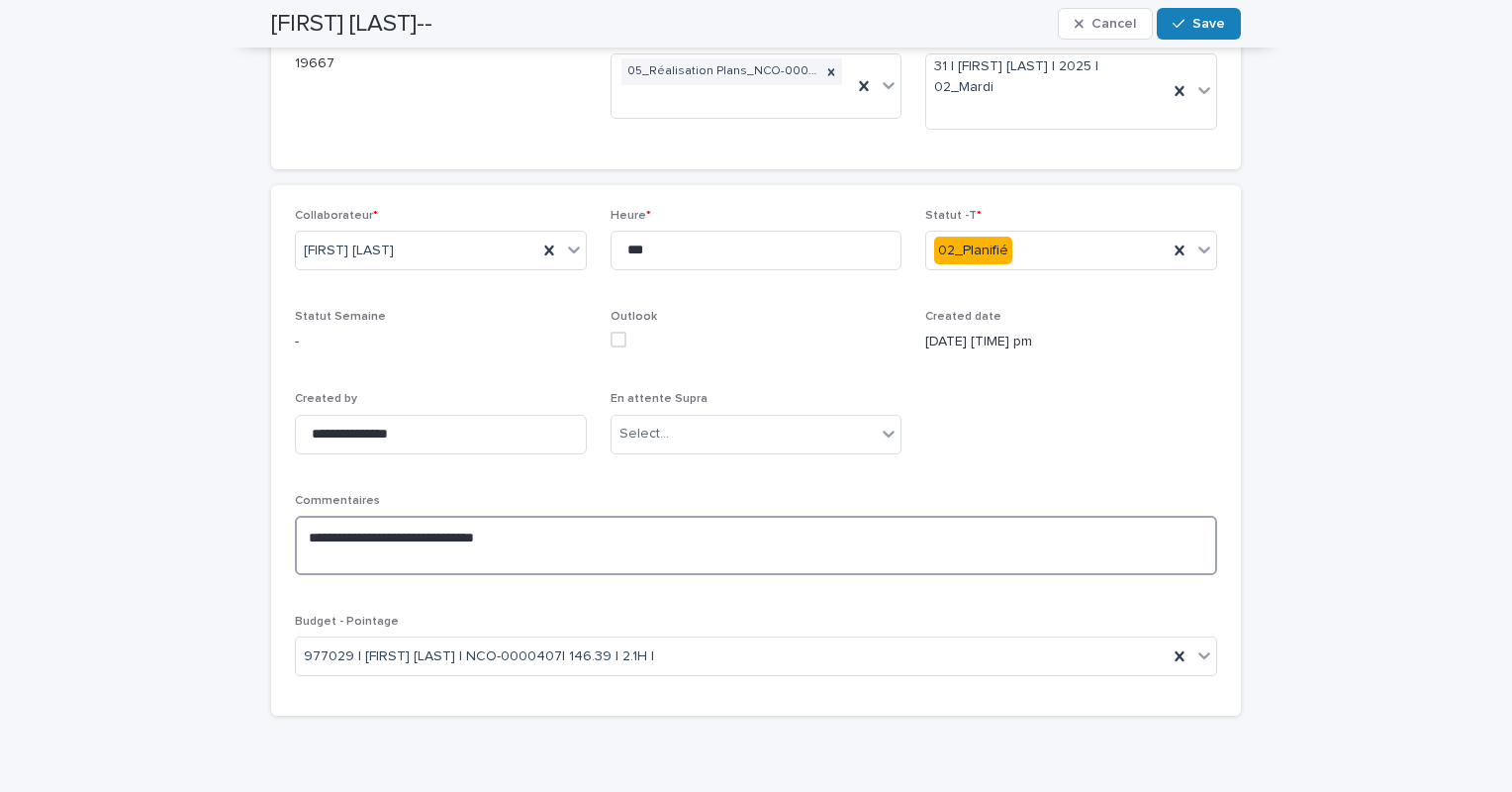 paste on "**********" 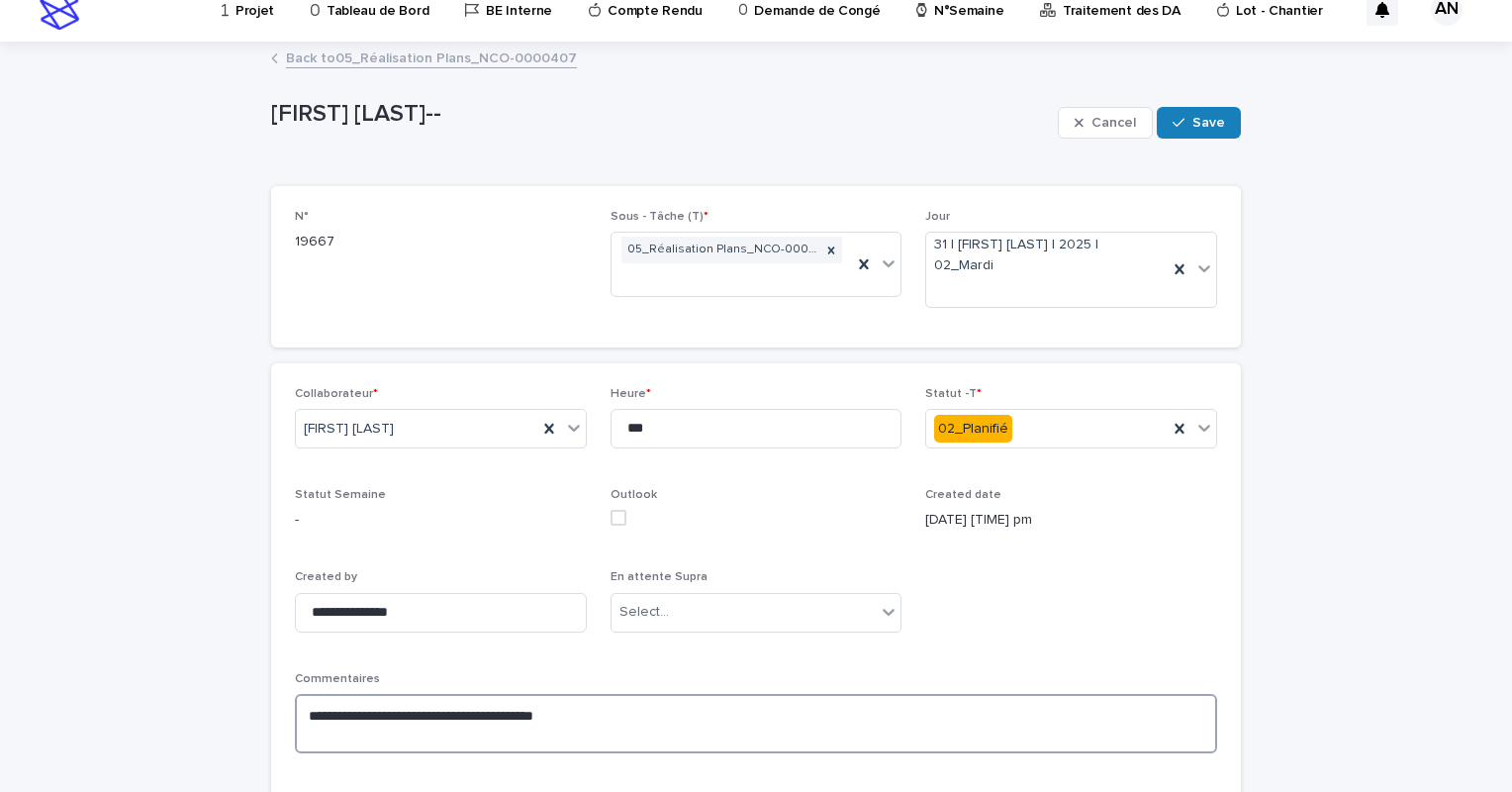 scroll, scrollTop: 23, scrollLeft: 0, axis: vertical 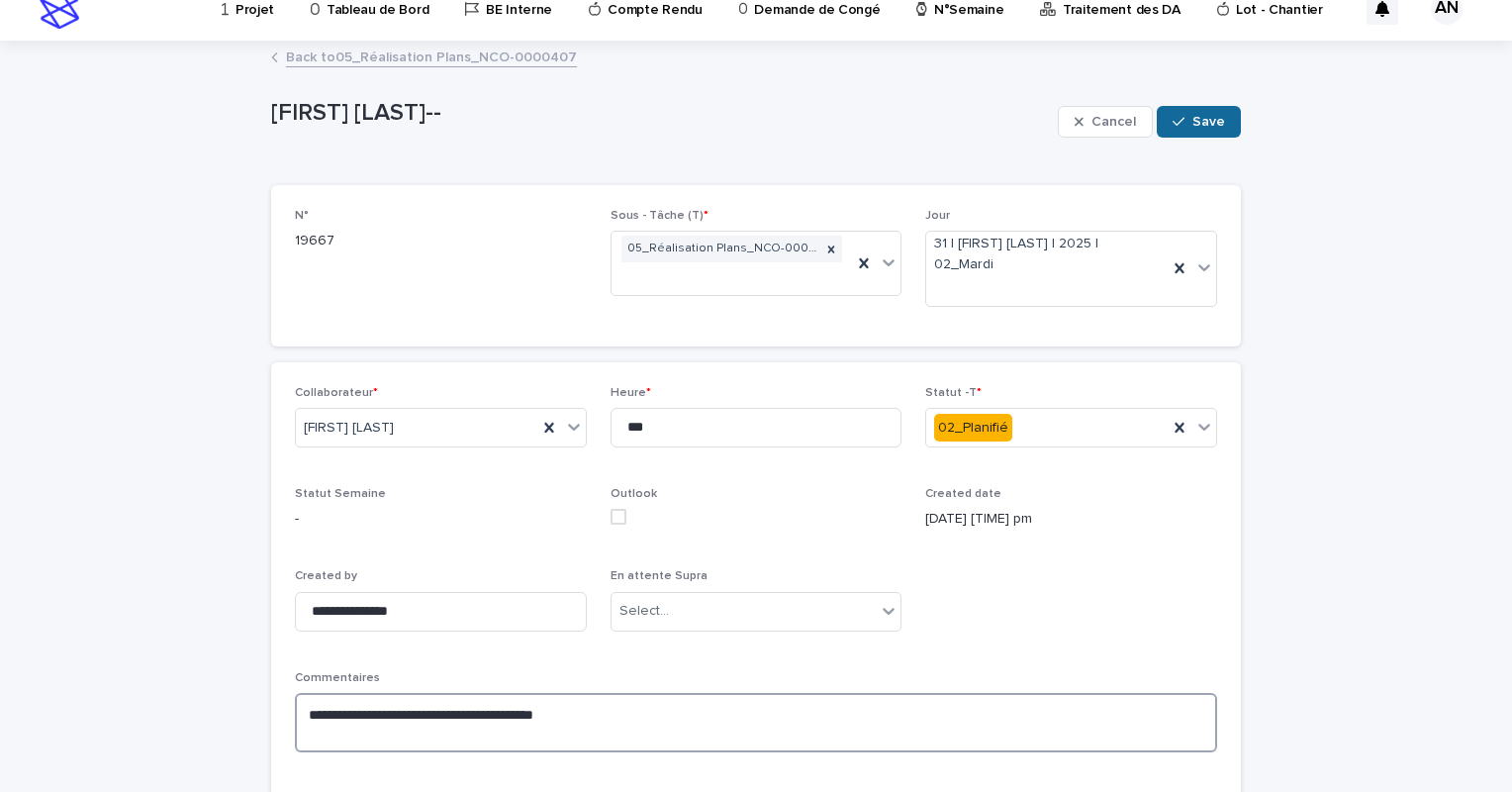 type on "**********" 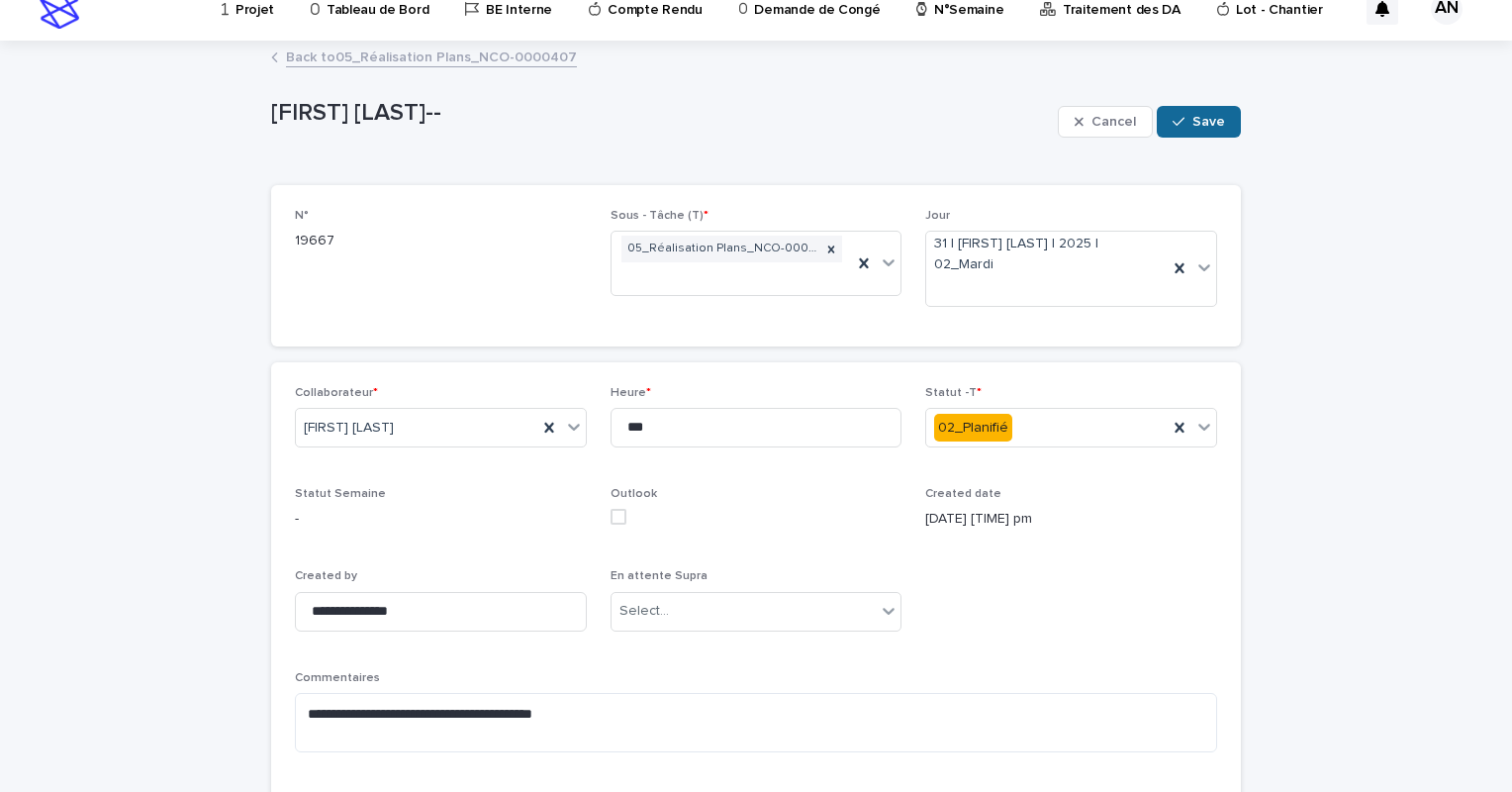 click on "Save" at bounding box center (1208, 122) 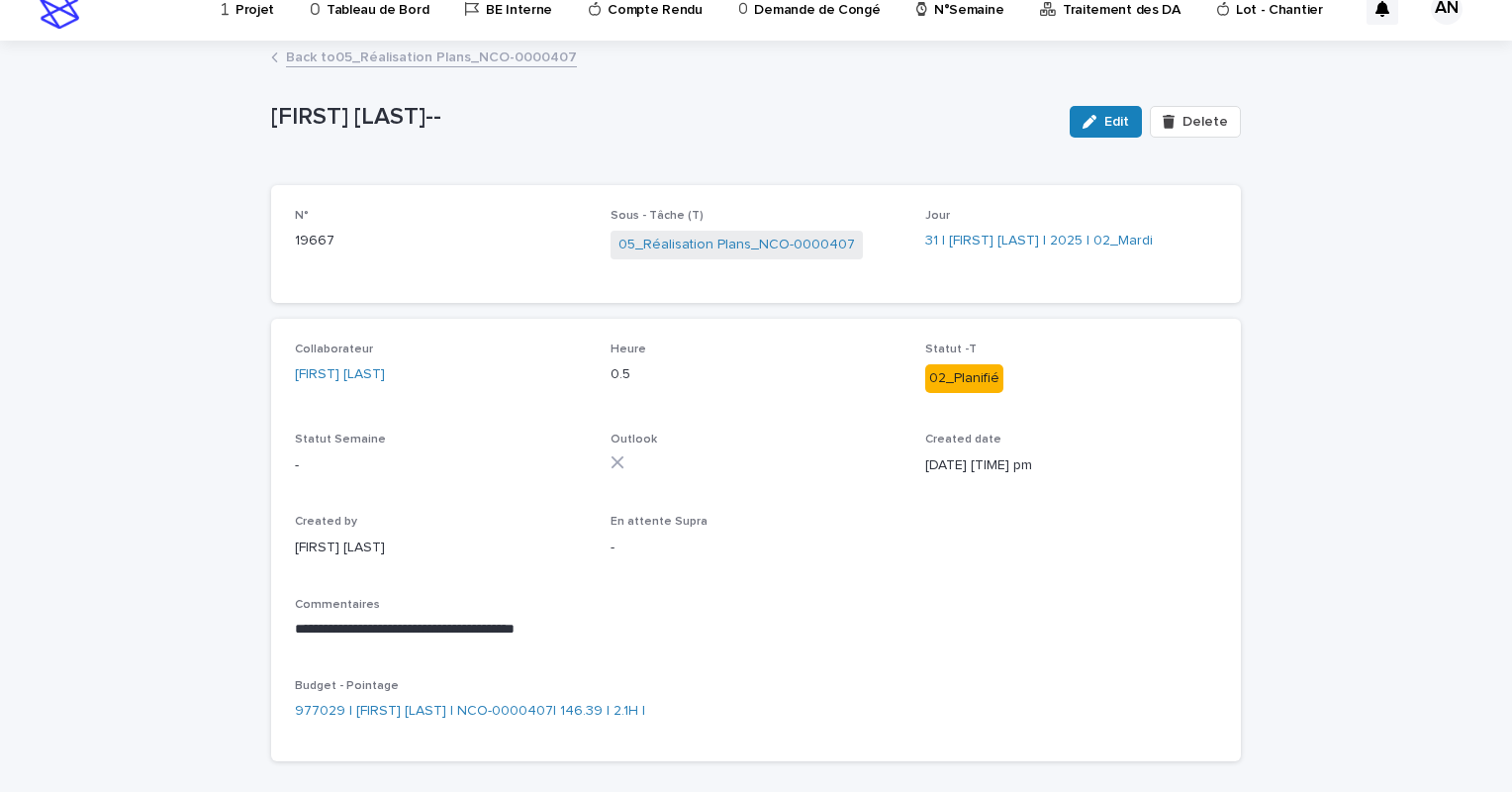 click on "Back to  05_Réalisation Plans_NCO-0000407" at bounding box center [431, 55] 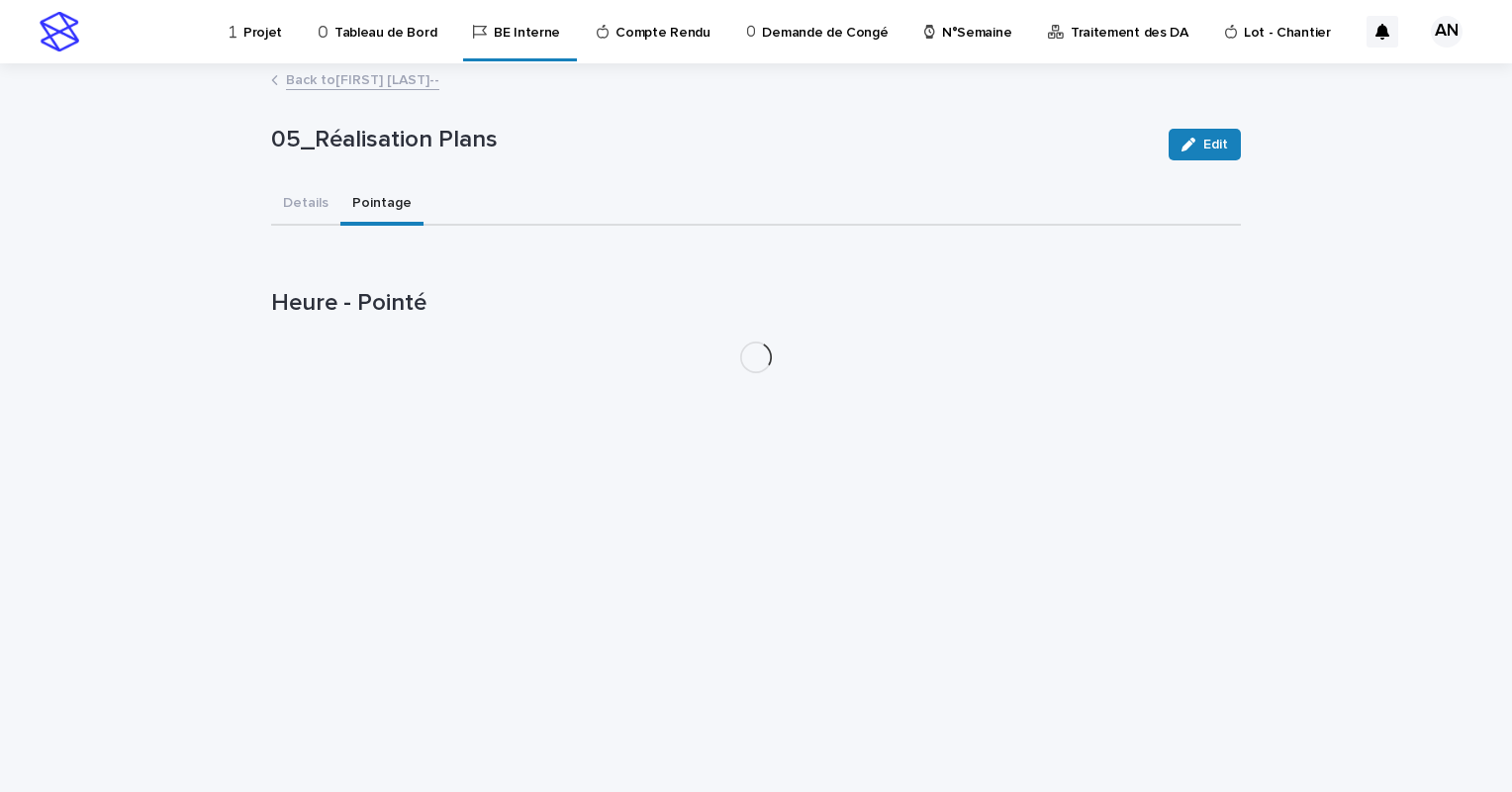 scroll, scrollTop: 0, scrollLeft: 0, axis: both 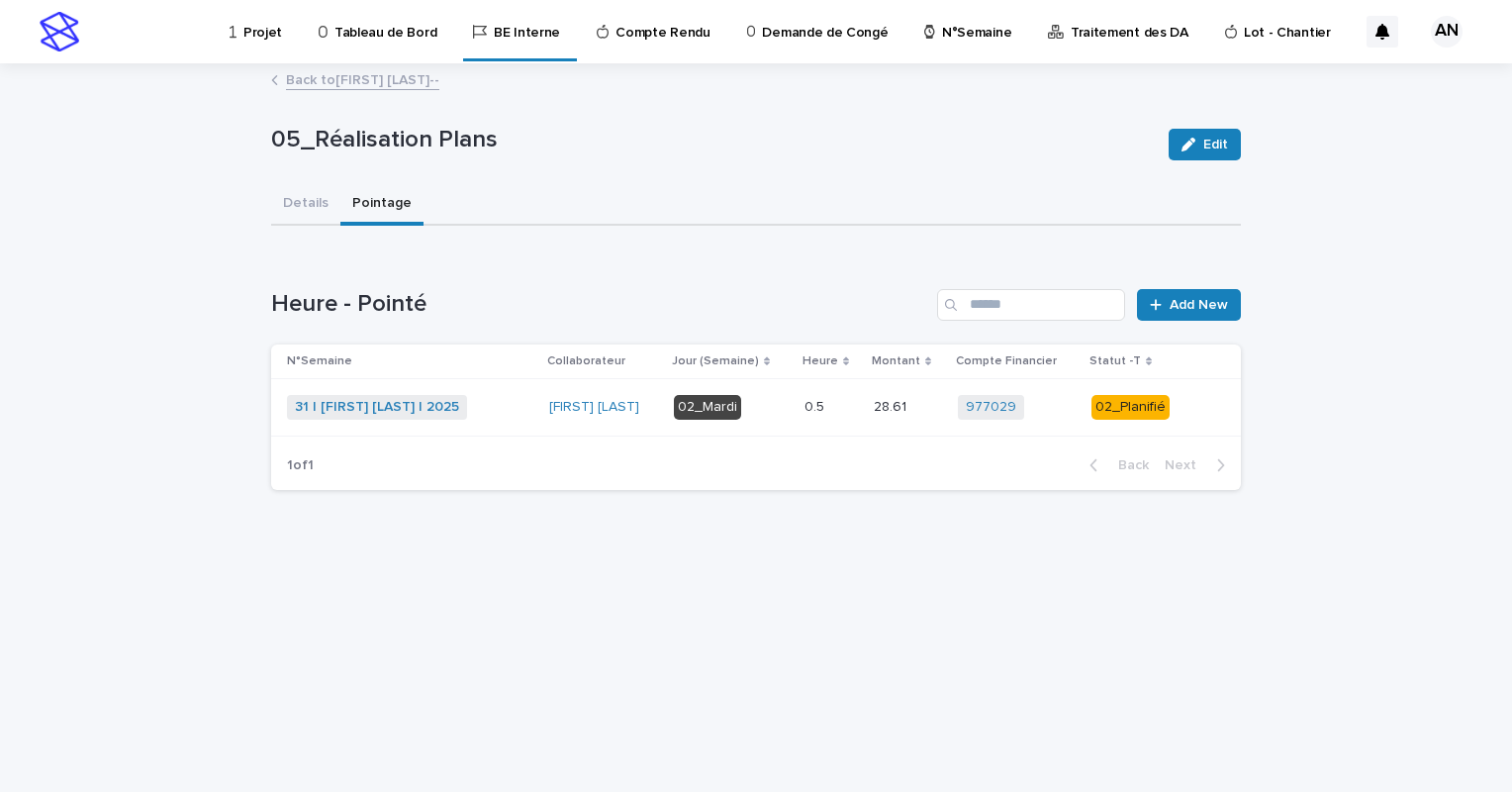 click on "Back to  AIT_MALEK Nizam--" at bounding box center [362, 78] 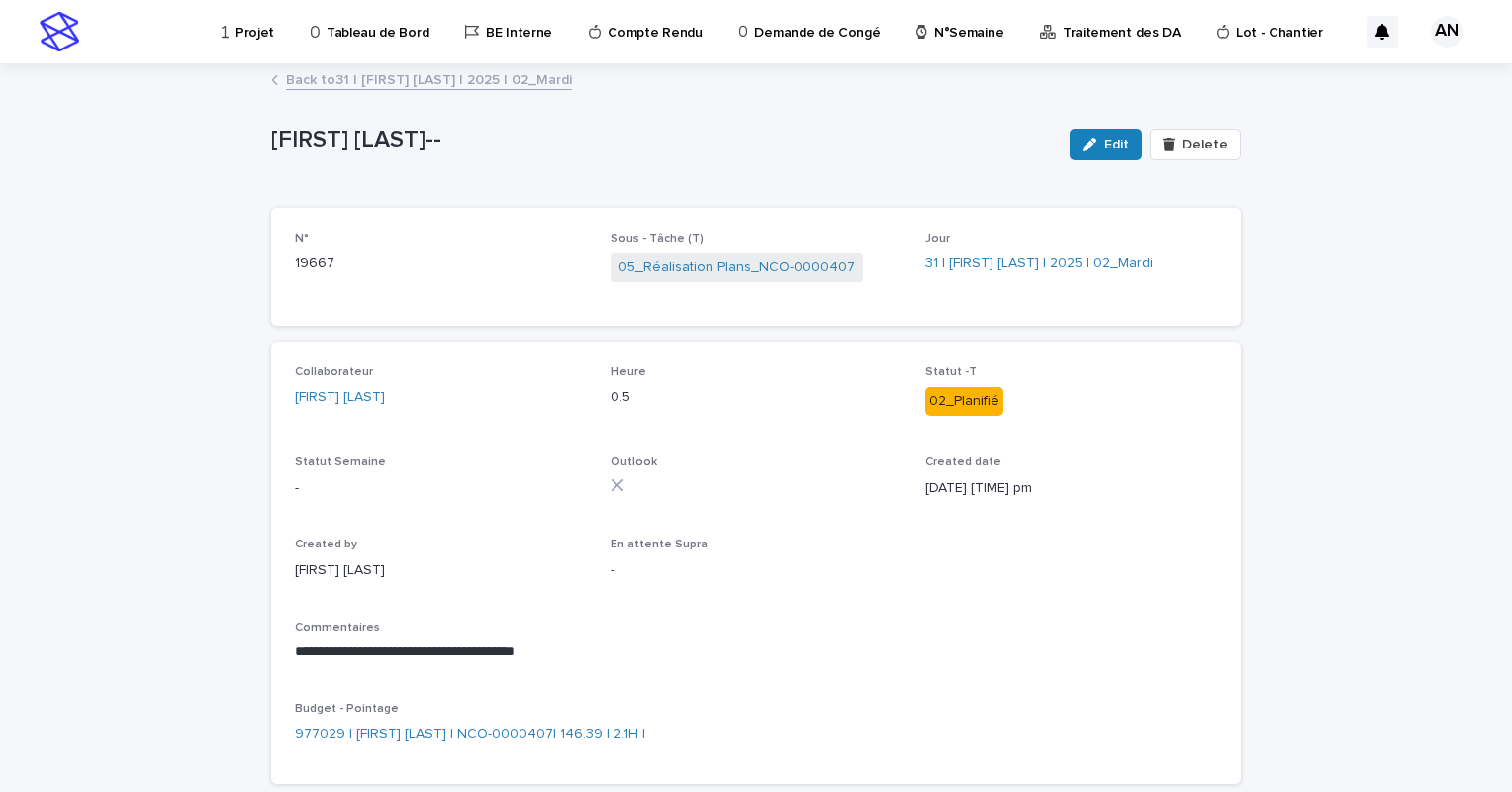 click on "Back to  31 | AIT_MALEK Nizam | 2025 | 02_Mardi" at bounding box center (428, 78) 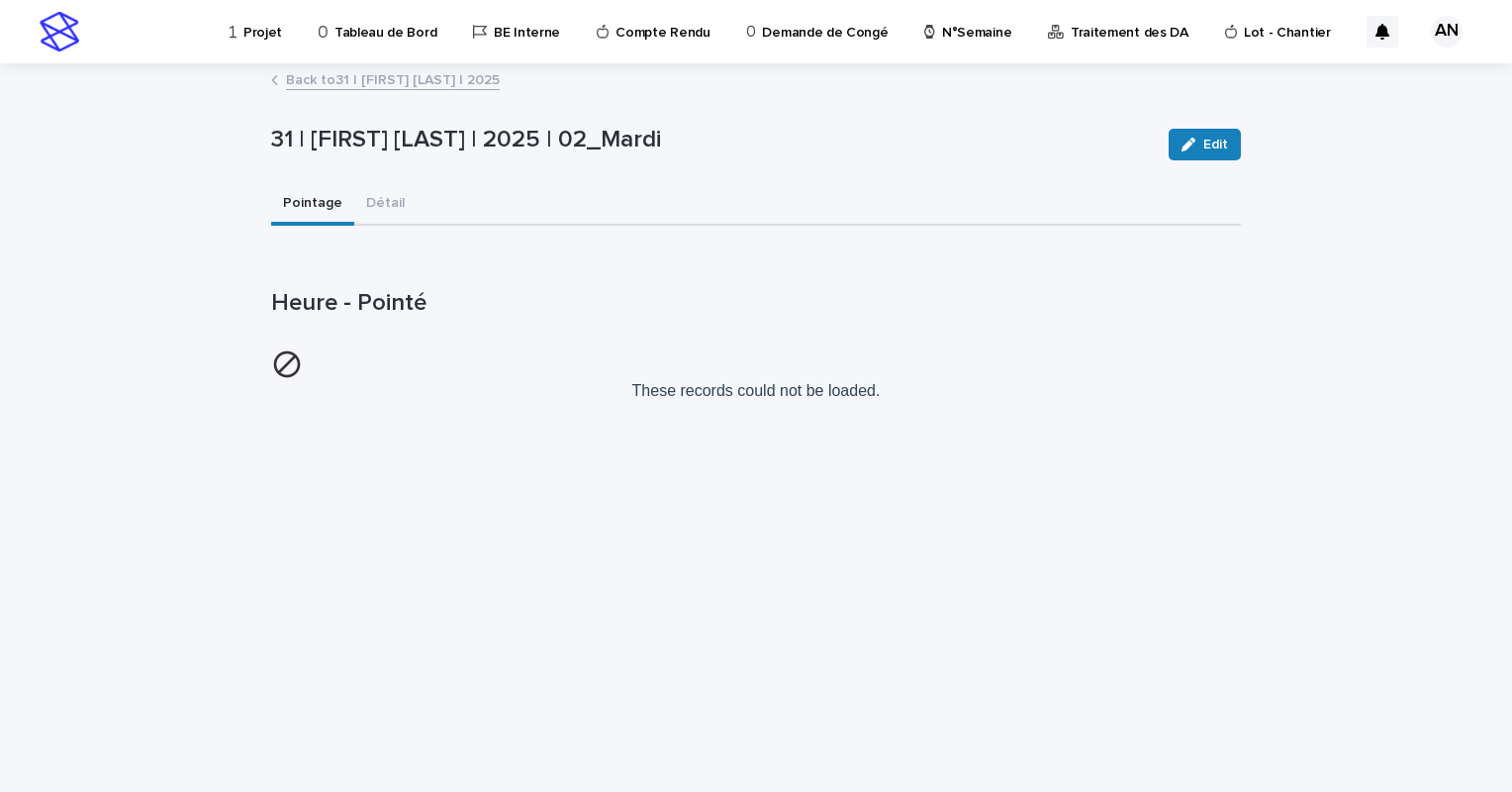 click on "Back to  31 | AIT_MALEK Nizam | 2025" at bounding box center (393, 78) 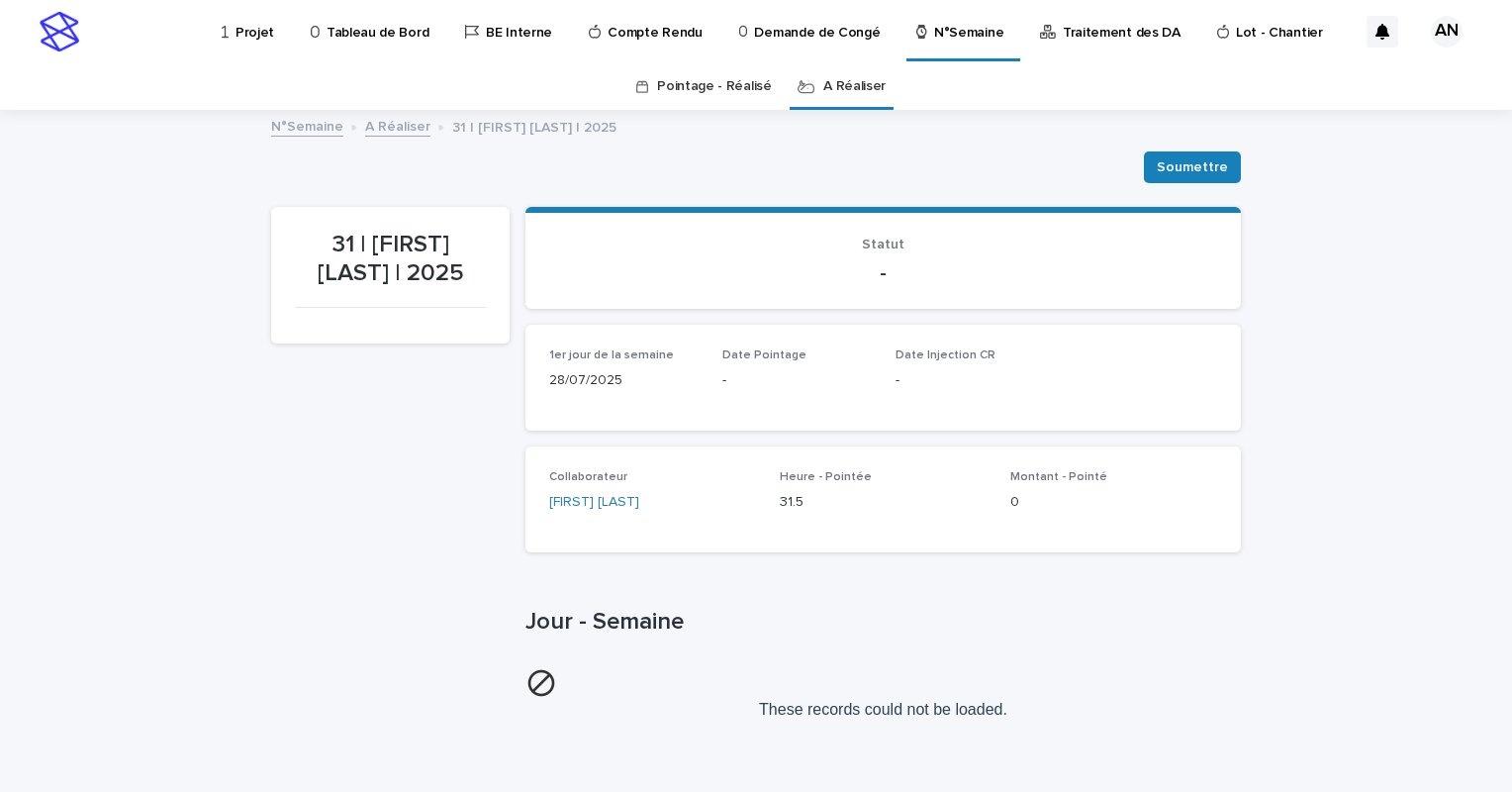 scroll, scrollTop: 49, scrollLeft: 0, axis: vertical 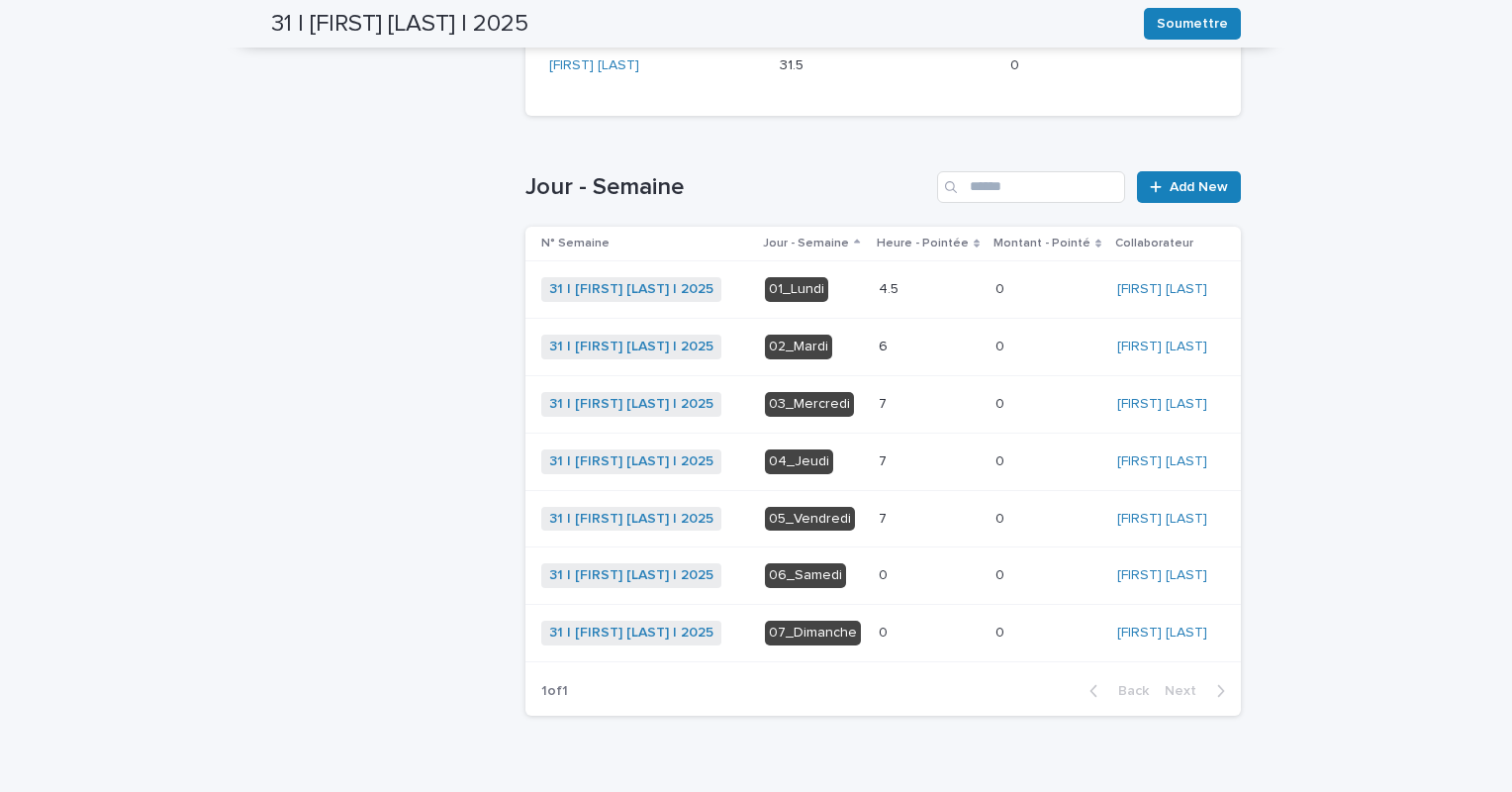 click at bounding box center [929, 346] 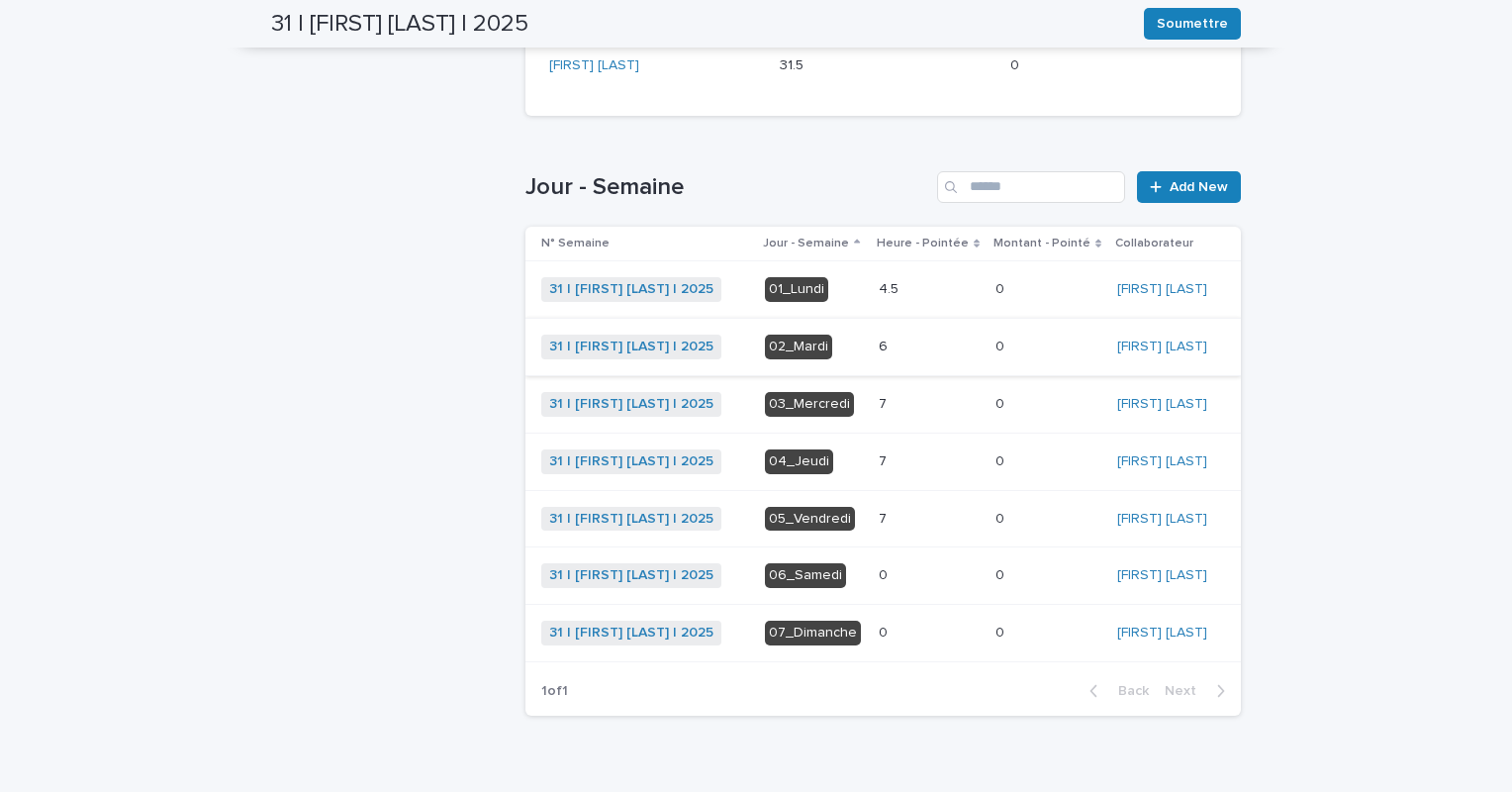 scroll, scrollTop: 0, scrollLeft: 0, axis: both 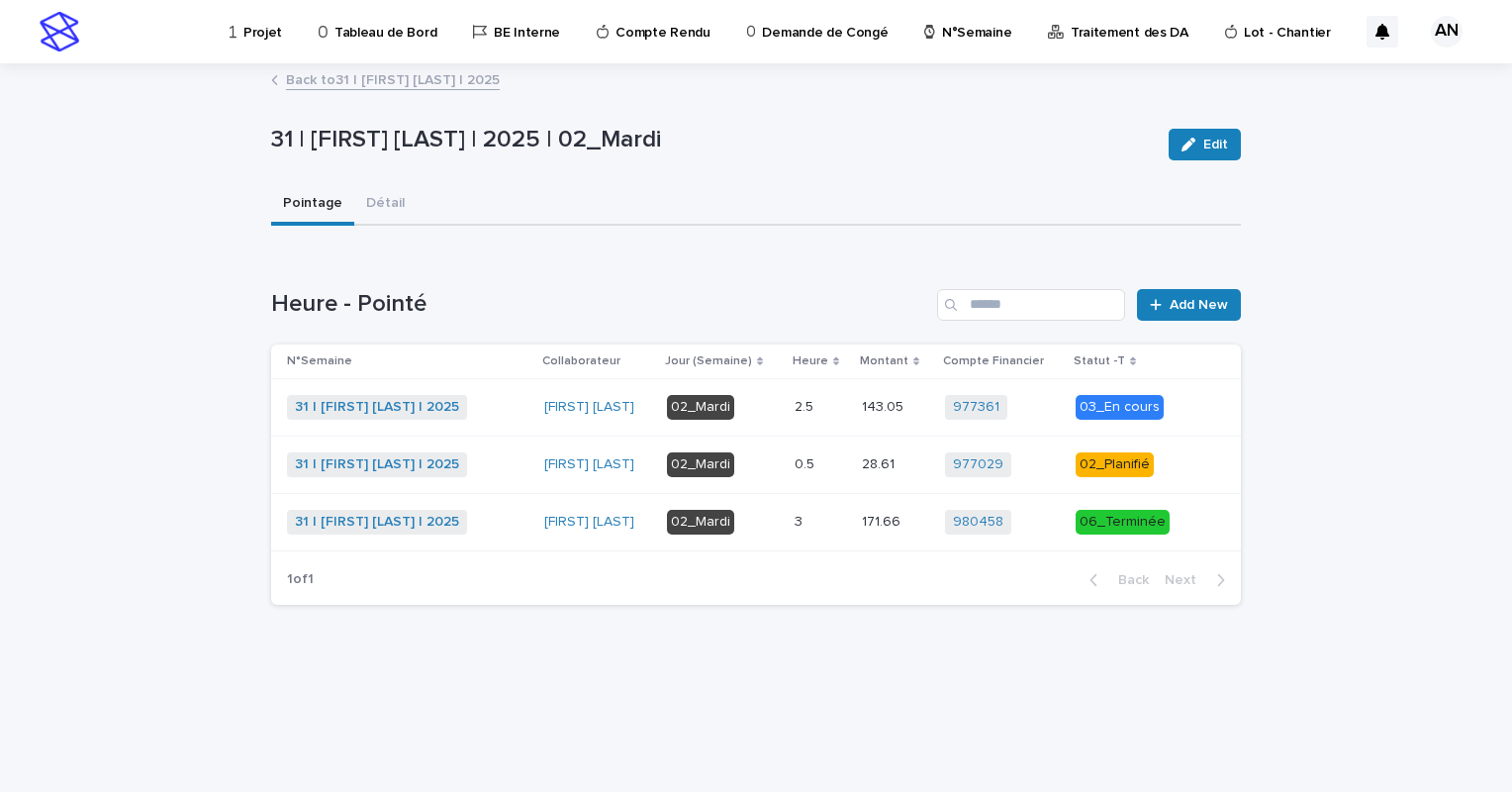 click at bounding box center (820, 407) 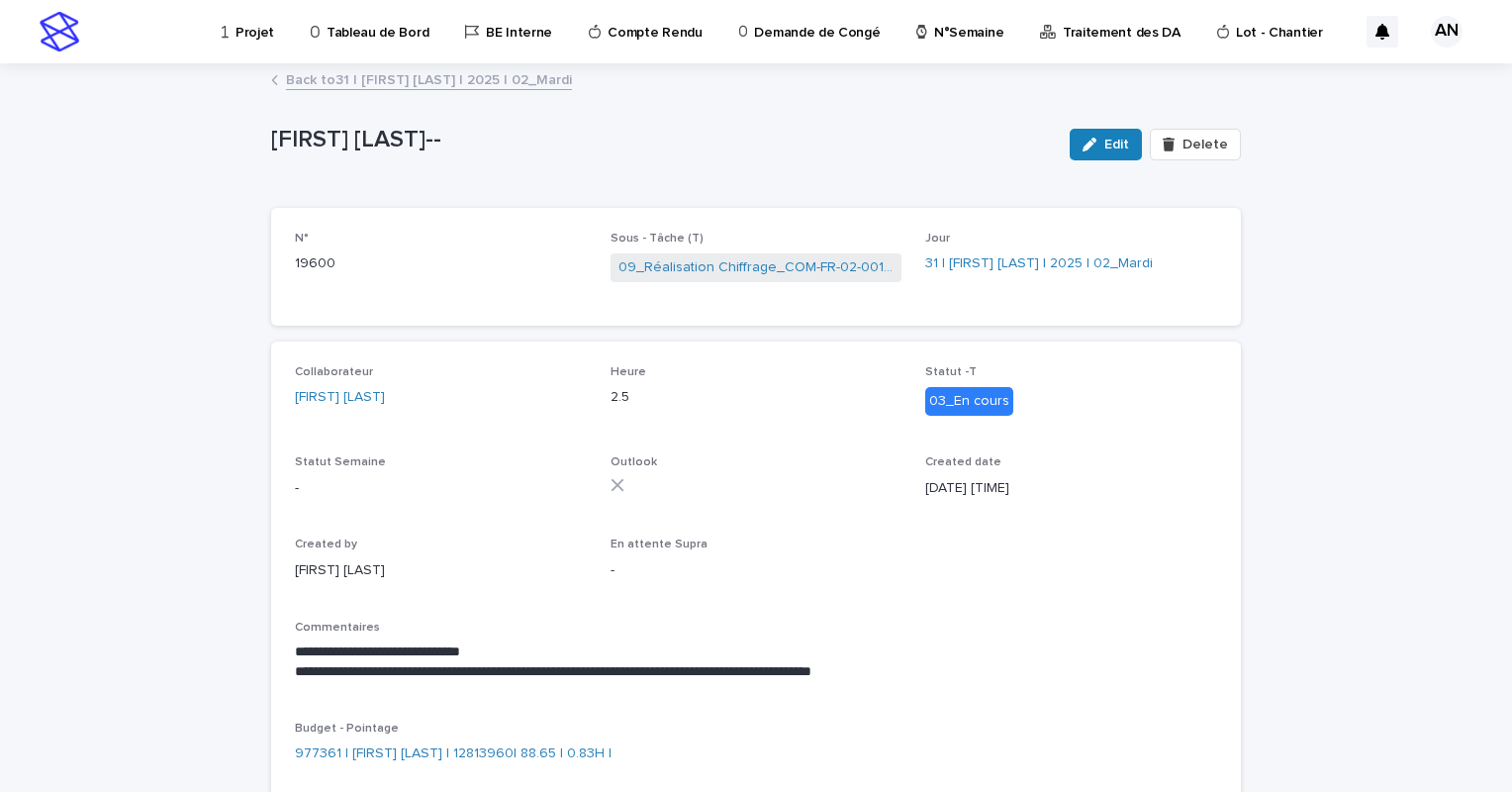 click on "Back to  31 | AIT_MALEK Nizam | 2025 | 02_Mardi" at bounding box center (428, 78) 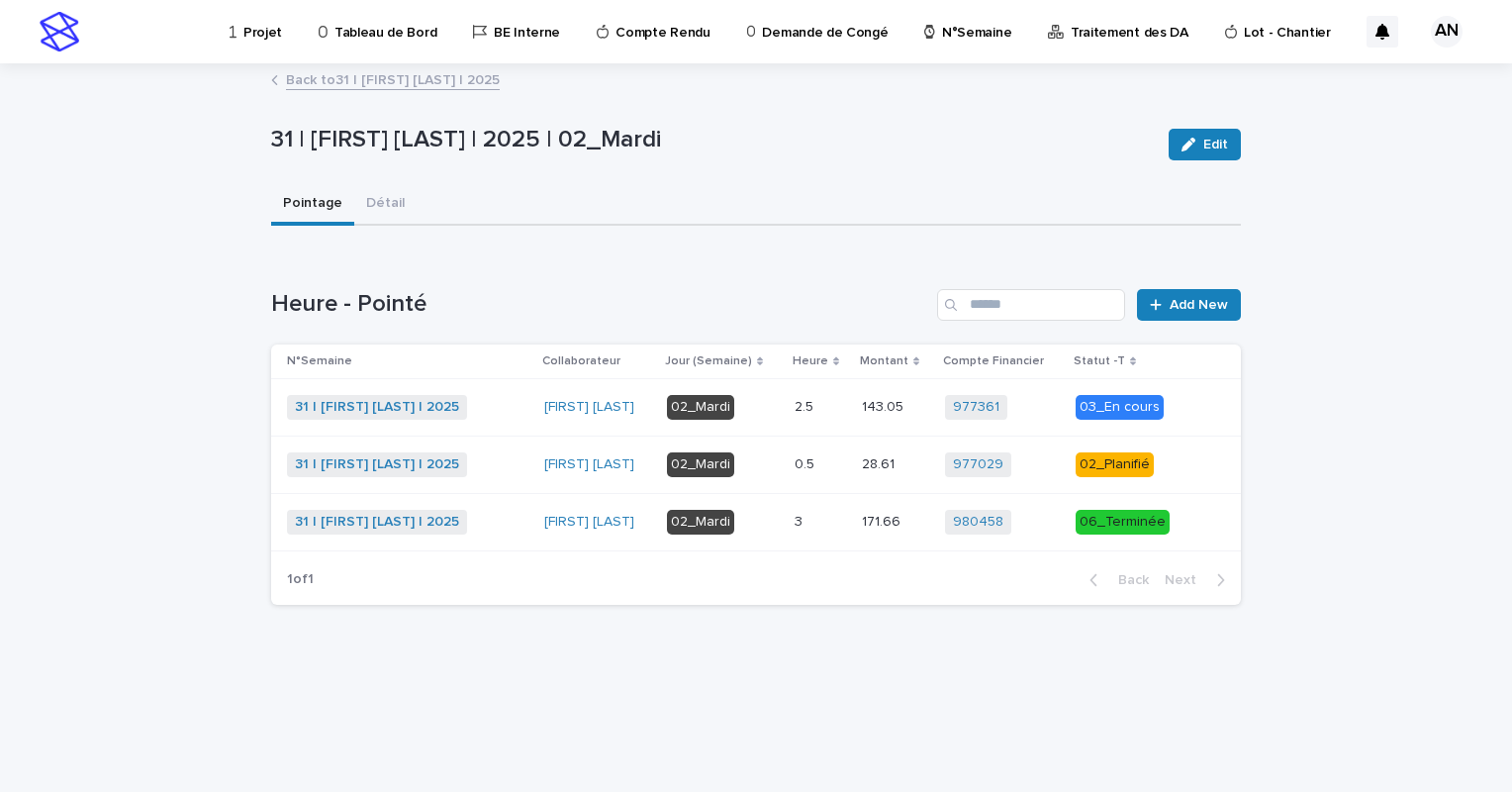click at bounding box center [820, 522] 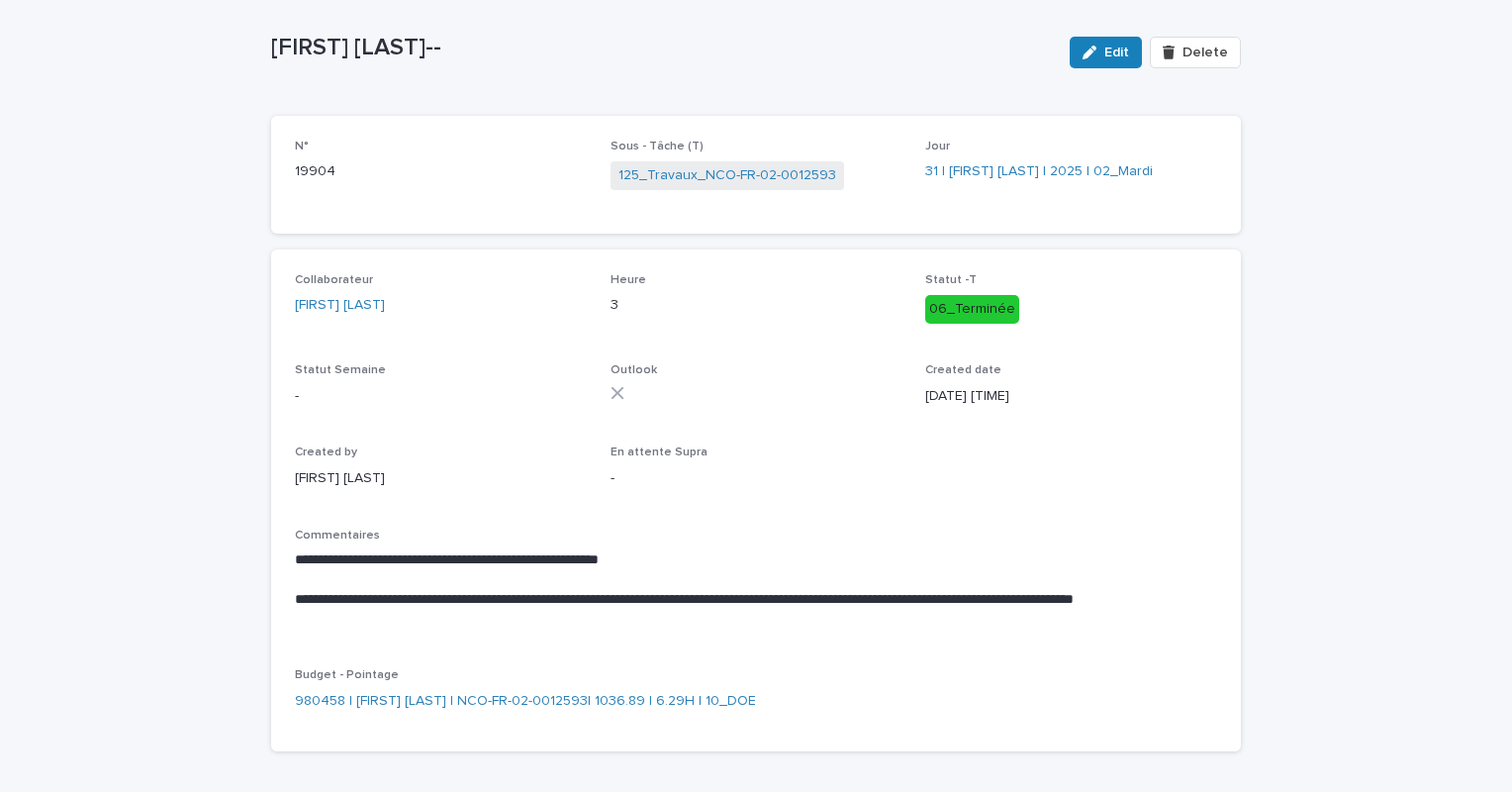 scroll, scrollTop: 88, scrollLeft: 0, axis: vertical 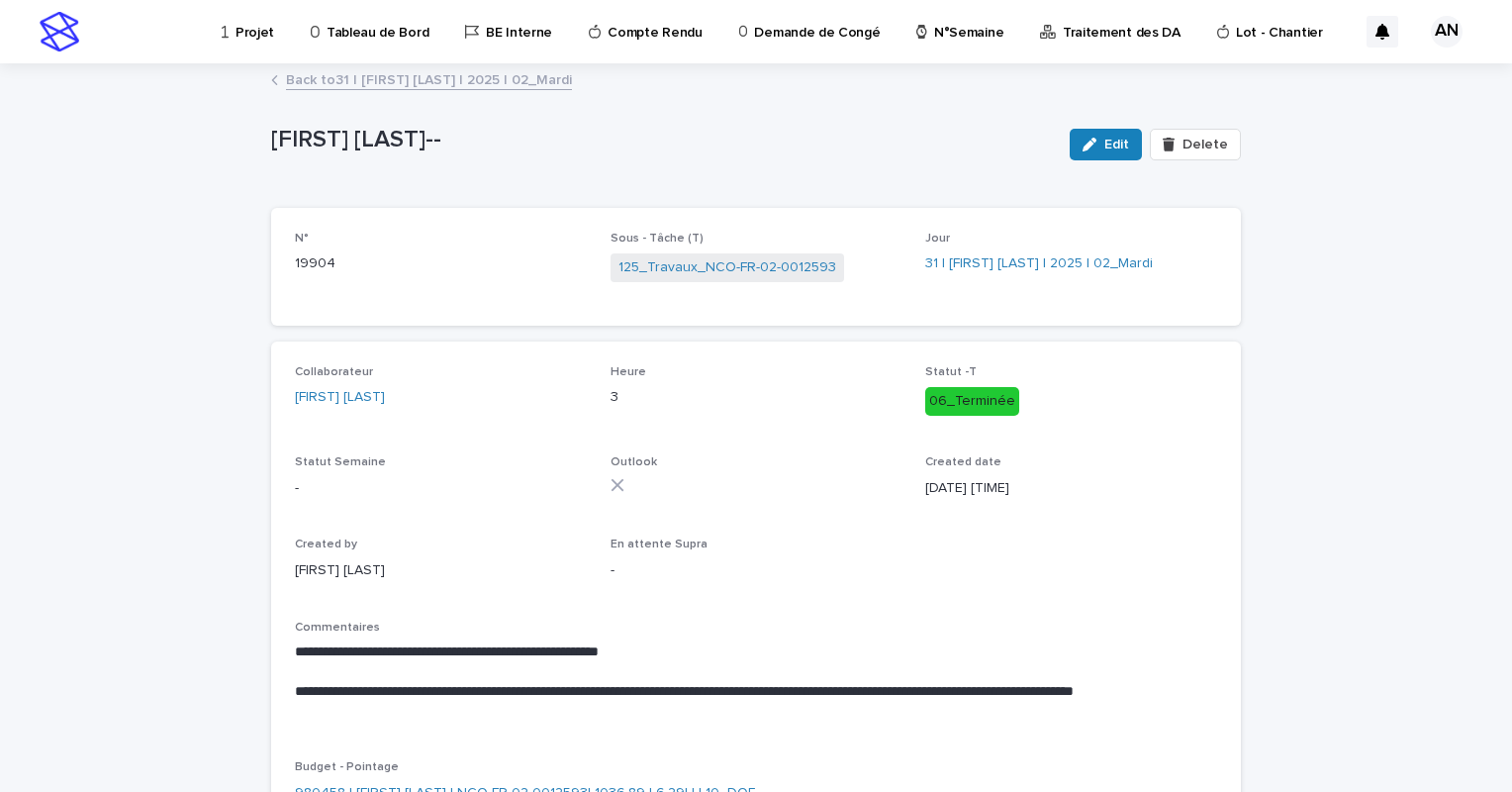 click on "Back to  31 | AIT_MALEK Nizam | 2025 | 02_Mardi" at bounding box center [428, 78] 